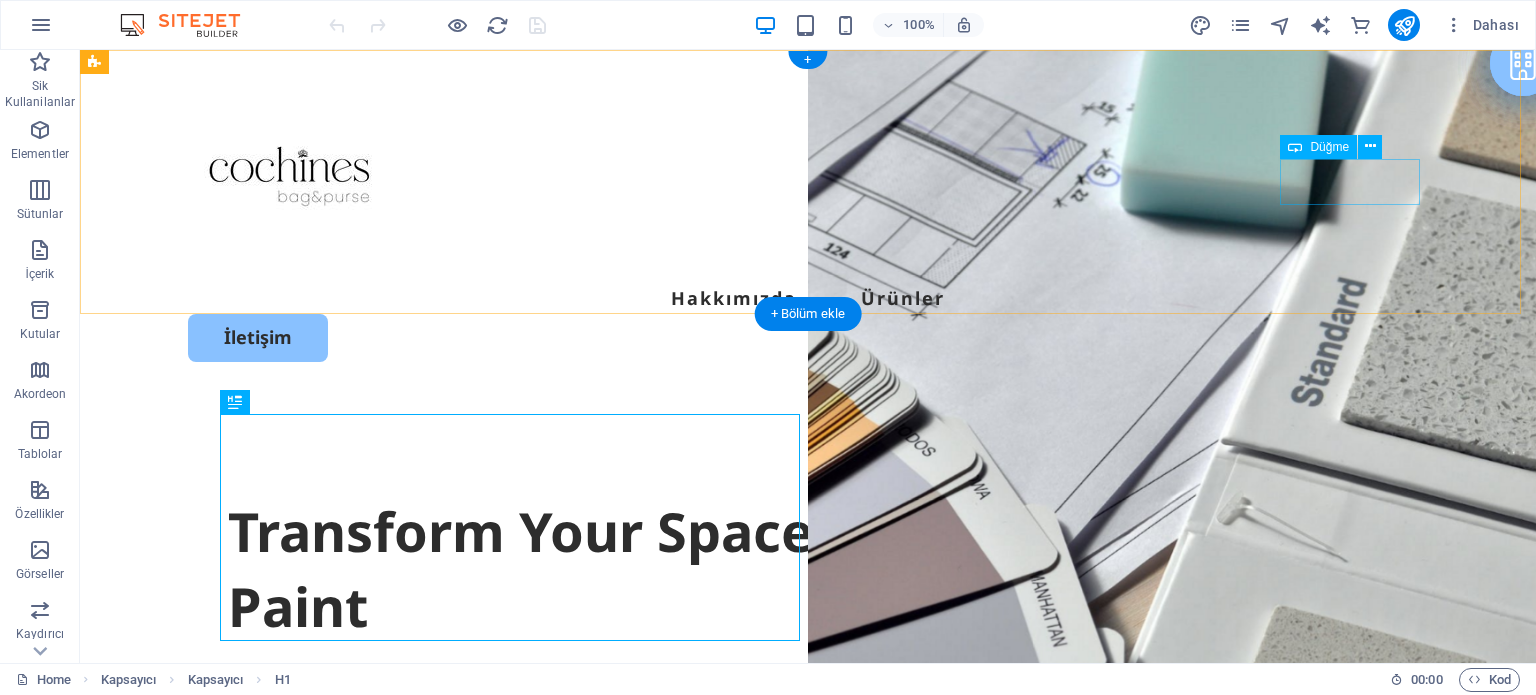 scroll, scrollTop: 0, scrollLeft: 0, axis: both 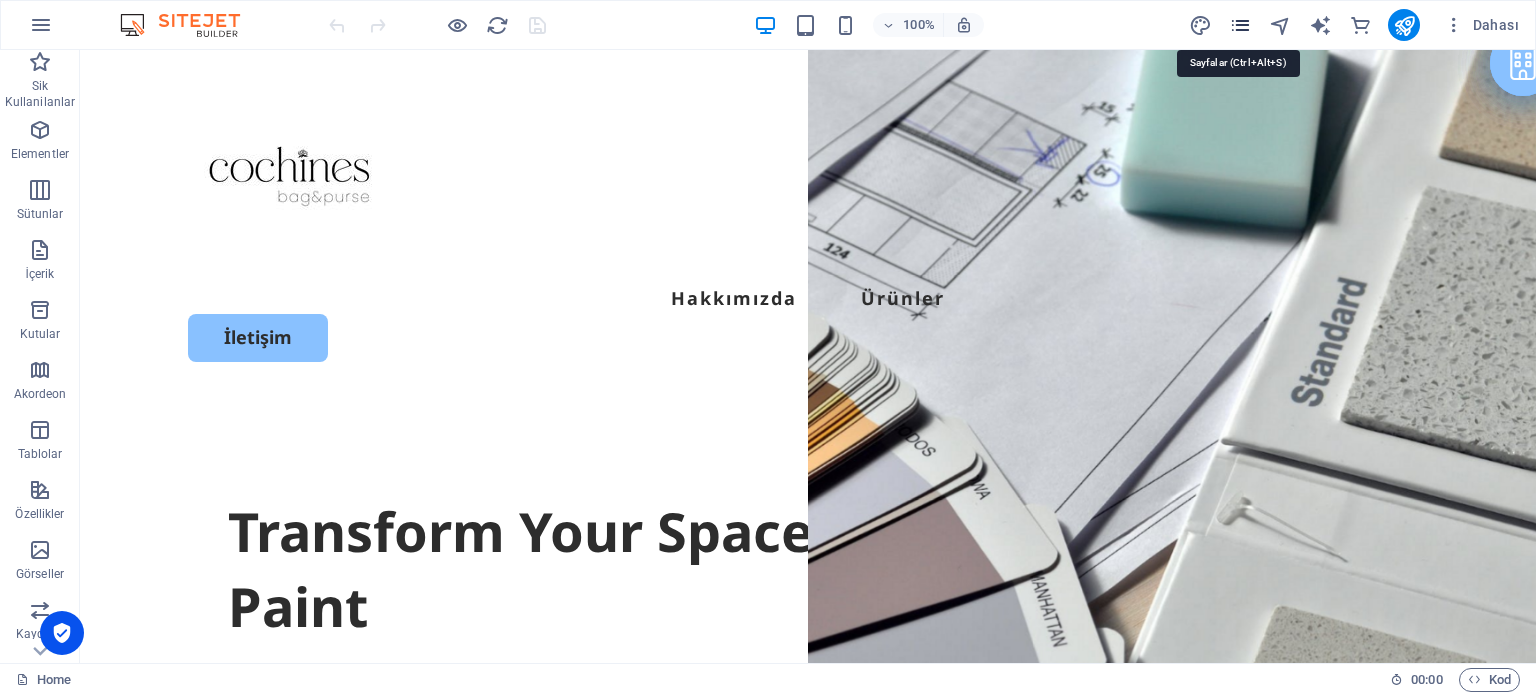 click at bounding box center (1240, 25) 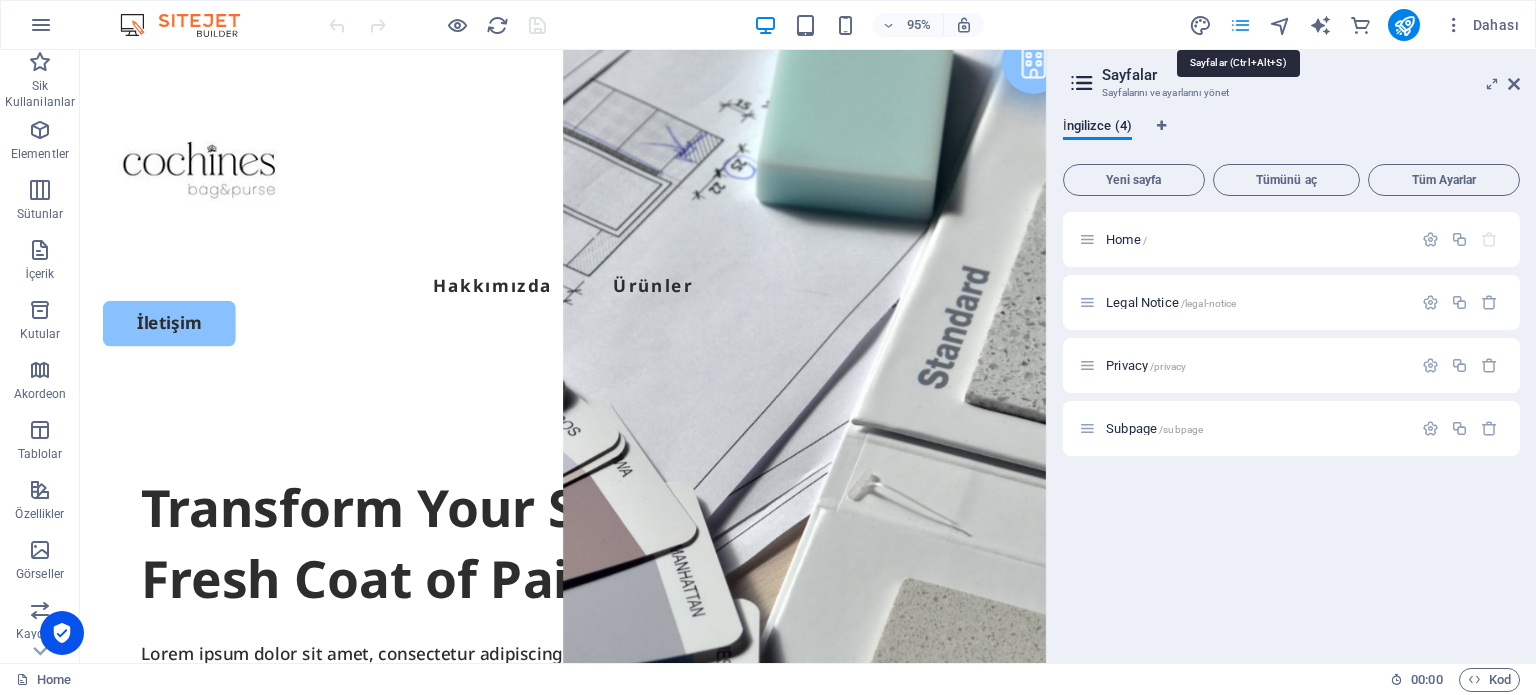 click at bounding box center (1240, 25) 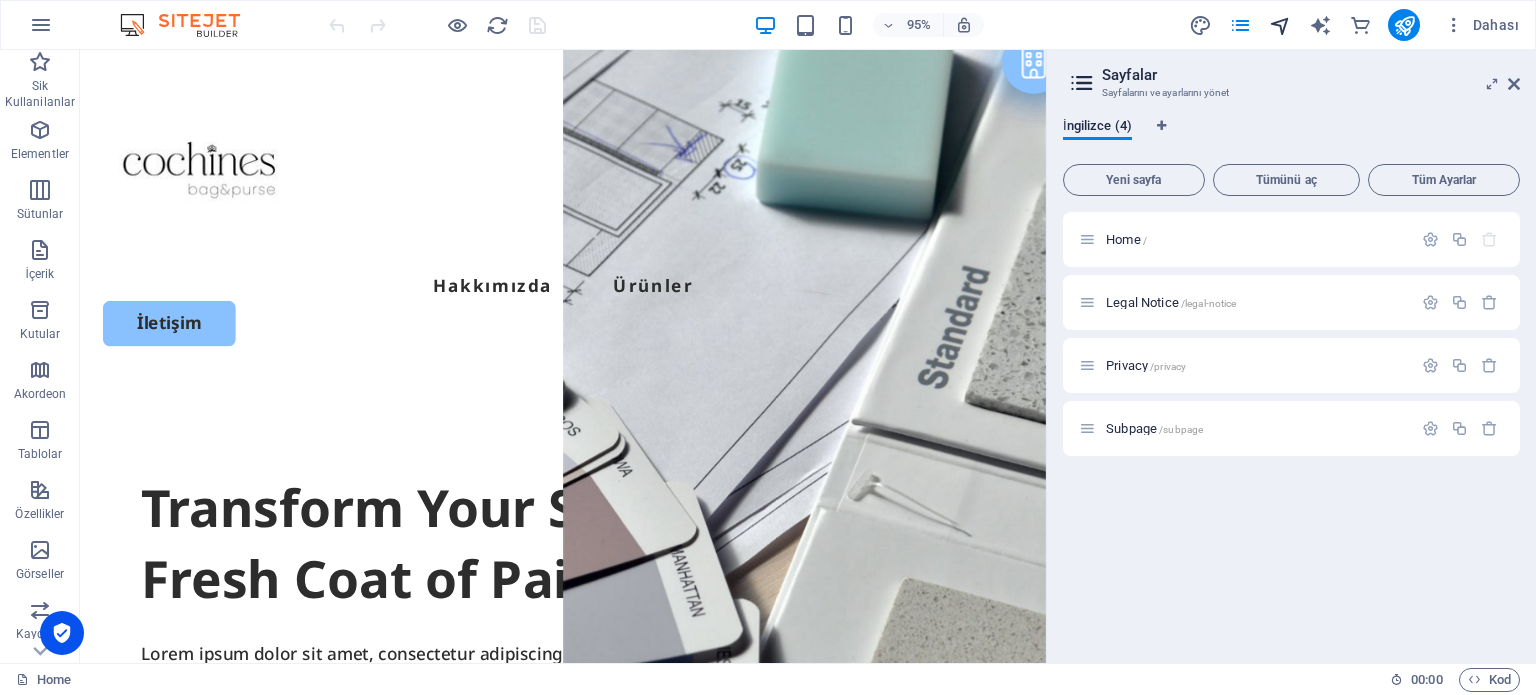 click at bounding box center (1280, 25) 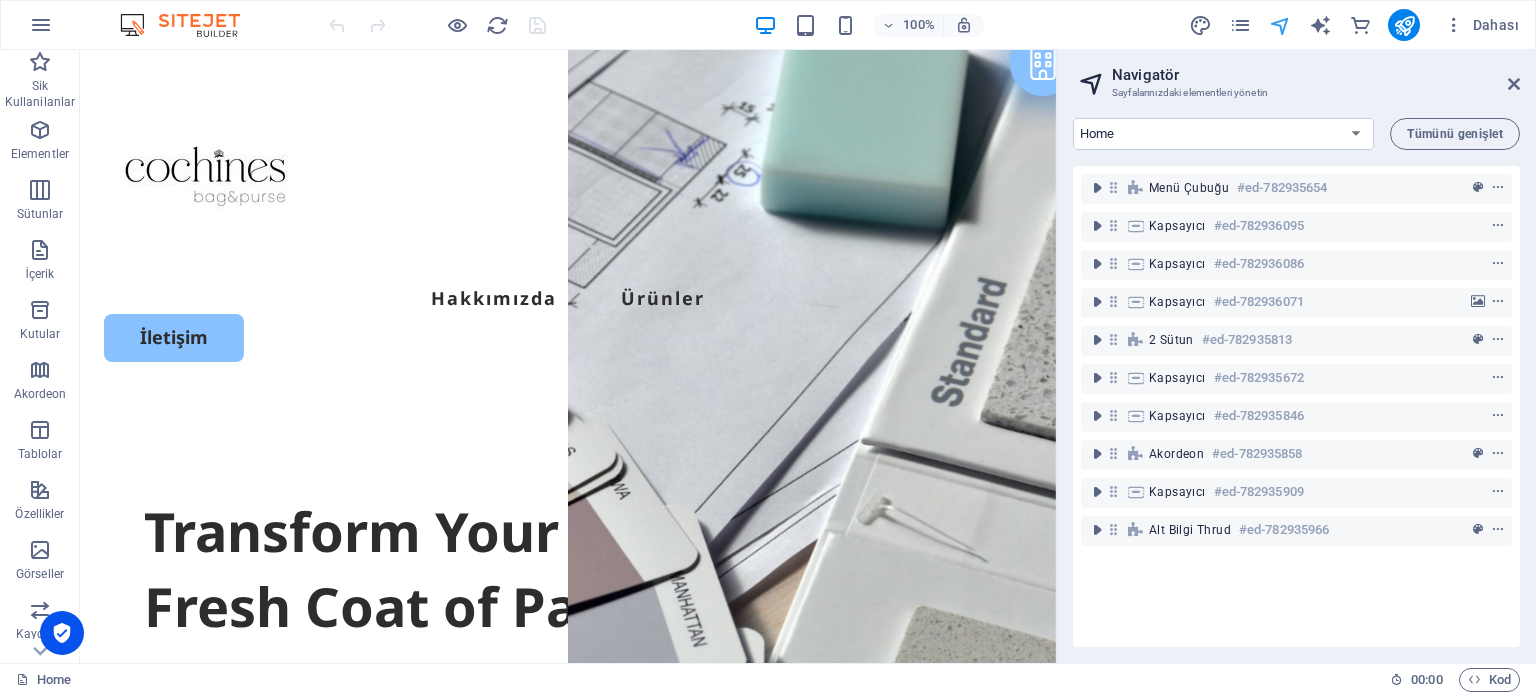click at bounding box center [1280, 25] 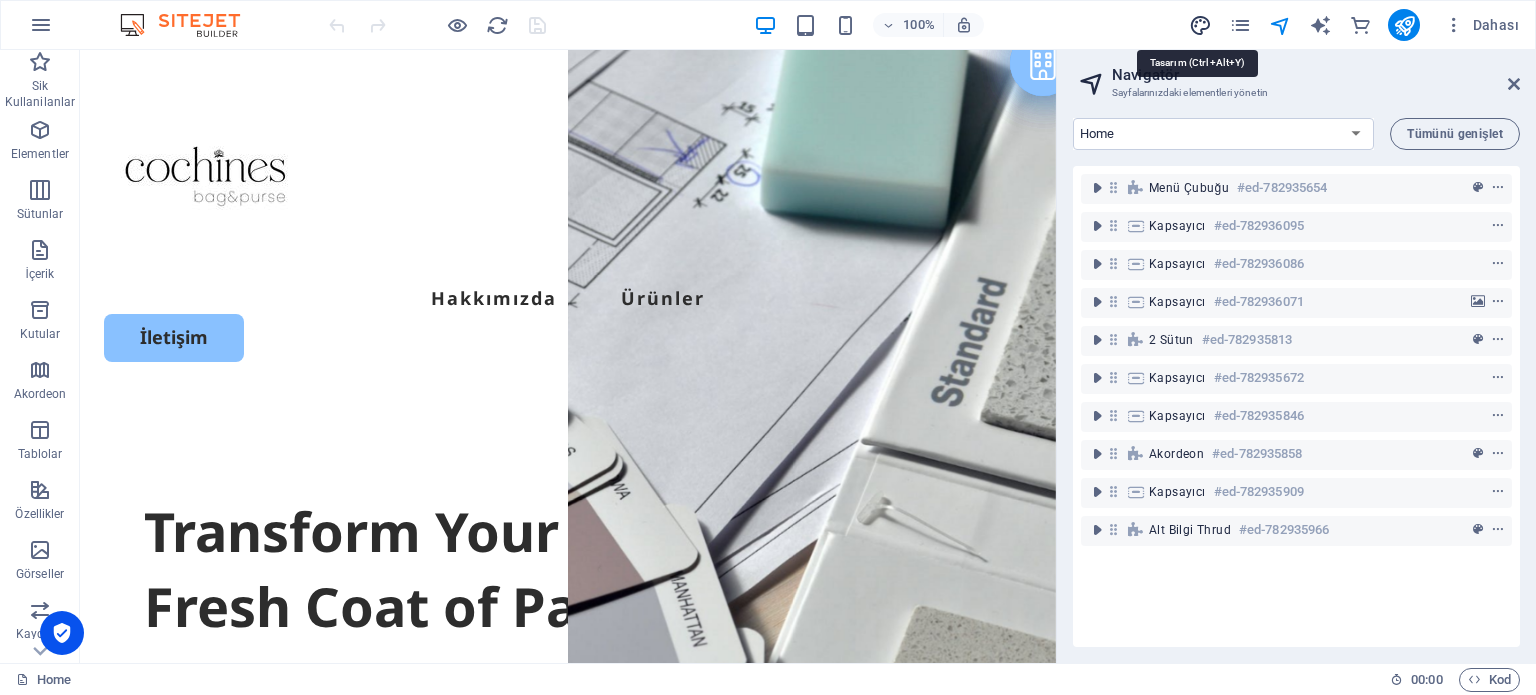 click at bounding box center (1200, 25) 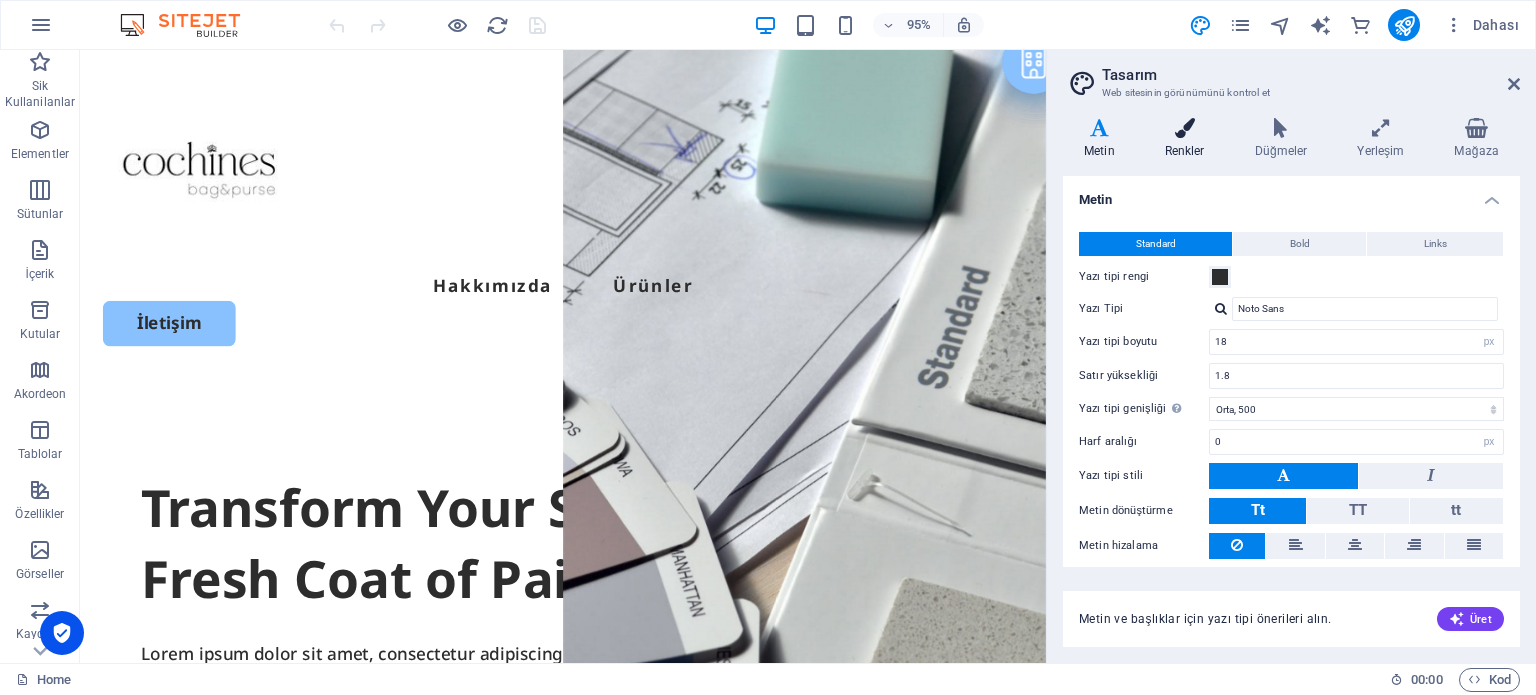 click on "Renkler" at bounding box center [1189, 139] 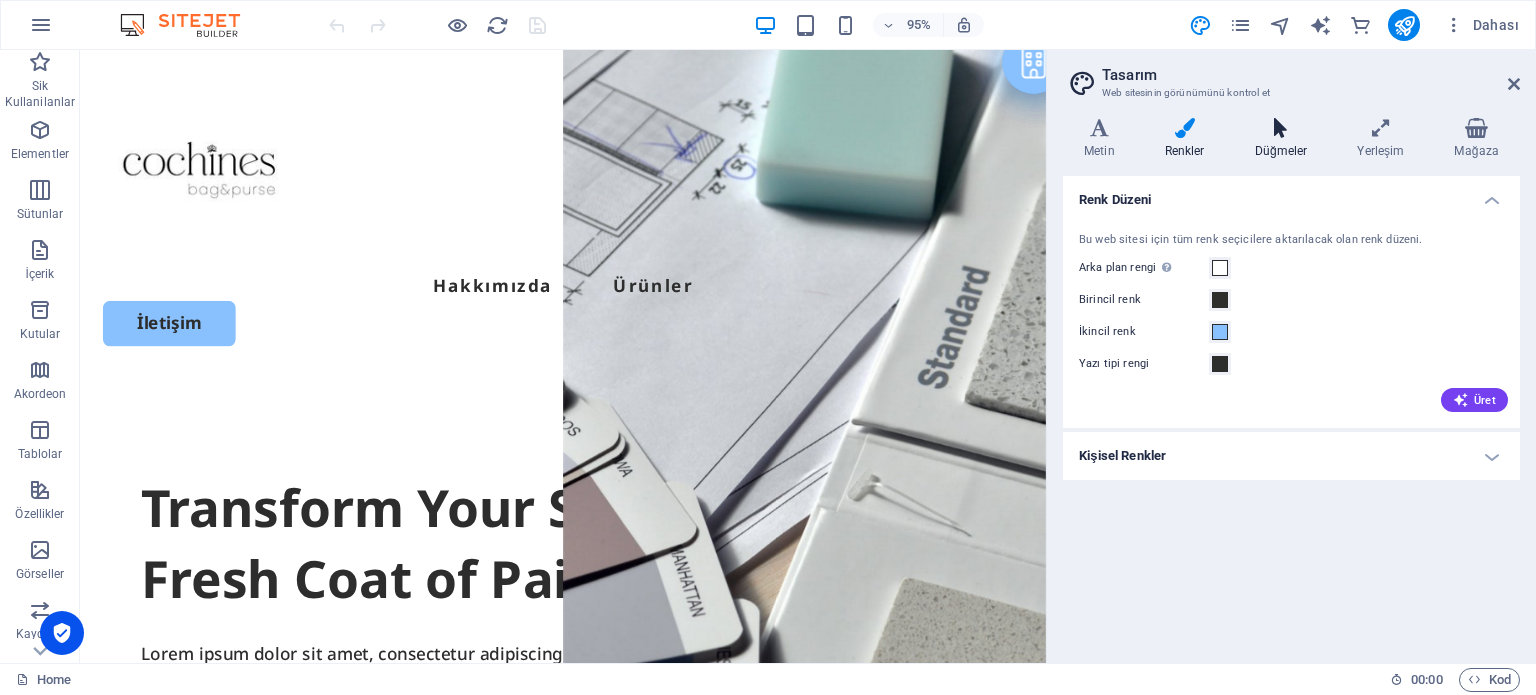 click at bounding box center (1281, 128) 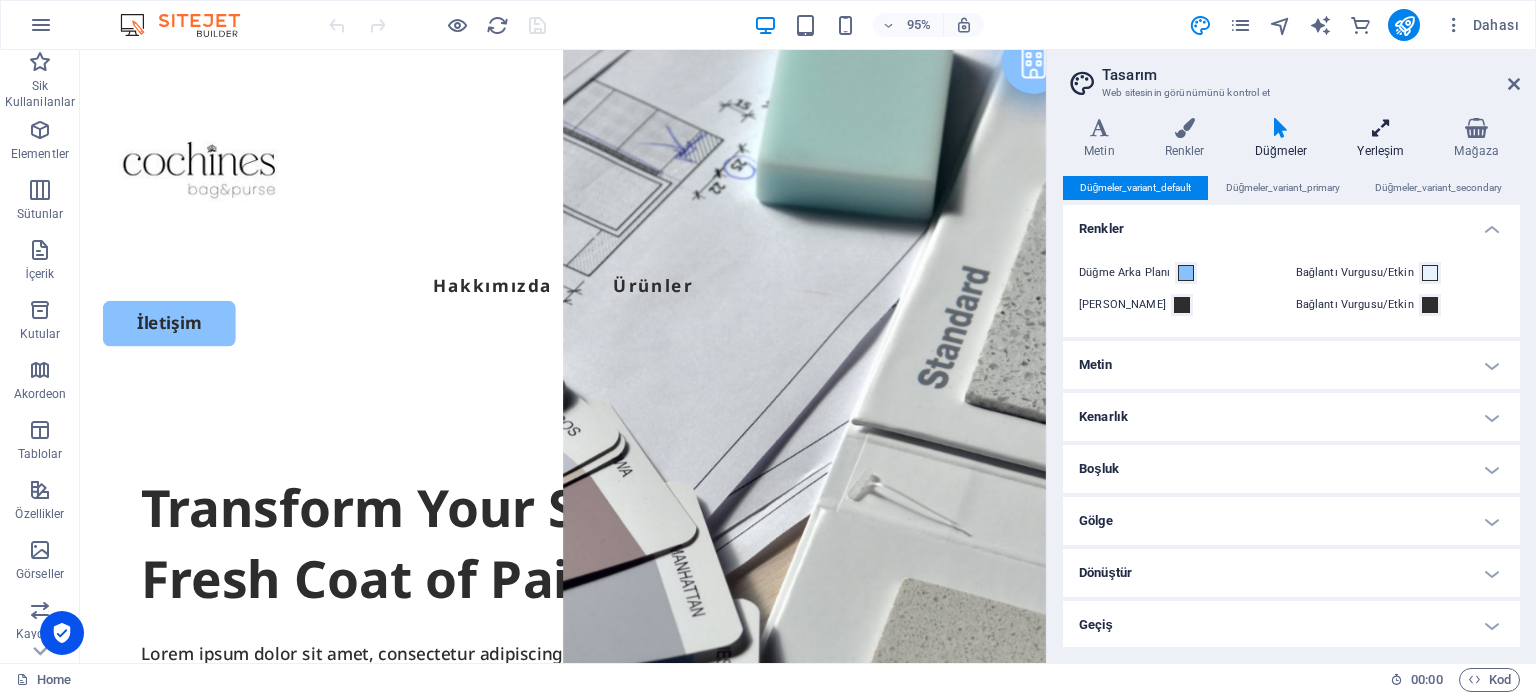 click at bounding box center [1380, 128] 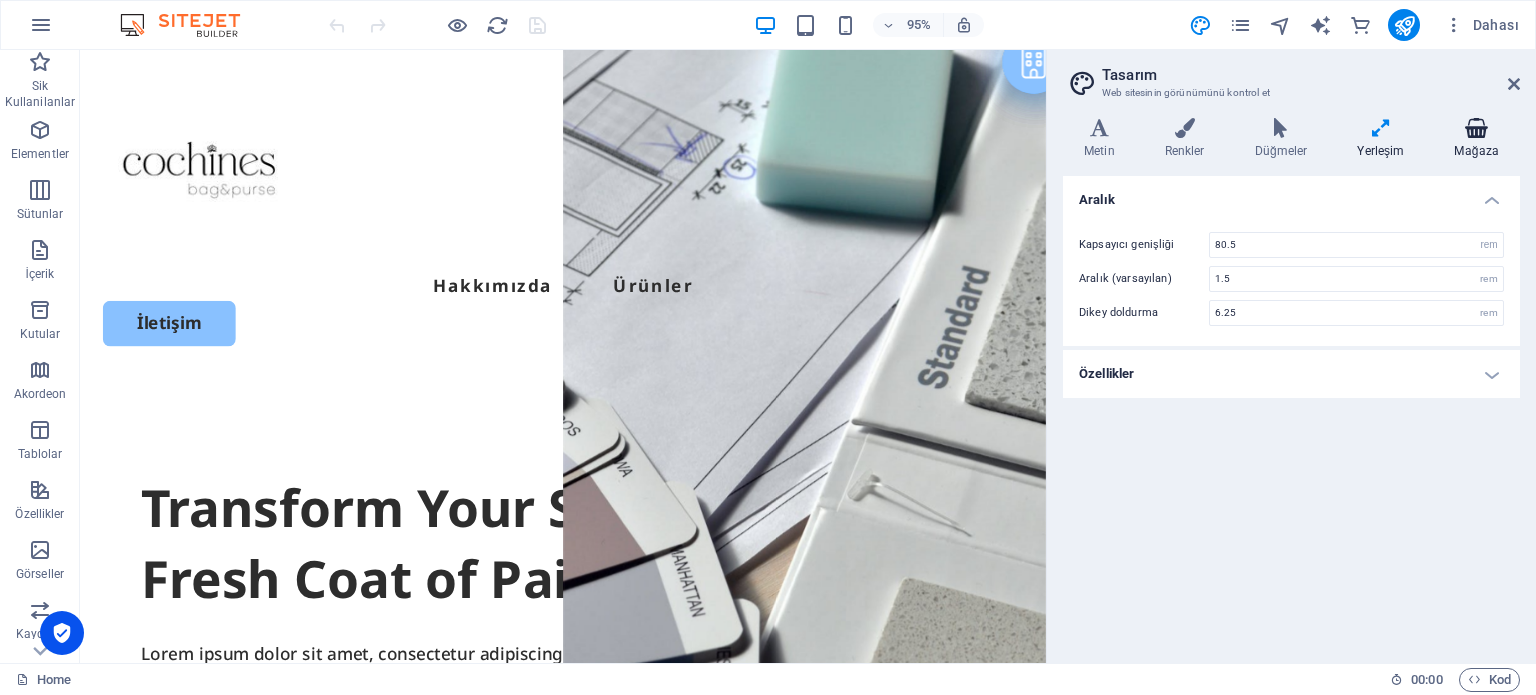 click at bounding box center (1476, 128) 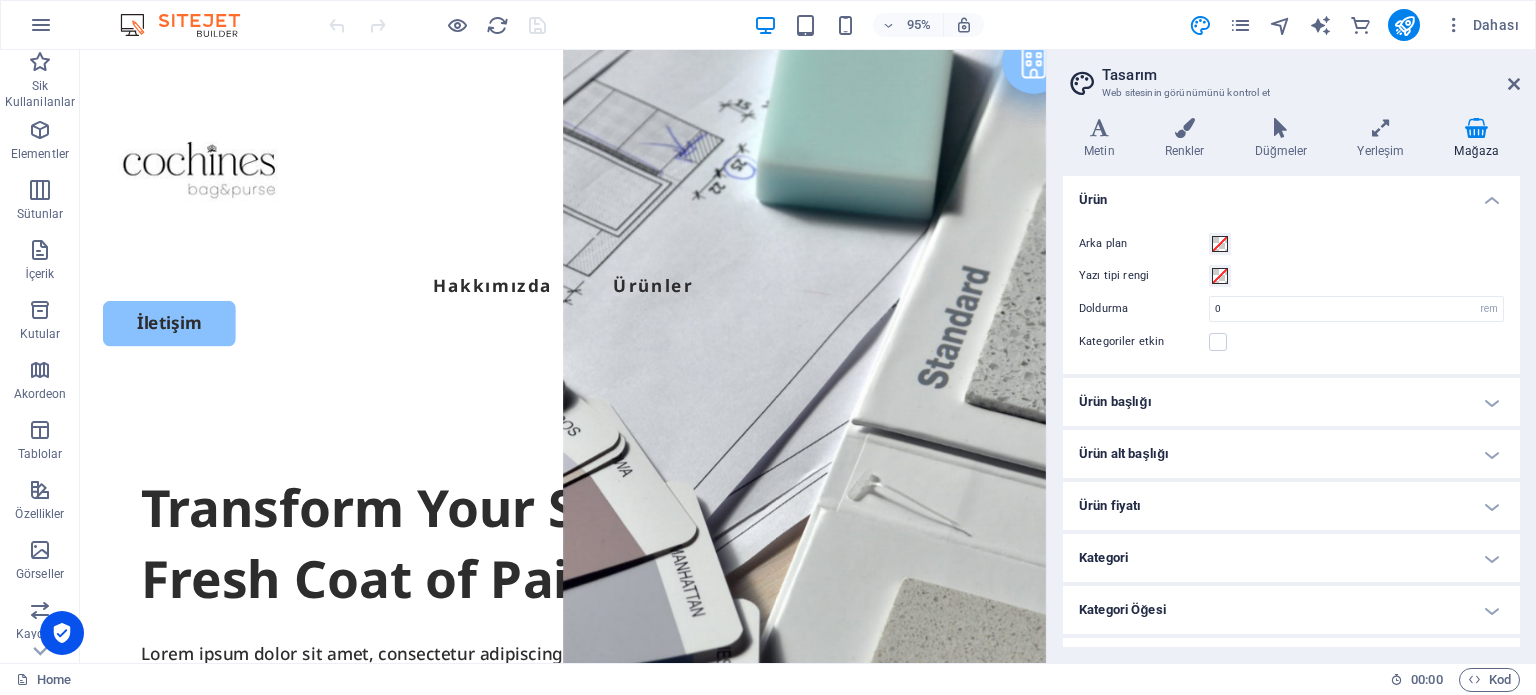 scroll, scrollTop: 141, scrollLeft: 0, axis: vertical 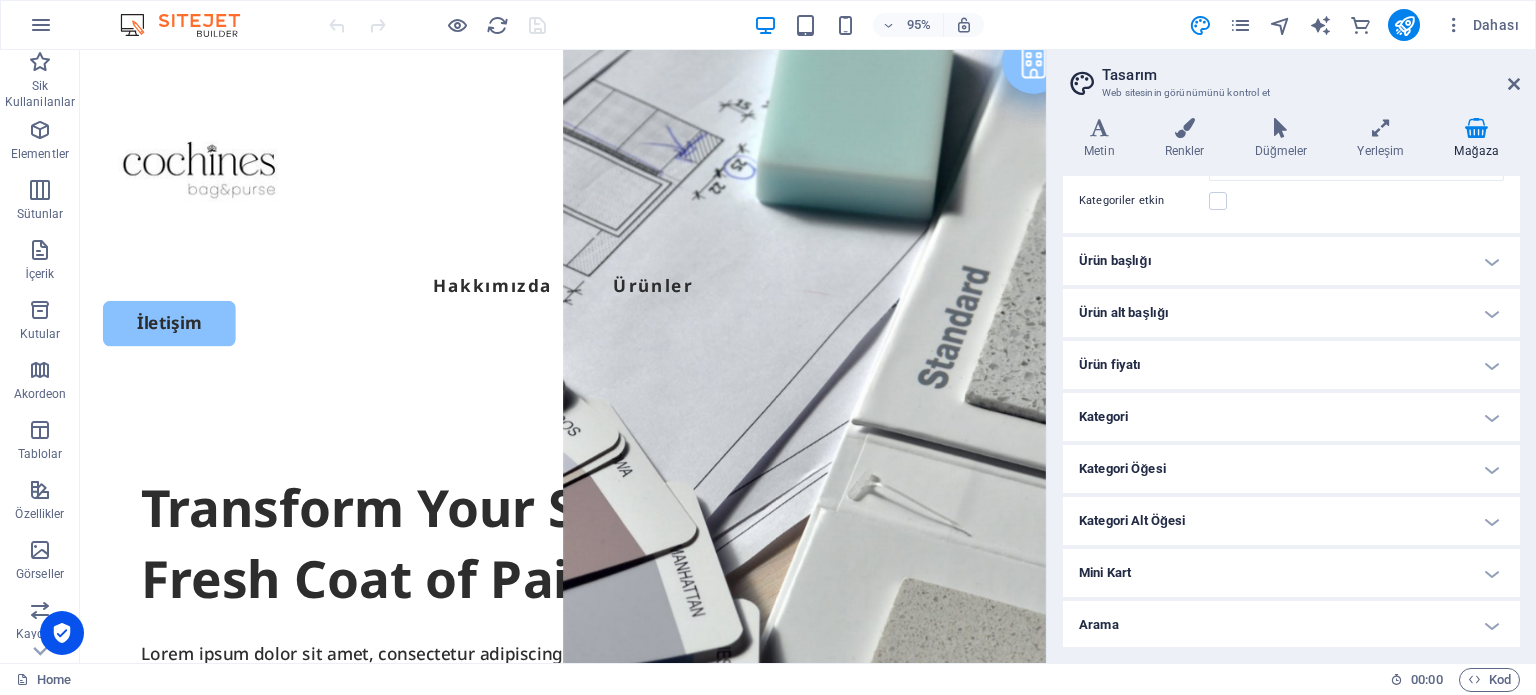 click on "Ürün başlığı" at bounding box center (1291, 261) 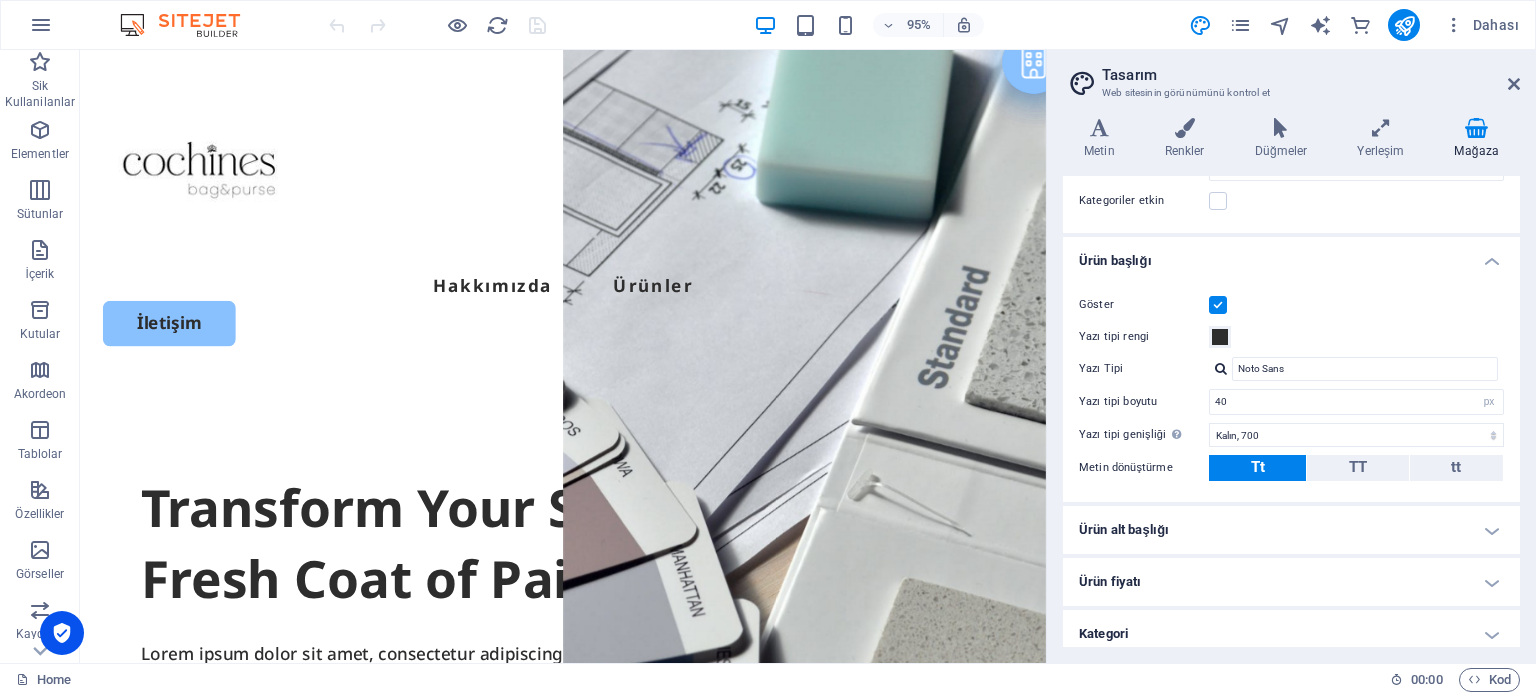 click on "Ürün başlığı" at bounding box center [1291, 255] 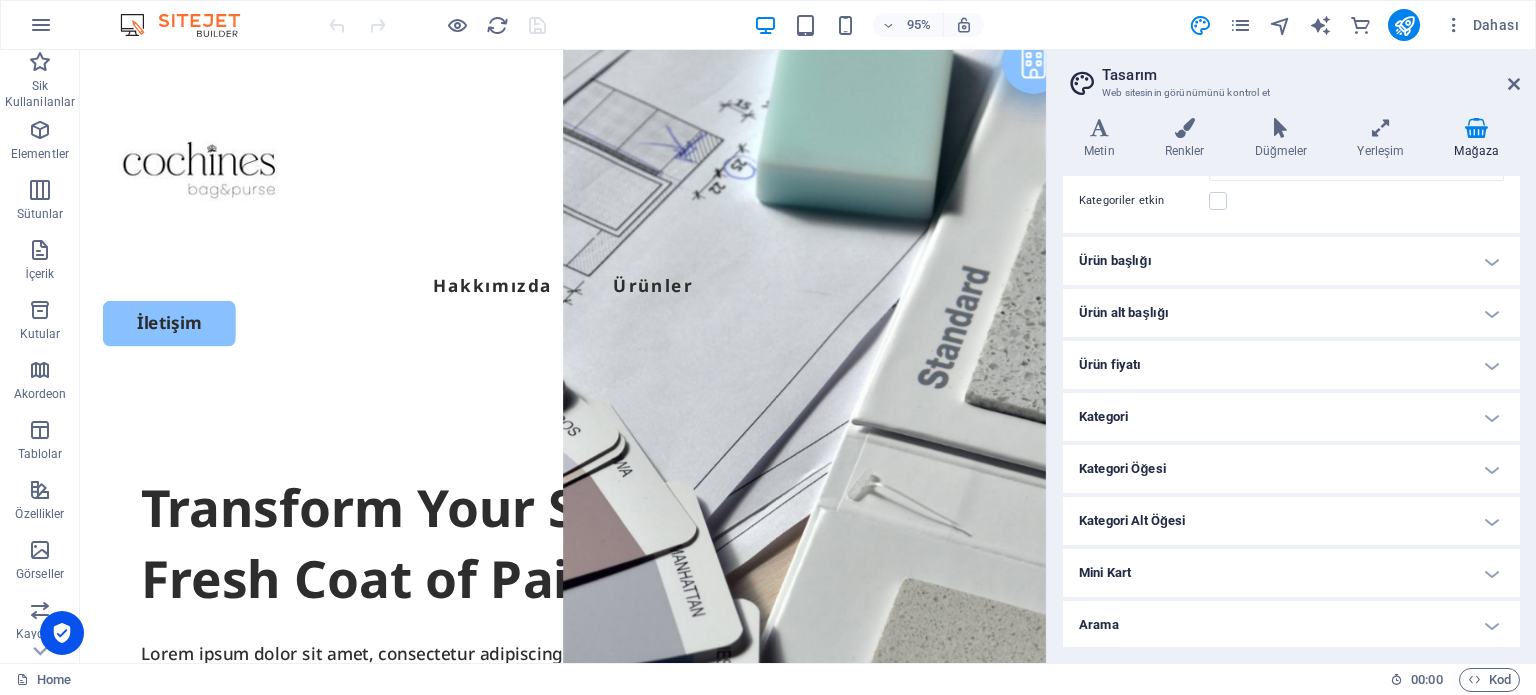 scroll, scrollTop: 0, scrollLeft: 0, axis: both 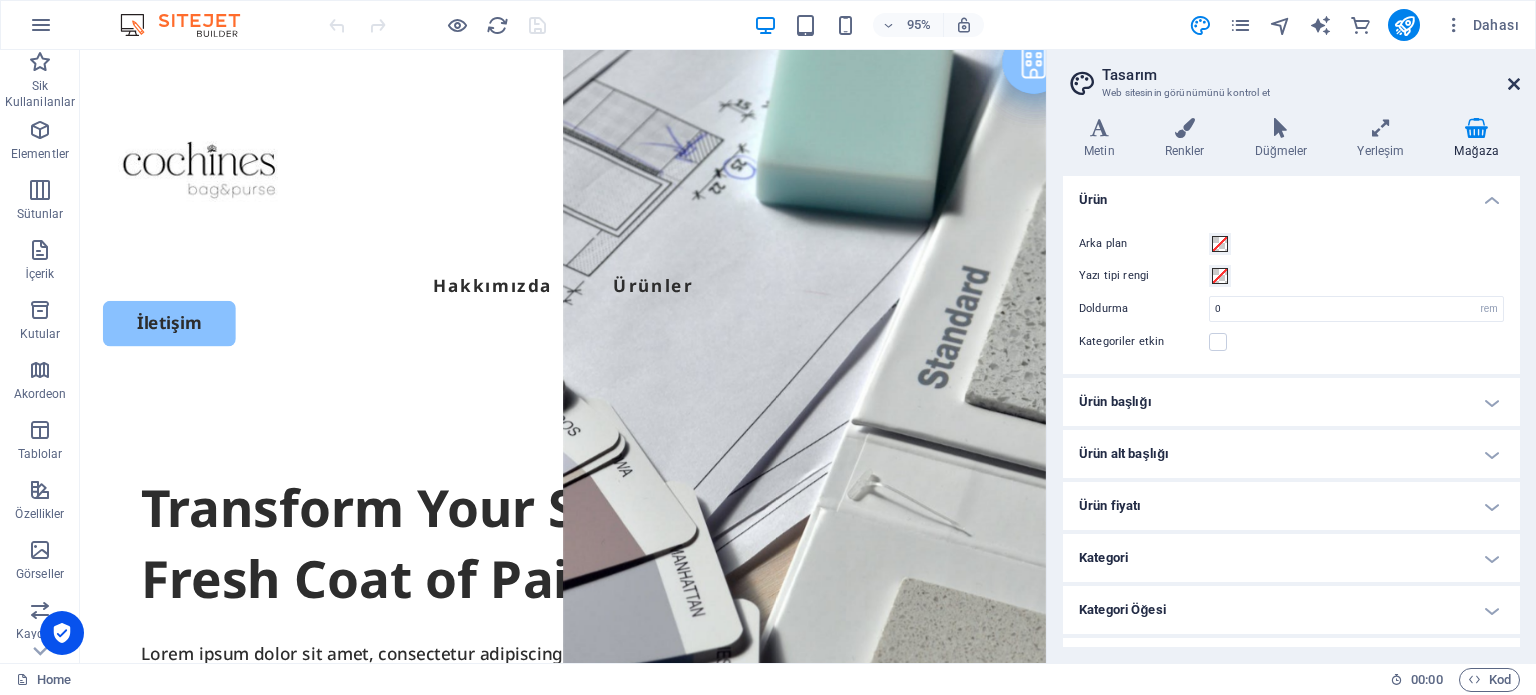 click at bounding box center (1514, 84) 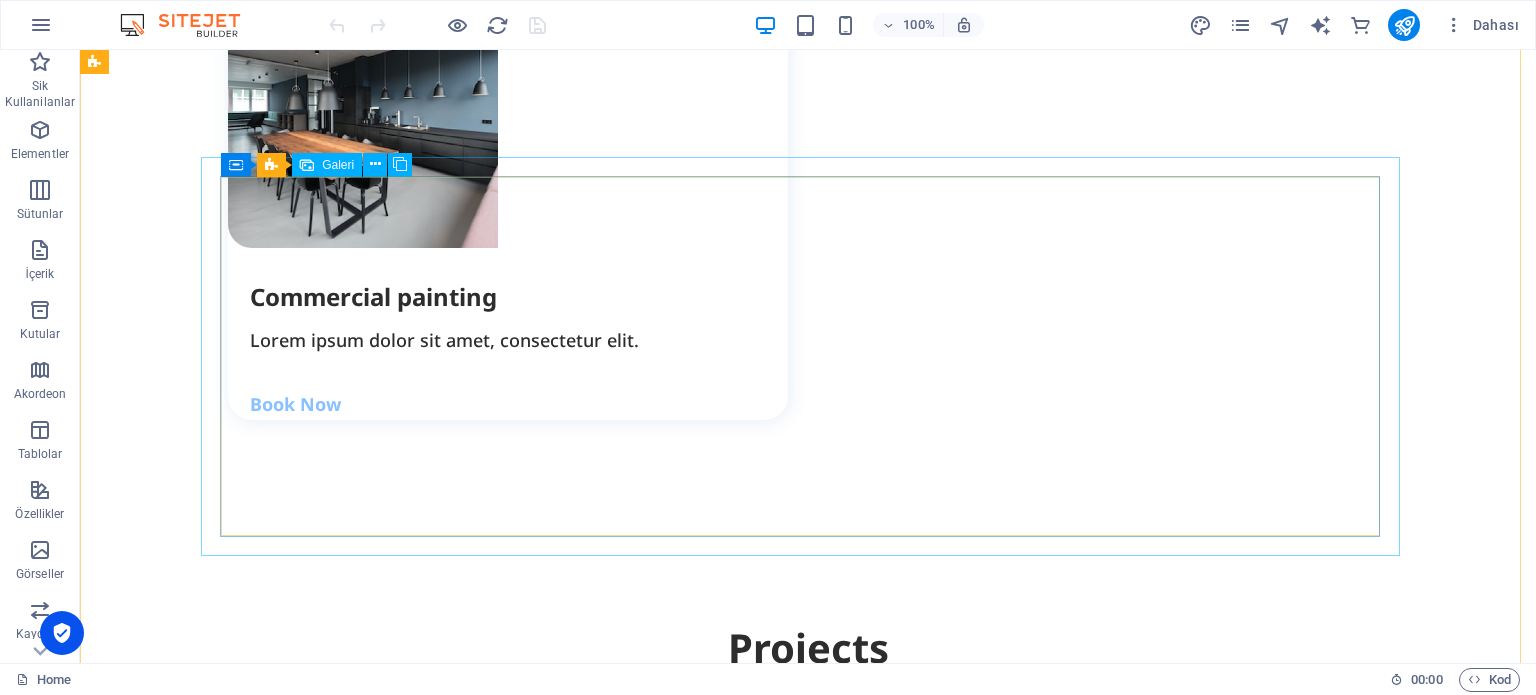 scroll, scrollTop: 4800, scrollLeft: 0, axis: vertical 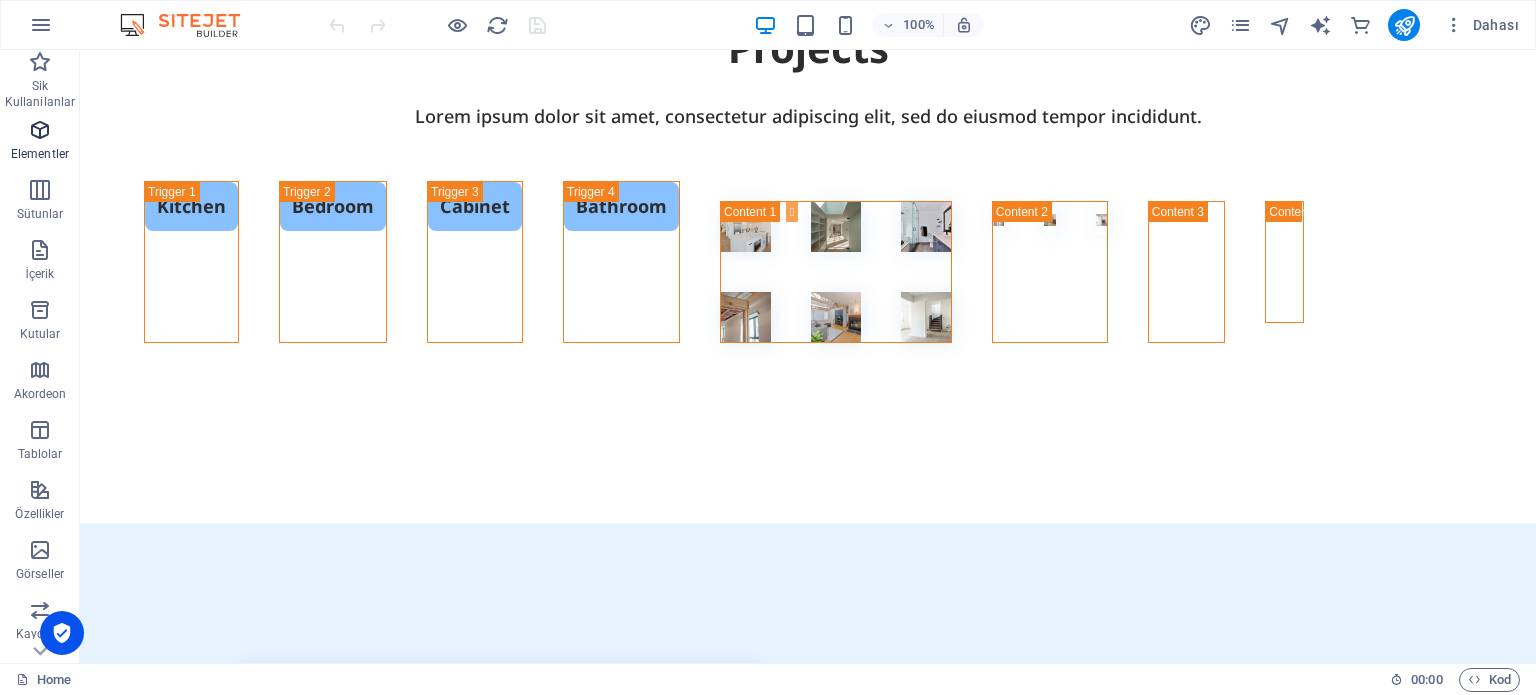 click at bounding box center (40, 130) 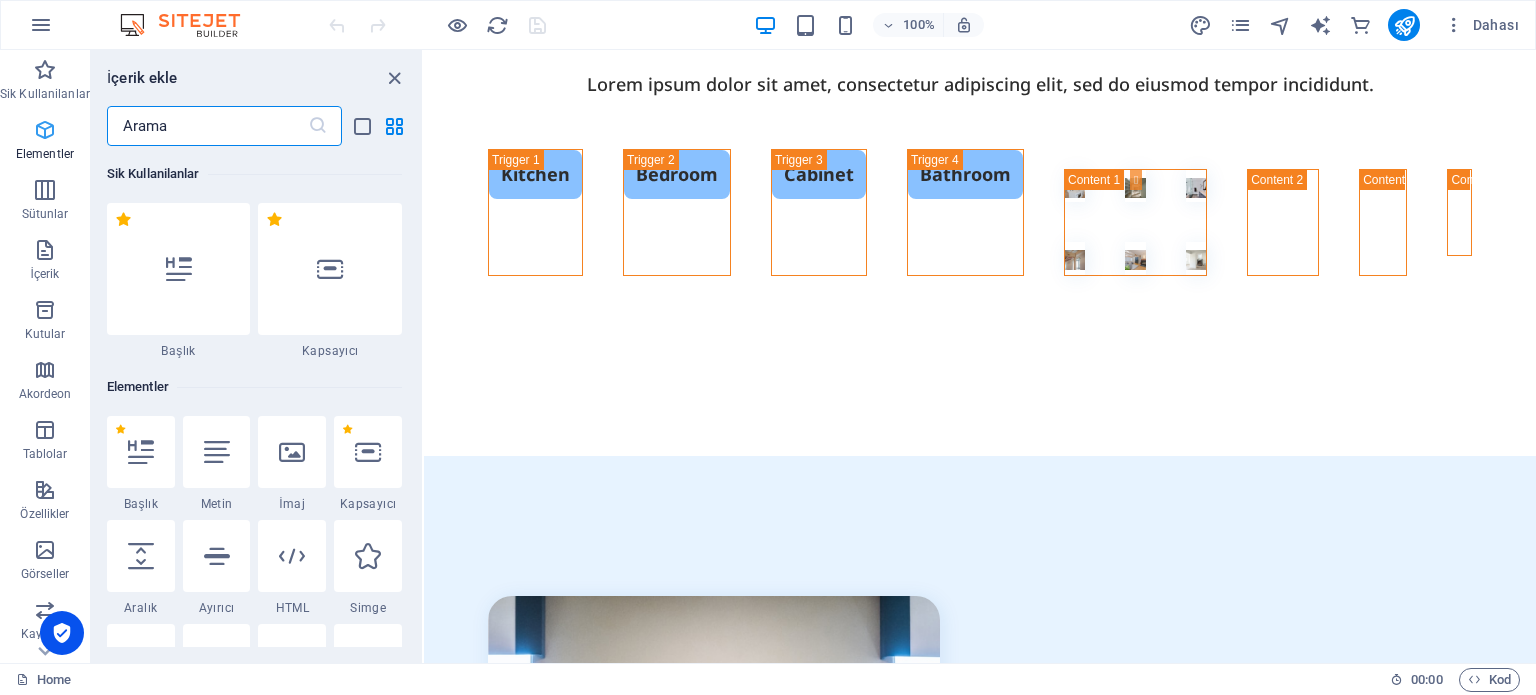 scroll, scrollTop: 4588, scrollLeft: 0, axis: vertical 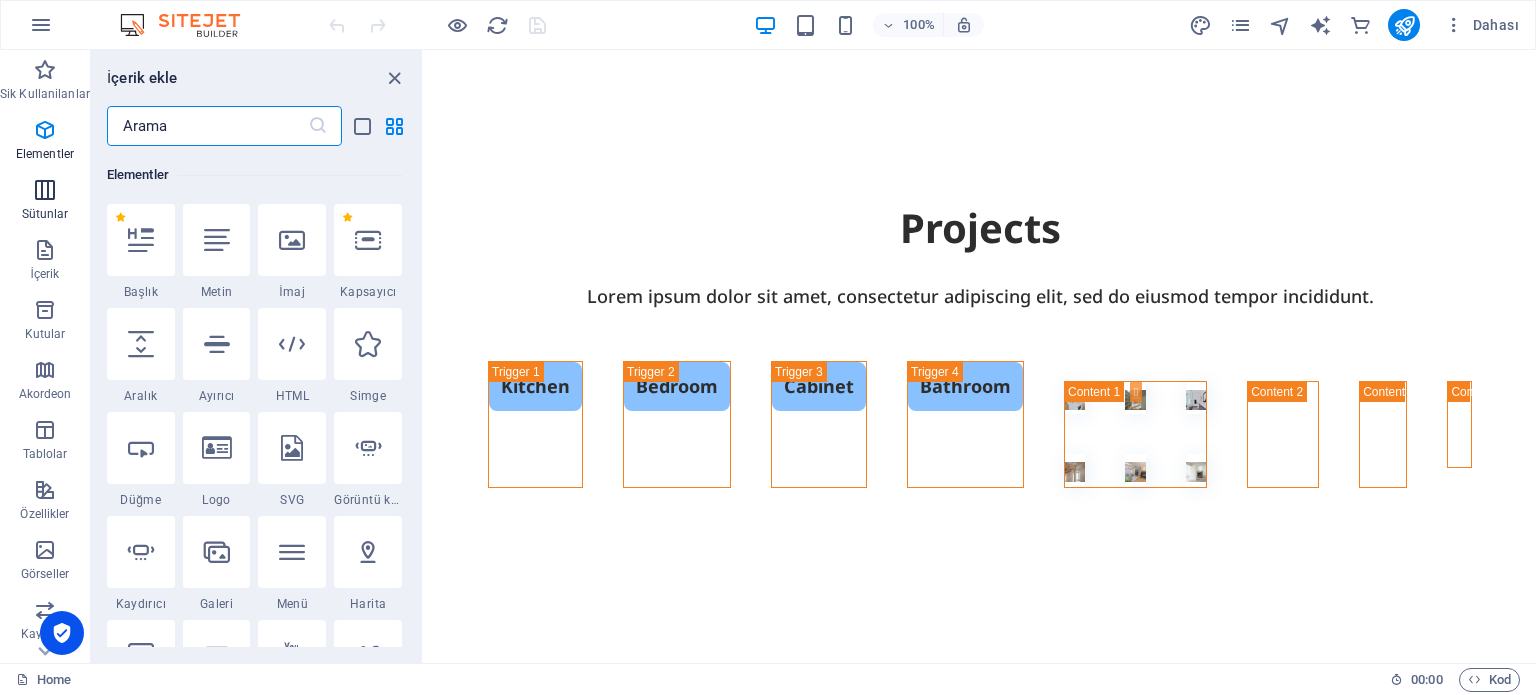 click at bounding box center (45, 190) 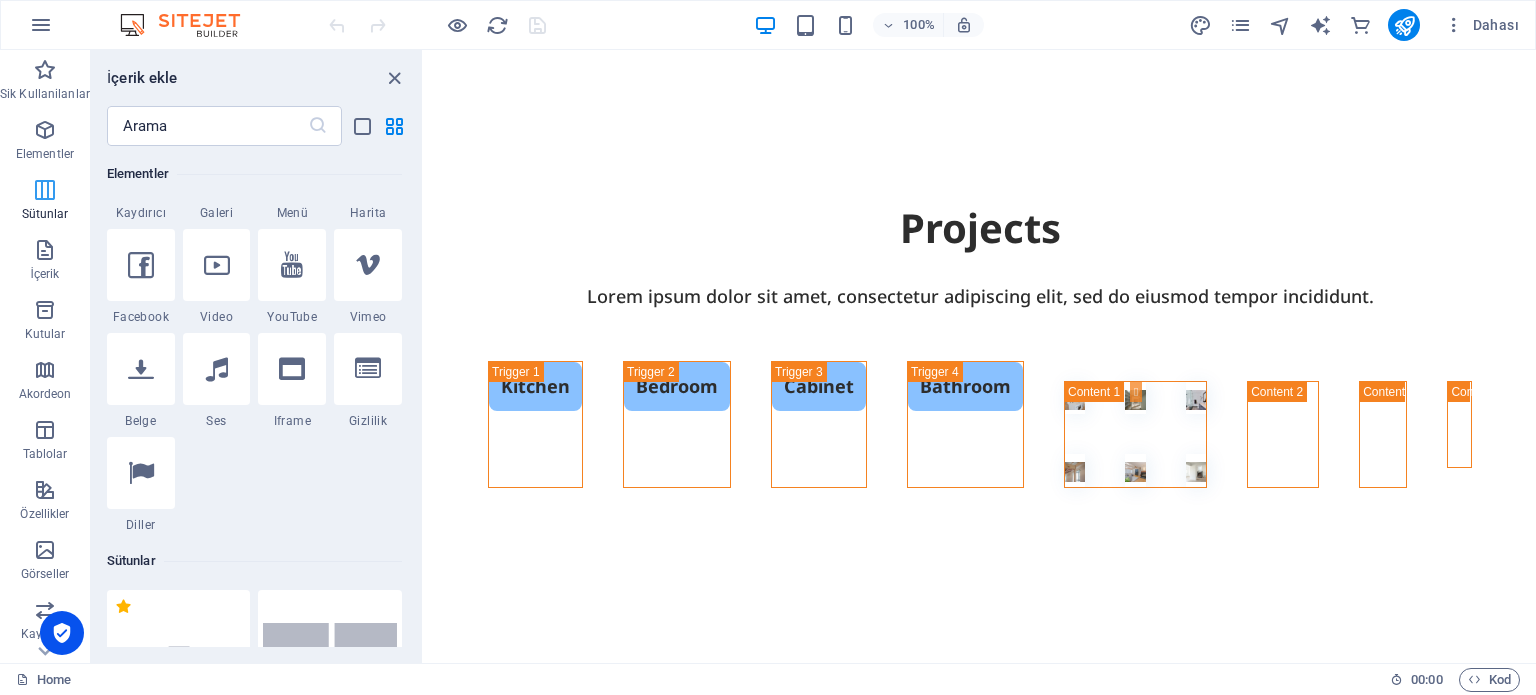 scroll, scrollTop: 989, scrollLeft: 0, axis: vertical 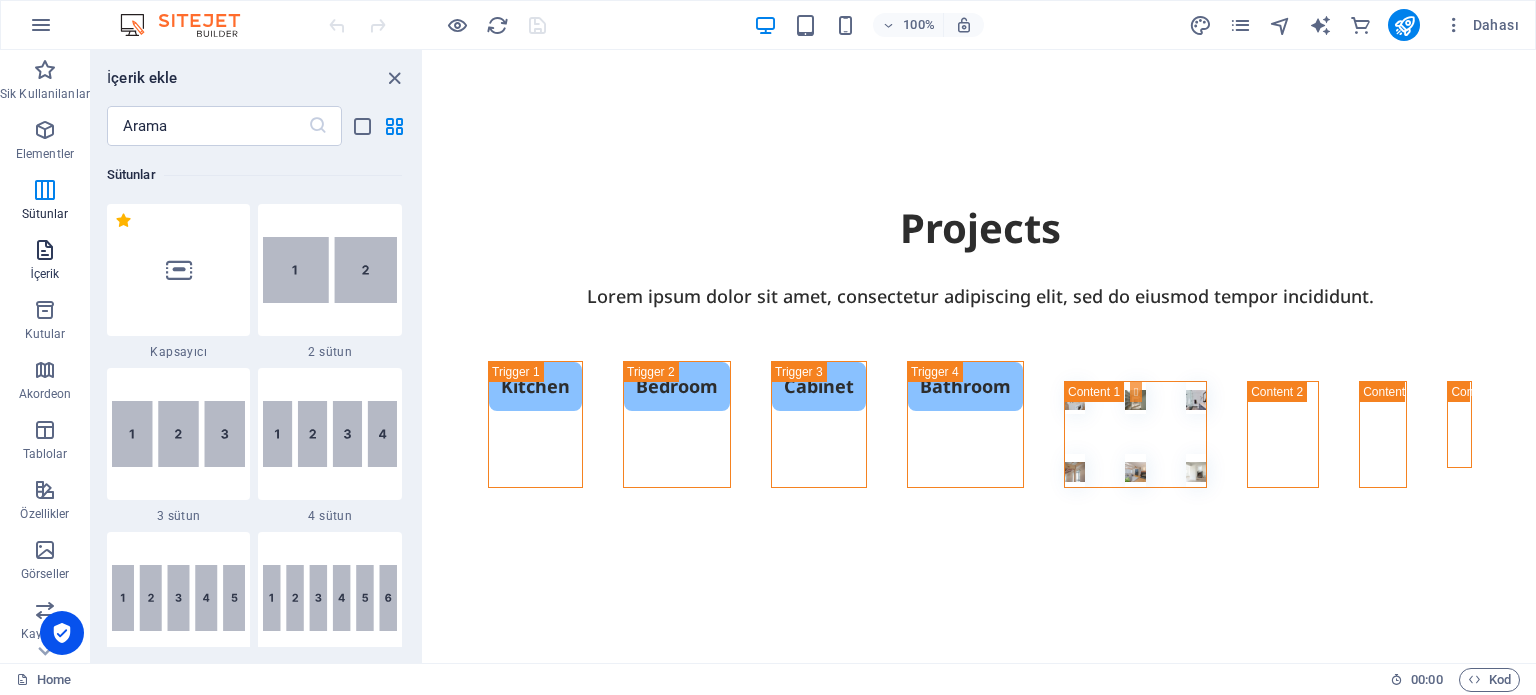 click at bounding box center [45, 250] 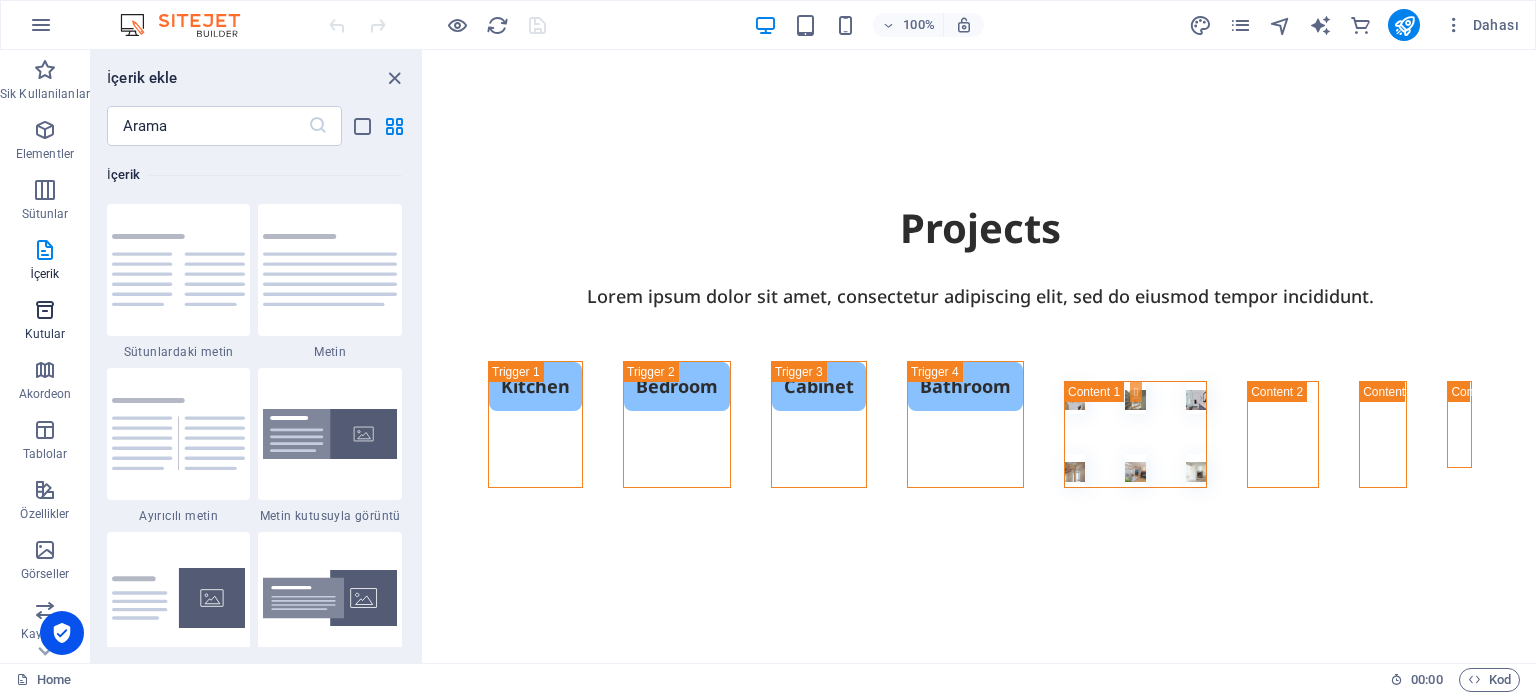 click at bounding box center (45, 310) 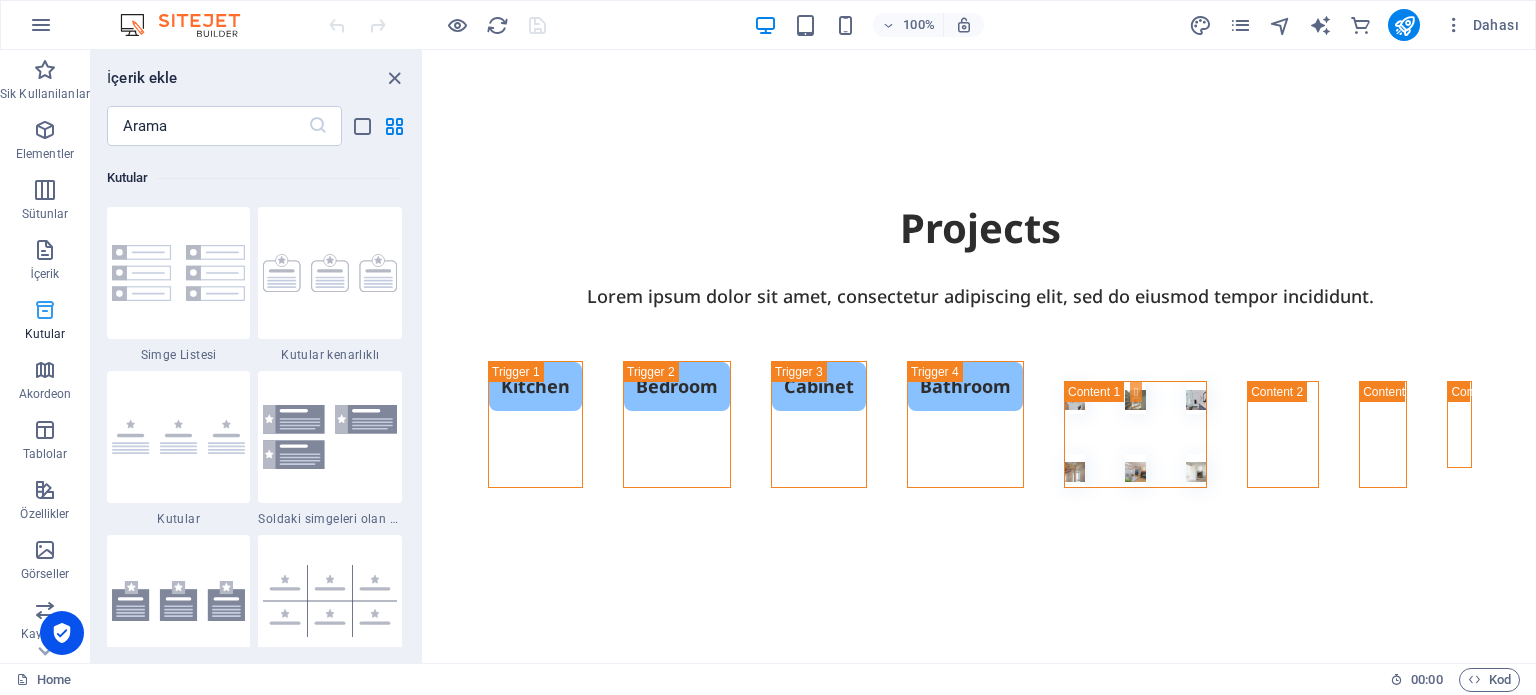 scroll, scrollTop: 5352, scrollLeft: 0, axis: vertical 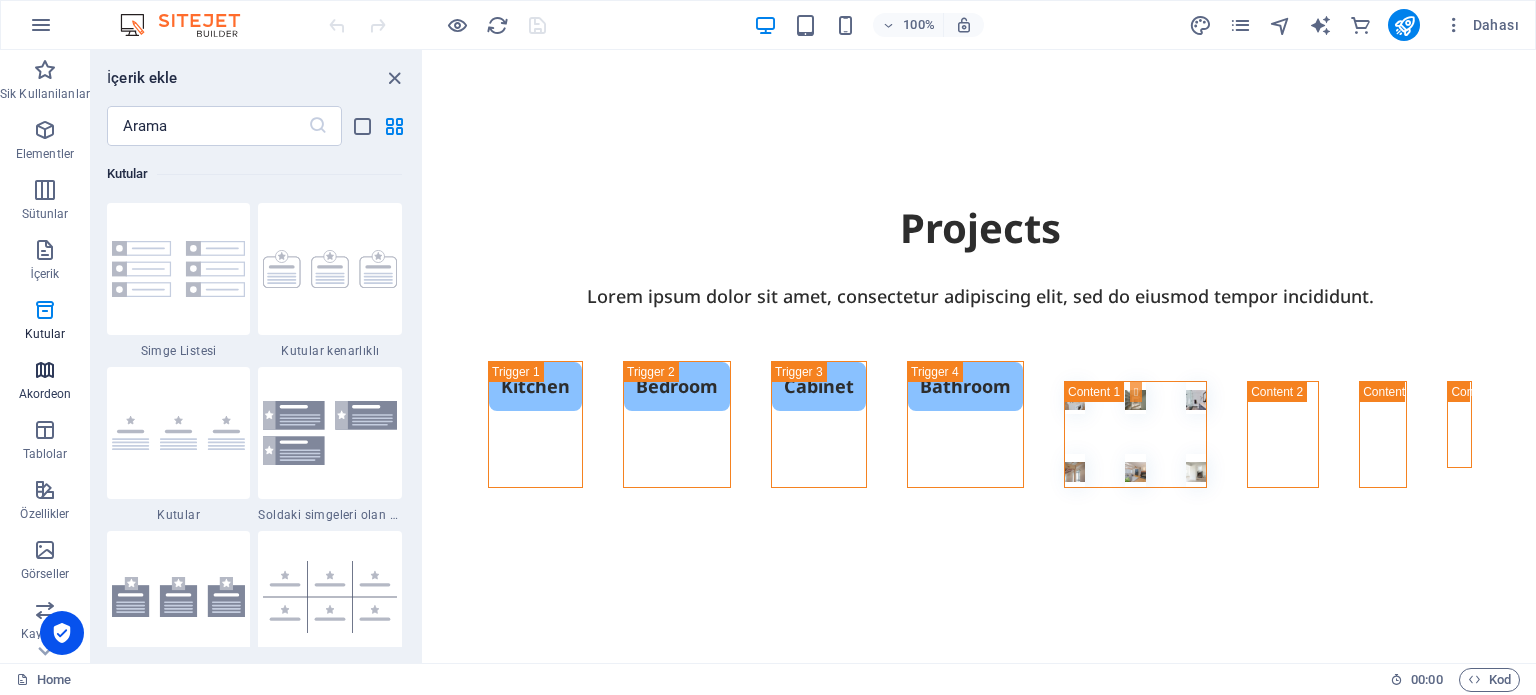 click at bounding box center (45, 370) 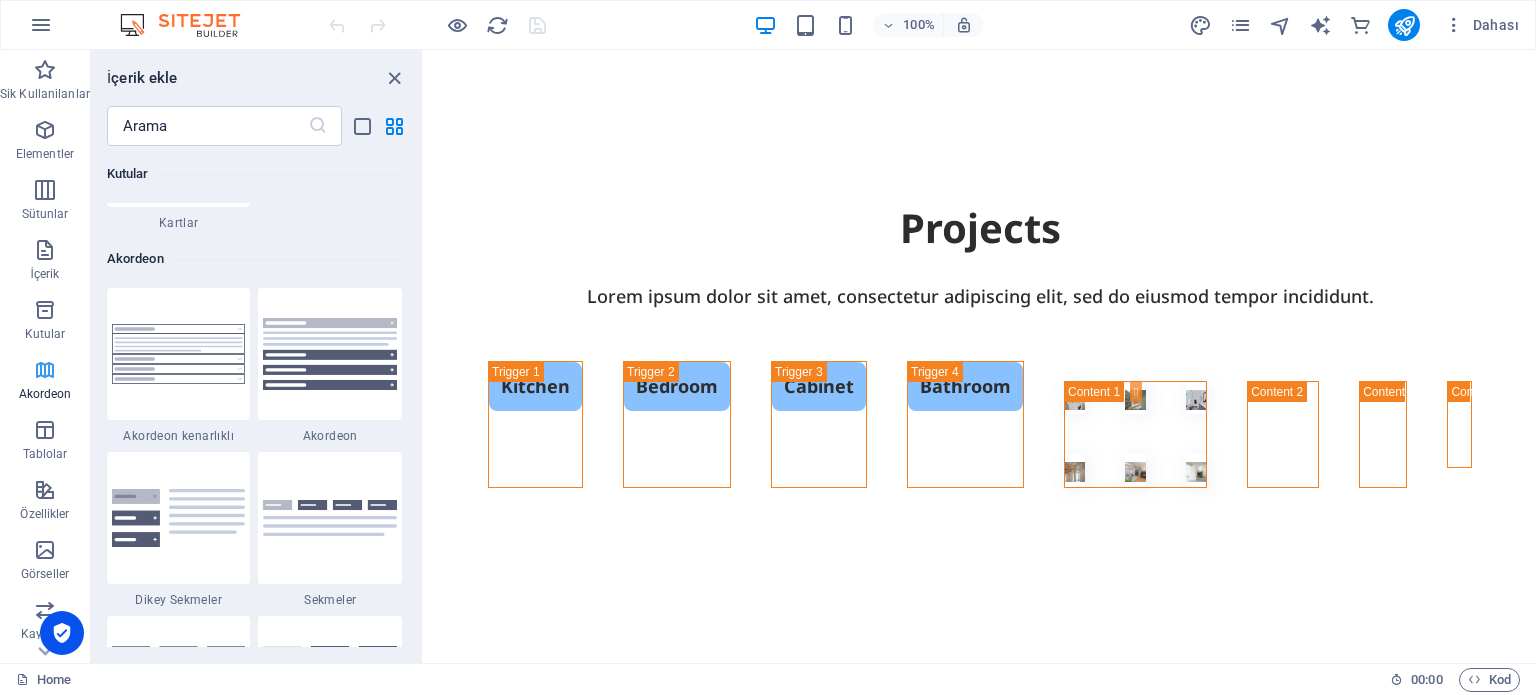 scroll, scrollTop: 6220, scrollLeft: 0, axis: vertical 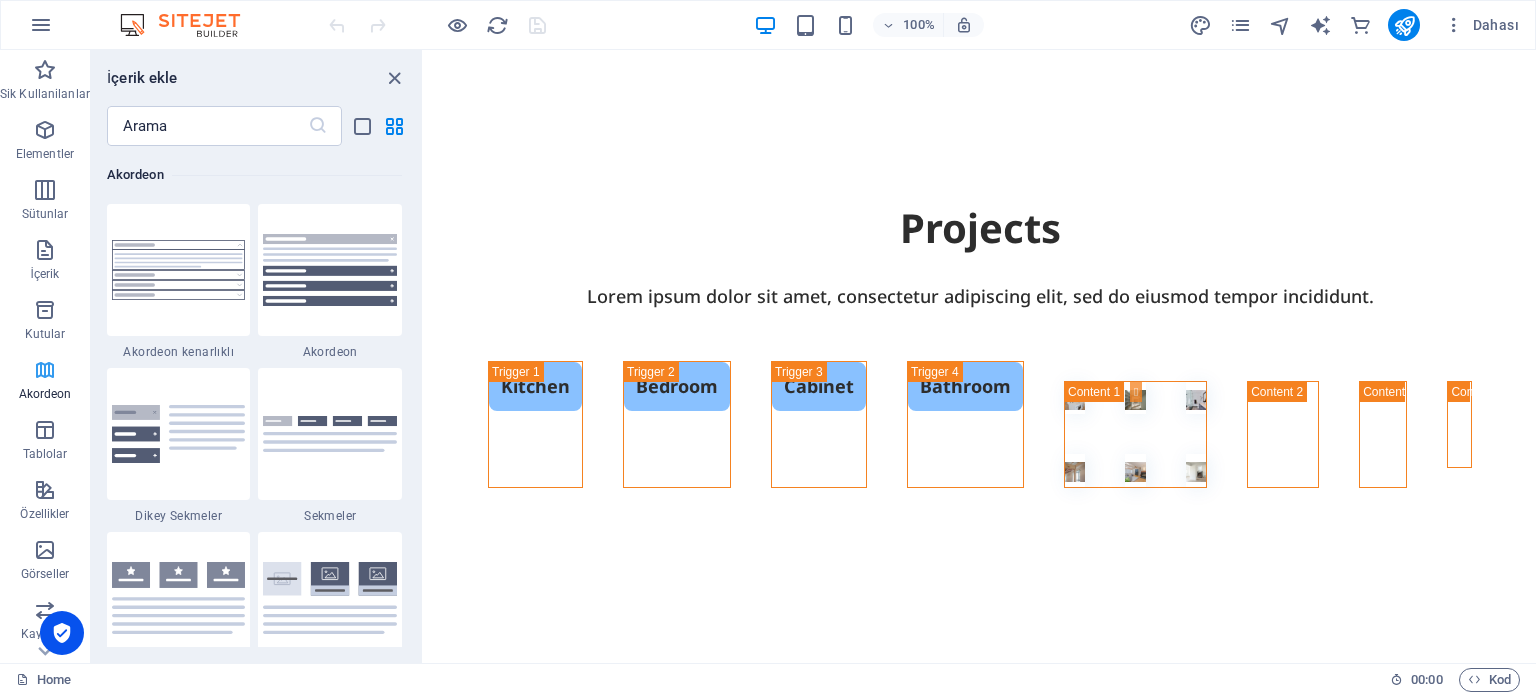 click on "Akordeon" at bounding box center (45, 382) 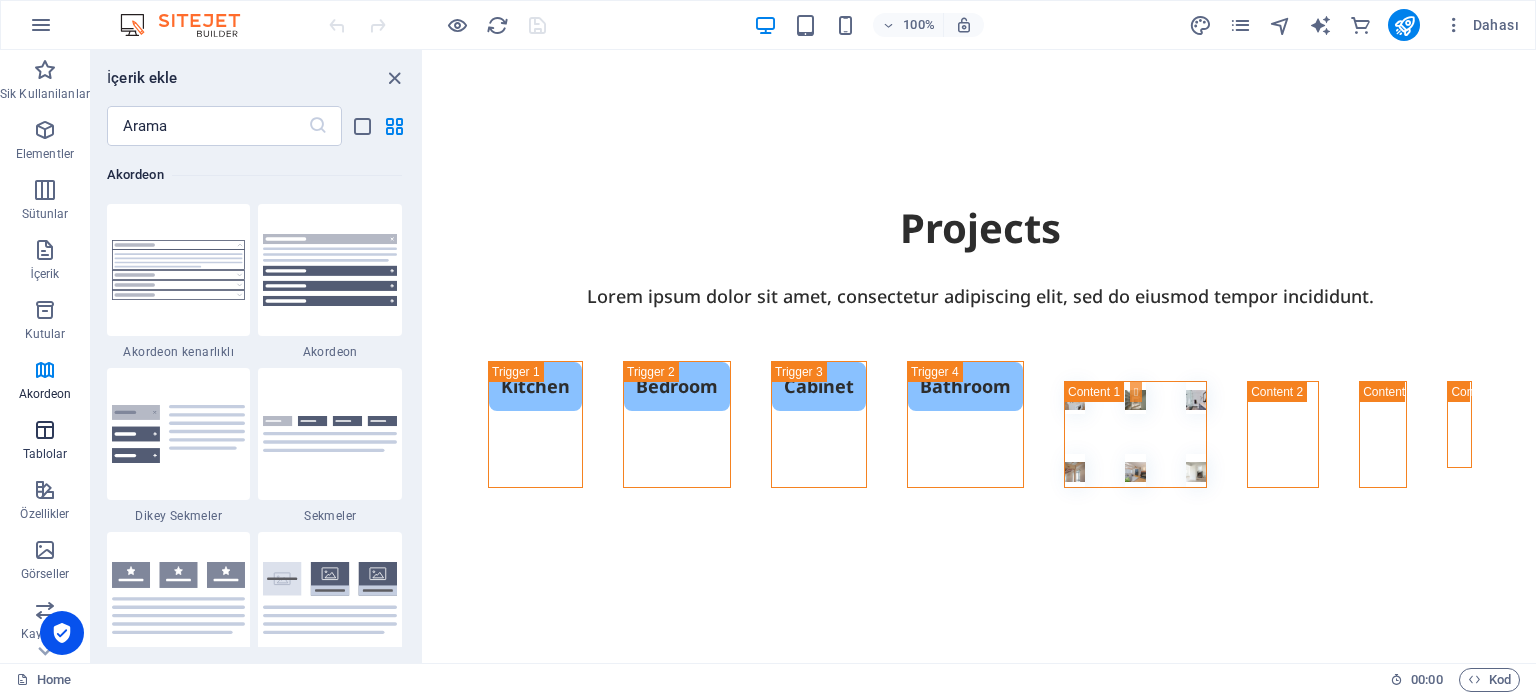 click at bounding box center [45, 430] 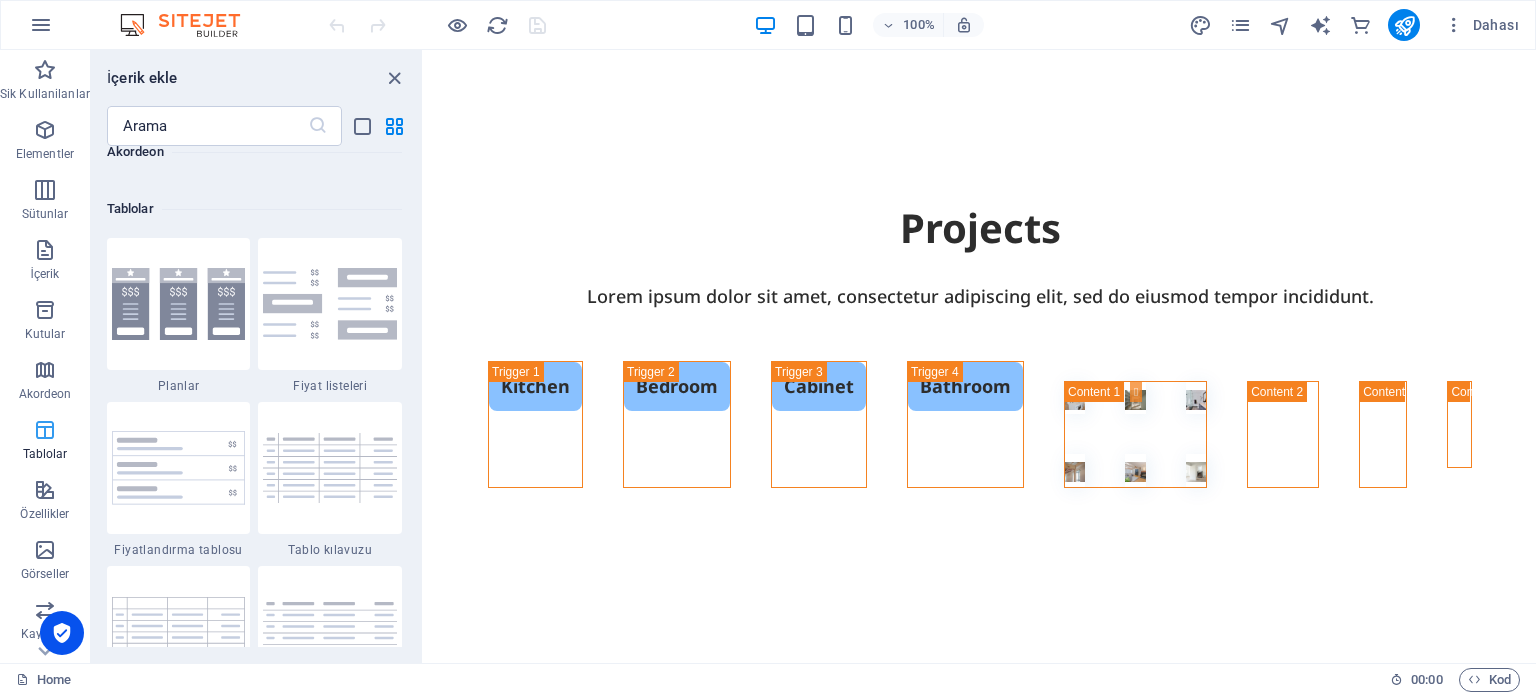 scroll, scrollTop: 6761, scrollLeft: 0, axis: vertical 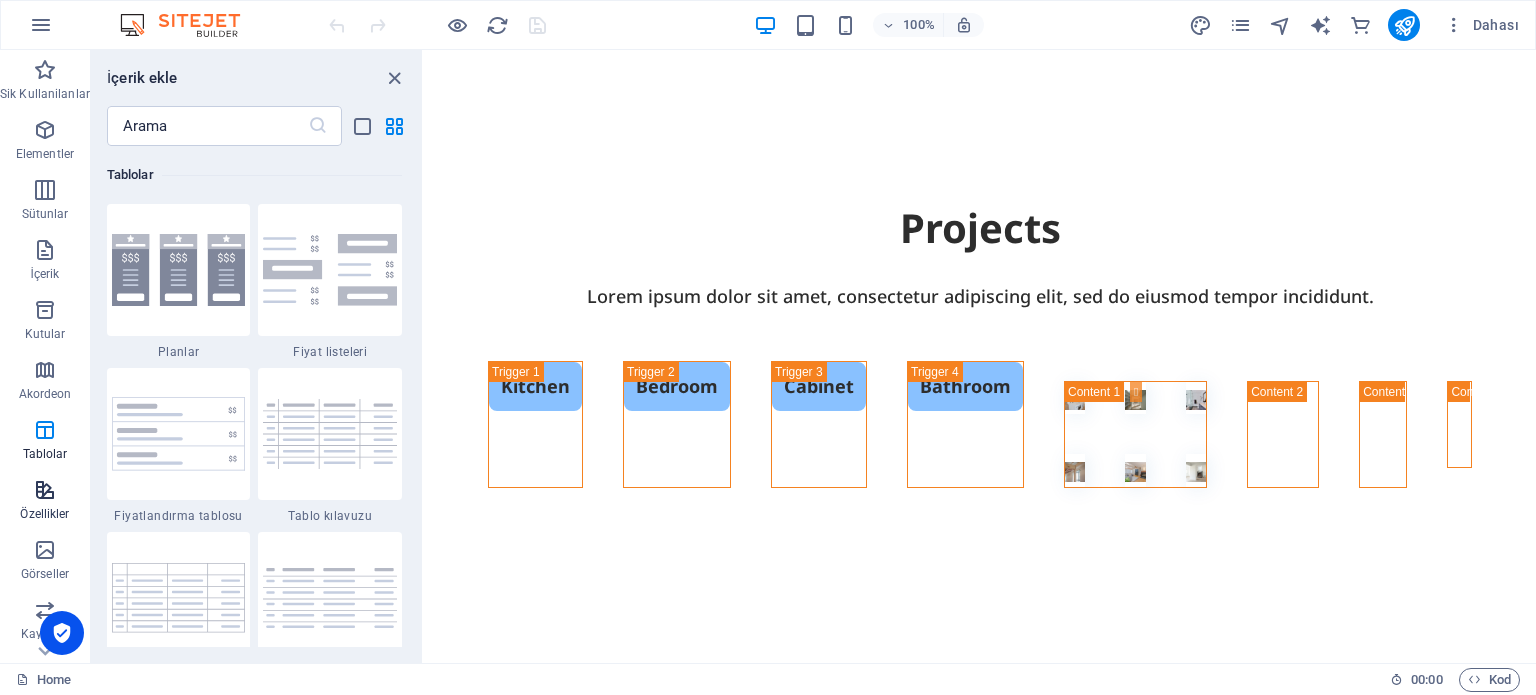 click on "Özellikler" at bounding box center [45, 500] 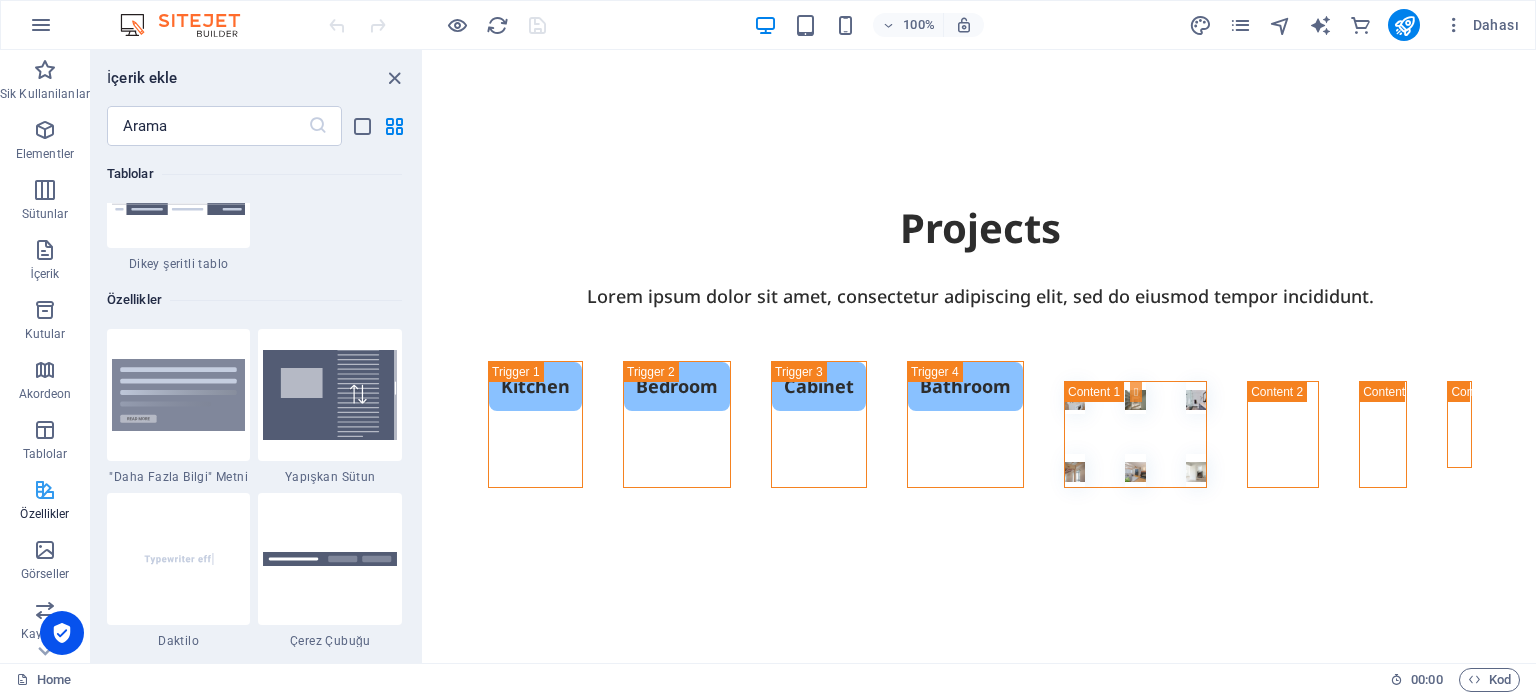 scroll, scrollTop: 7630, scrollLeft: 0, axis: vertical 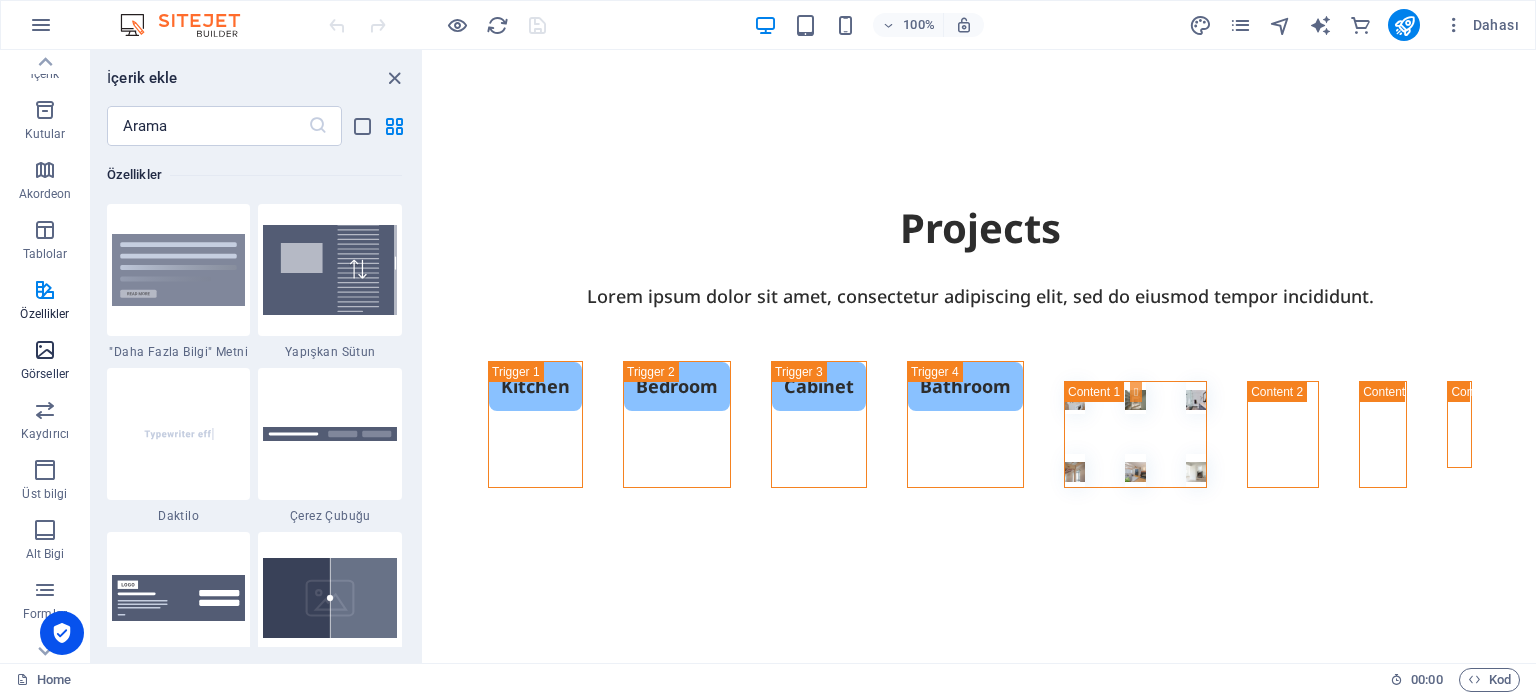 click at bounding box center (45, 350) 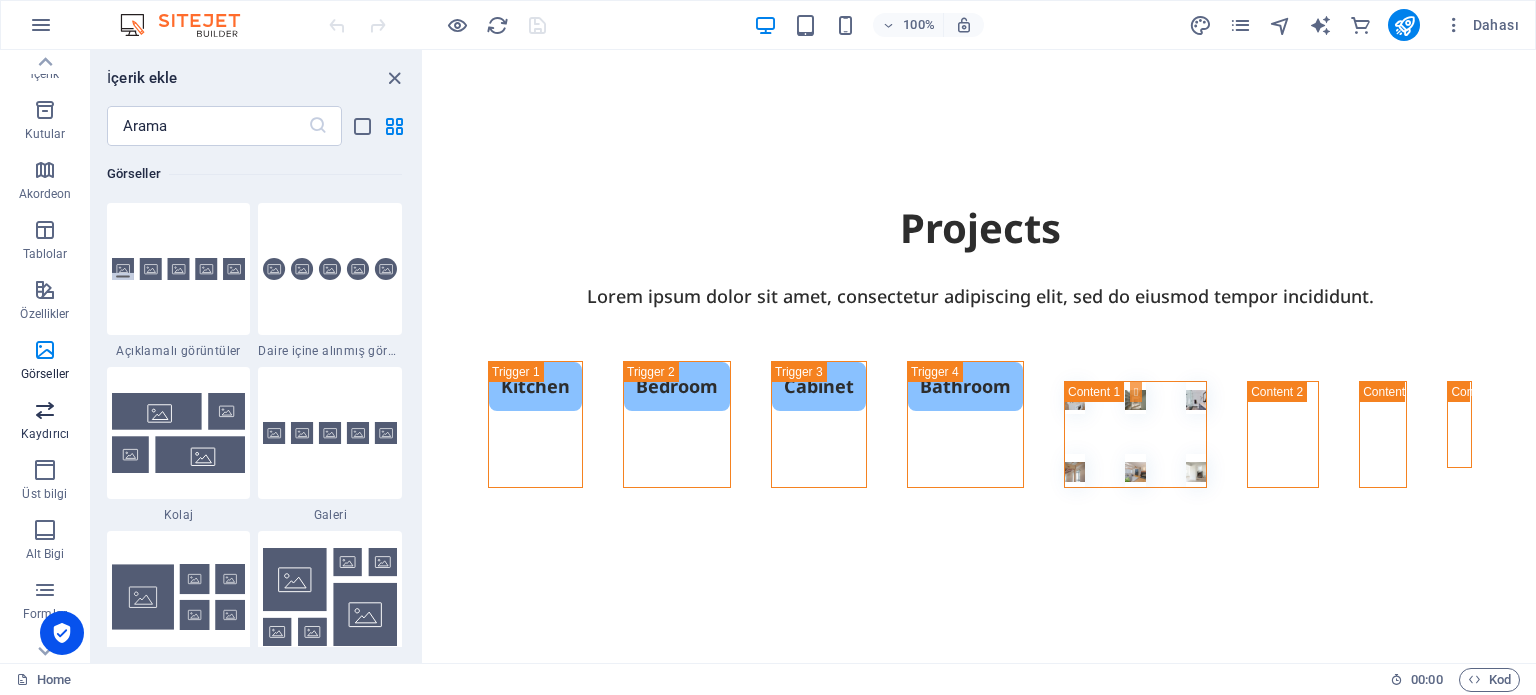 click at bounding box center [45, 410] 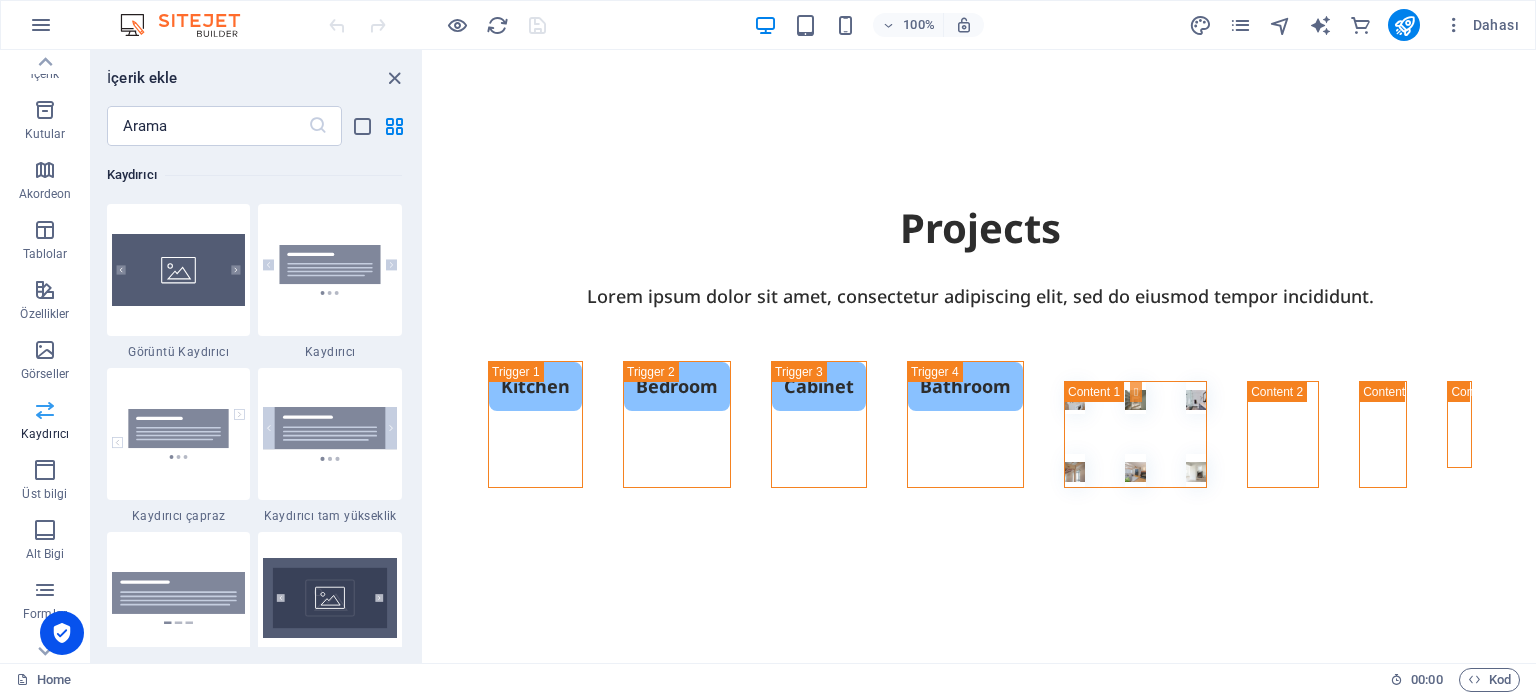 scroll, scrollTop: 11172, scrollLeft: 0, axis: vertical 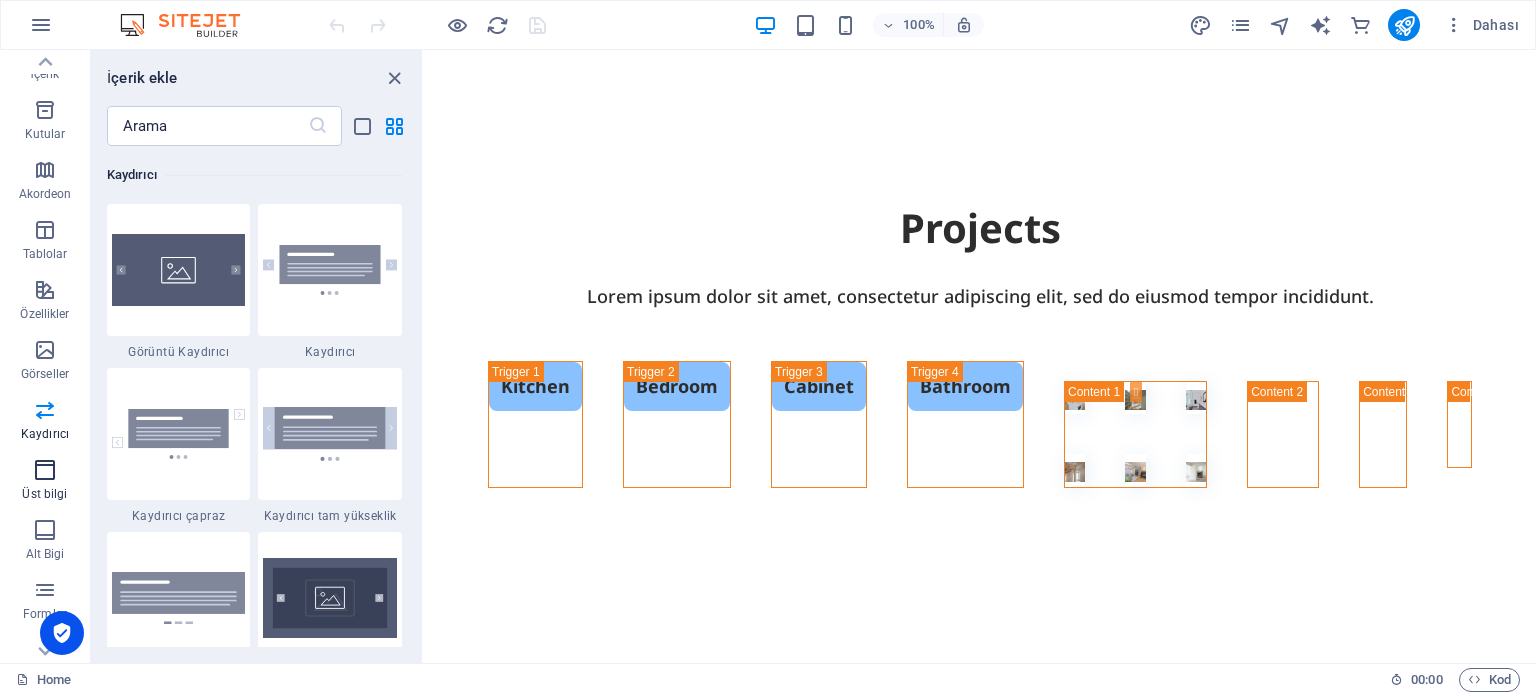 click at bounding box center [45, 470] 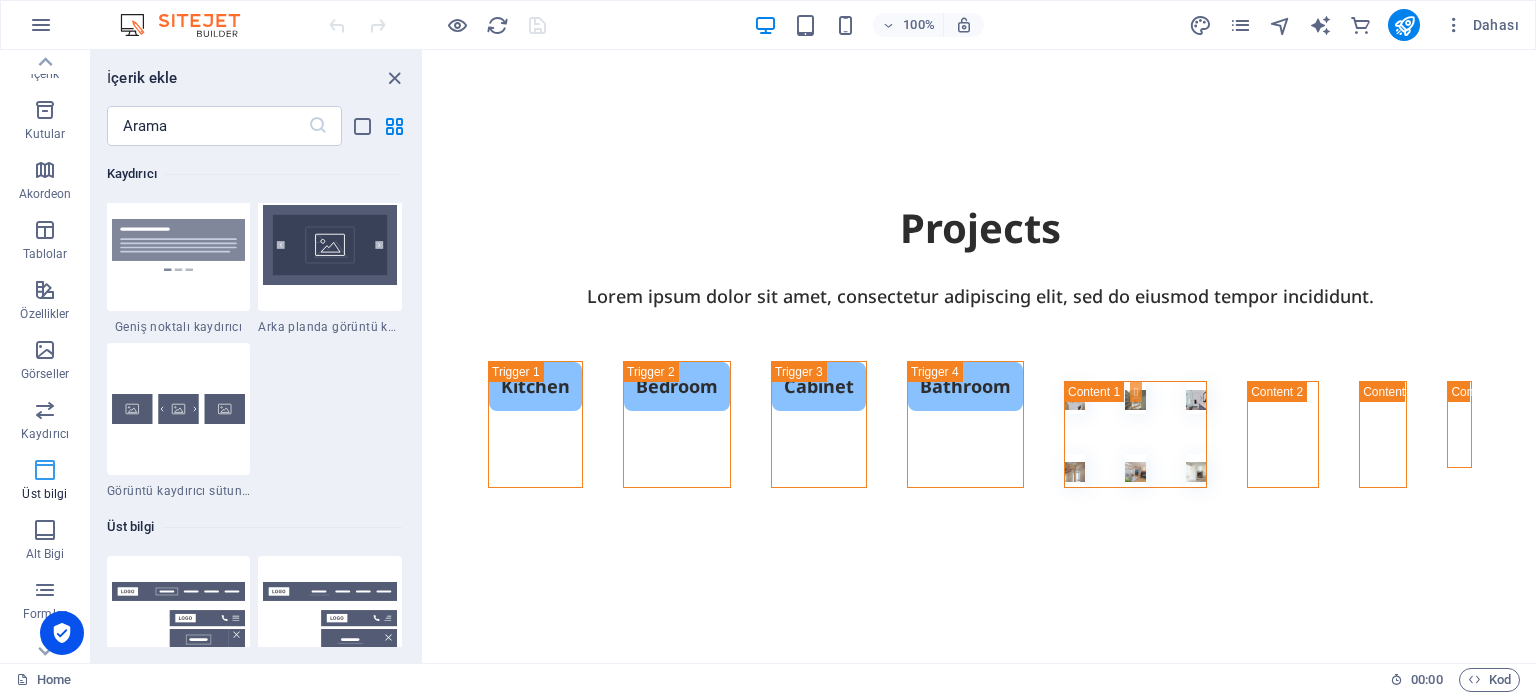 scroll, scrollTop: 11877, scrollLeft: 0, axis: vertical 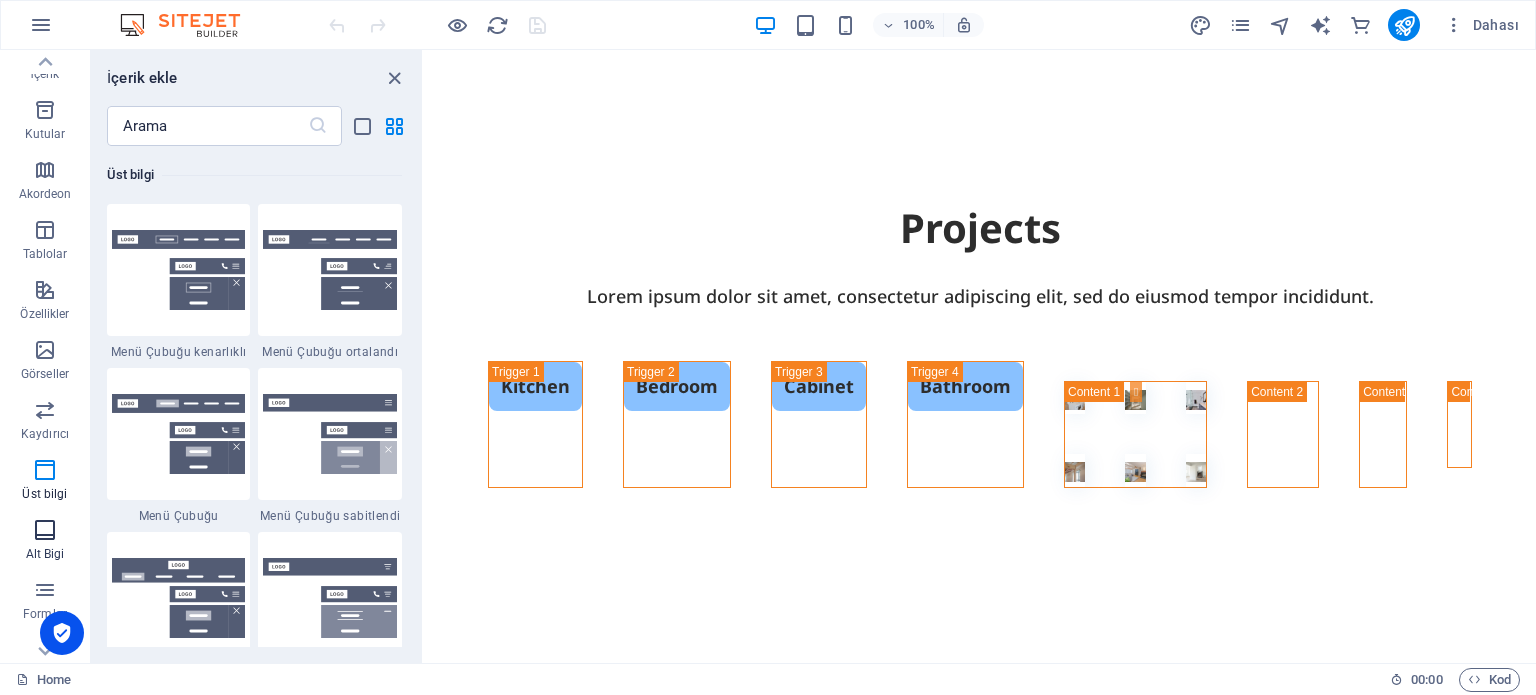 click at bounding box center (45, 530) 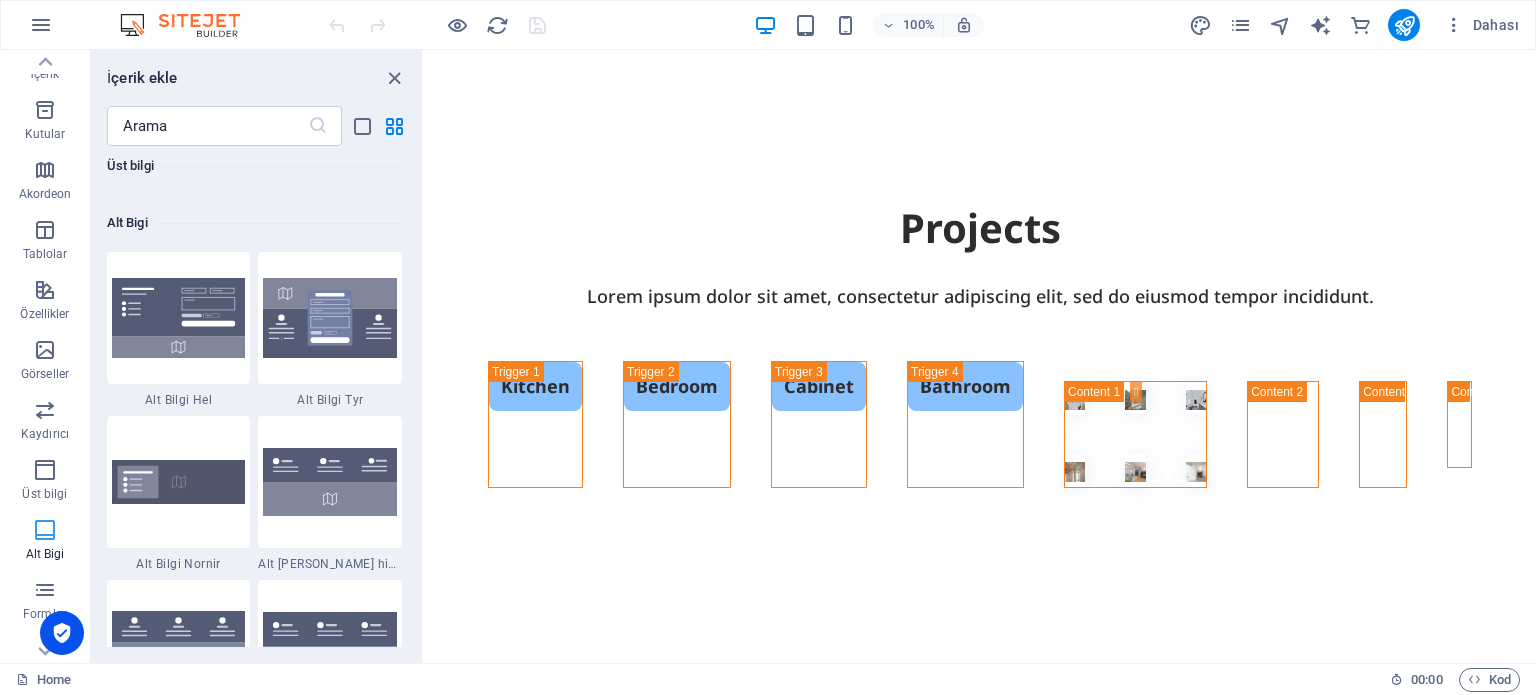scroll, scrollTop: 13074, scrollLeft: 0, axis: vertical 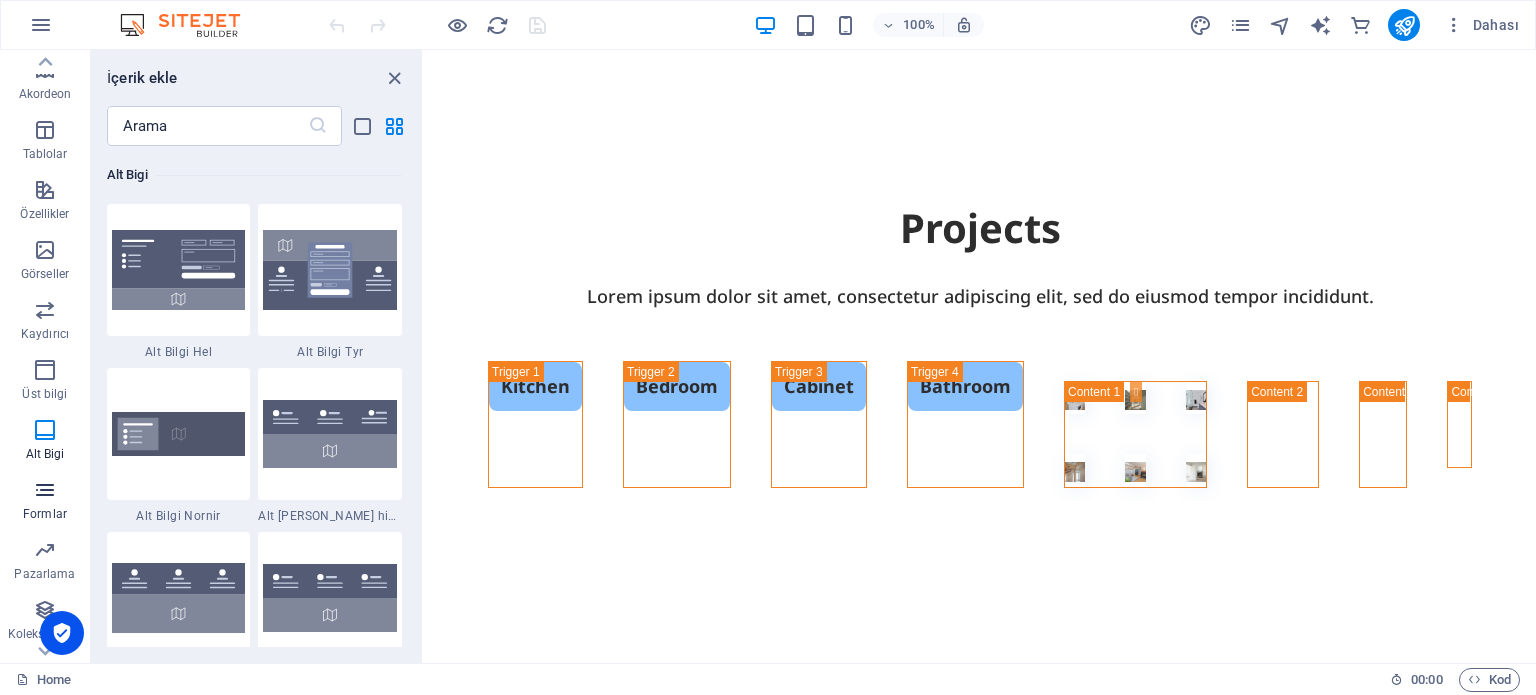 click on "Formlar" at bounding box center (45, 502) 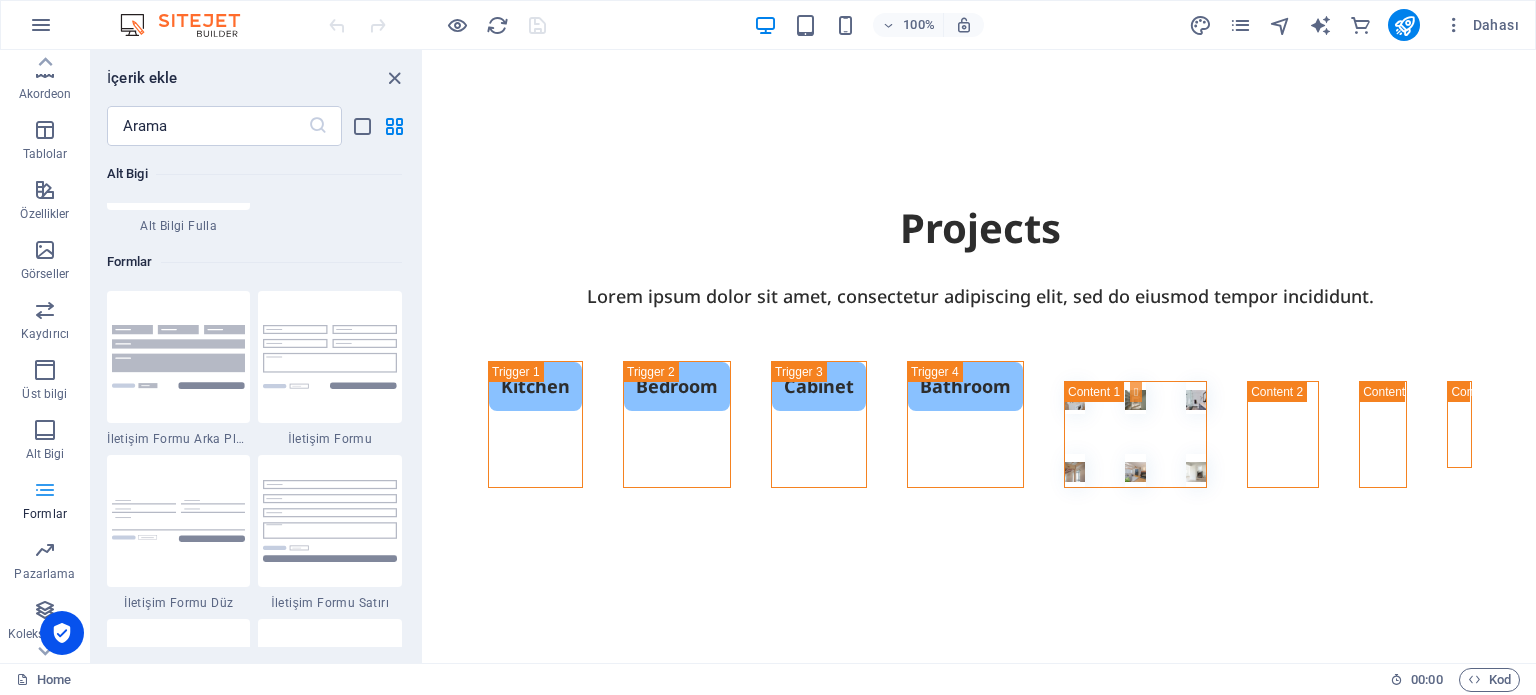scroll, scrollTop: 14436, scrollLeft: 0, axis: vertical 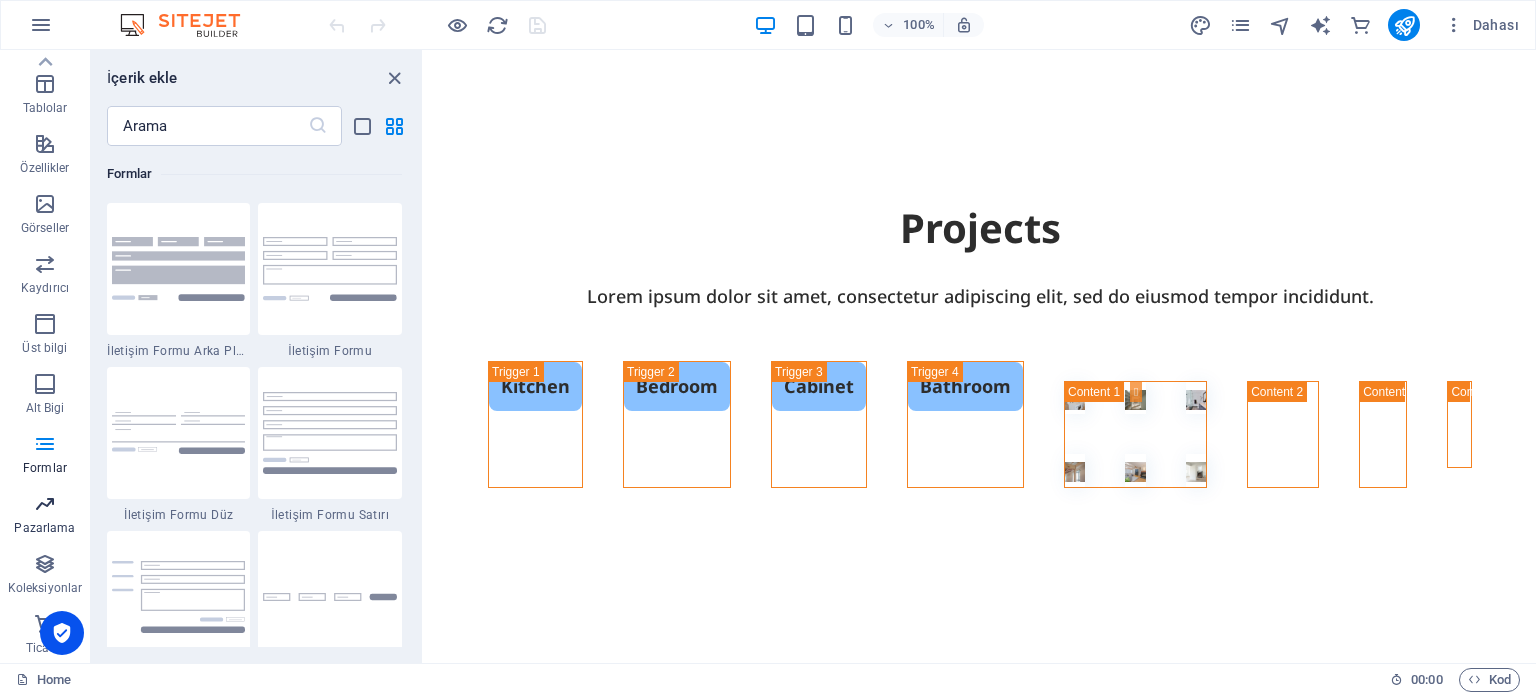 click at bounding box center [45, 504] 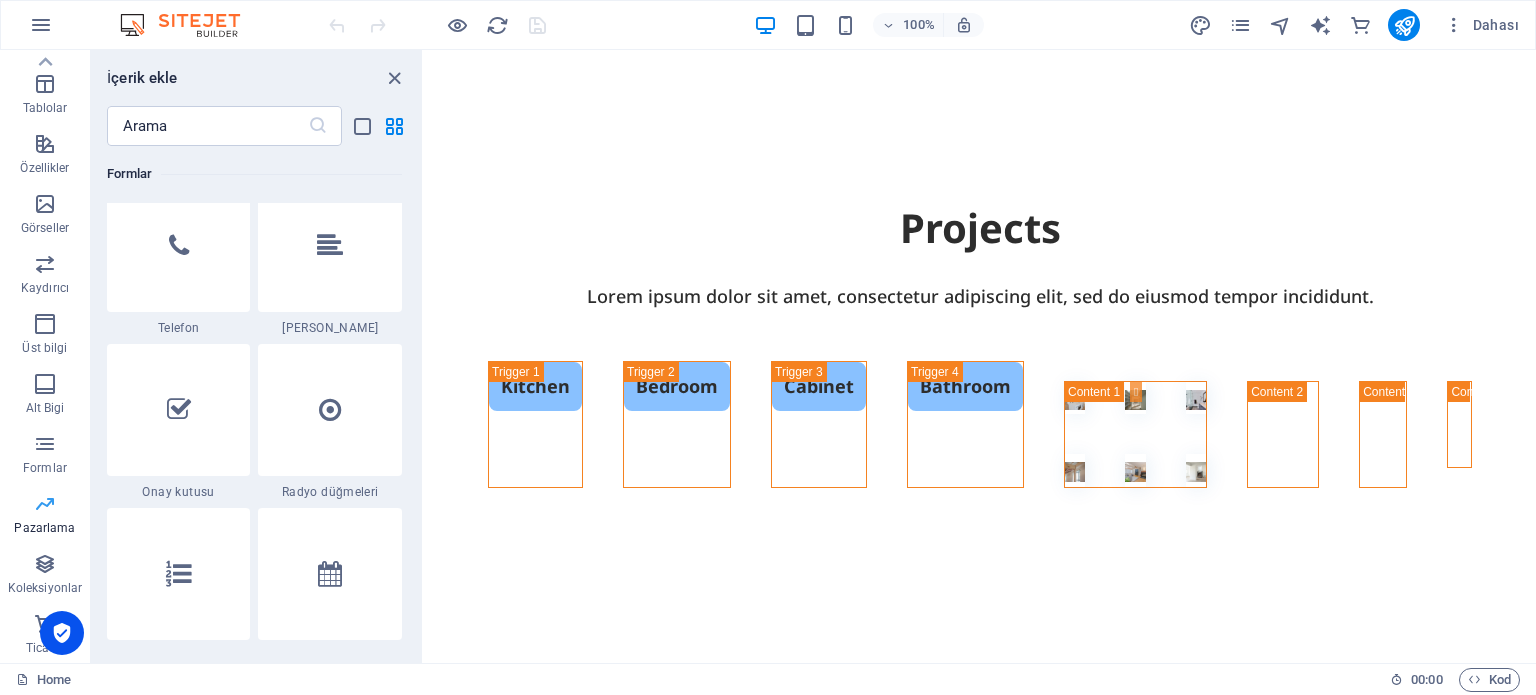 scroll, scrollTop: 16124, scrollLeft: 0, axis: vertical 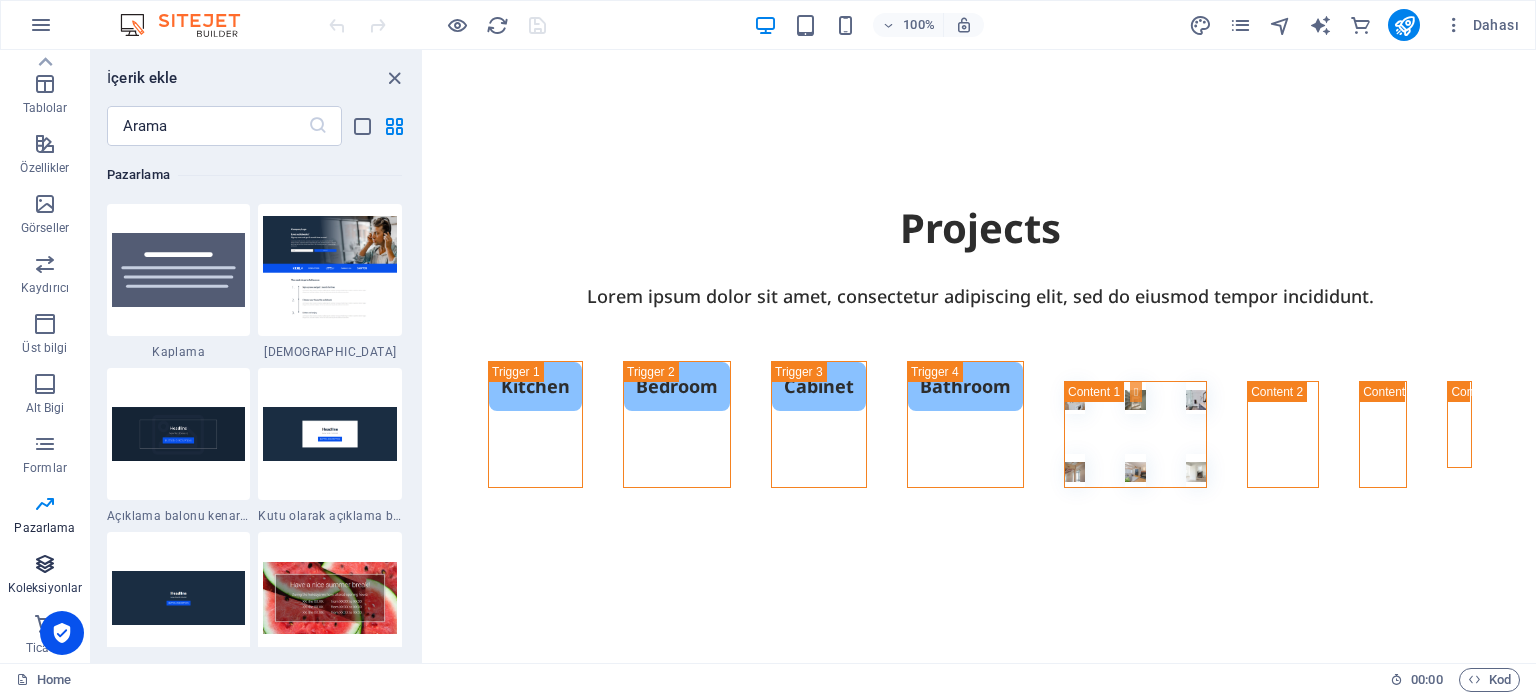 click at bounding box center (45, 564) 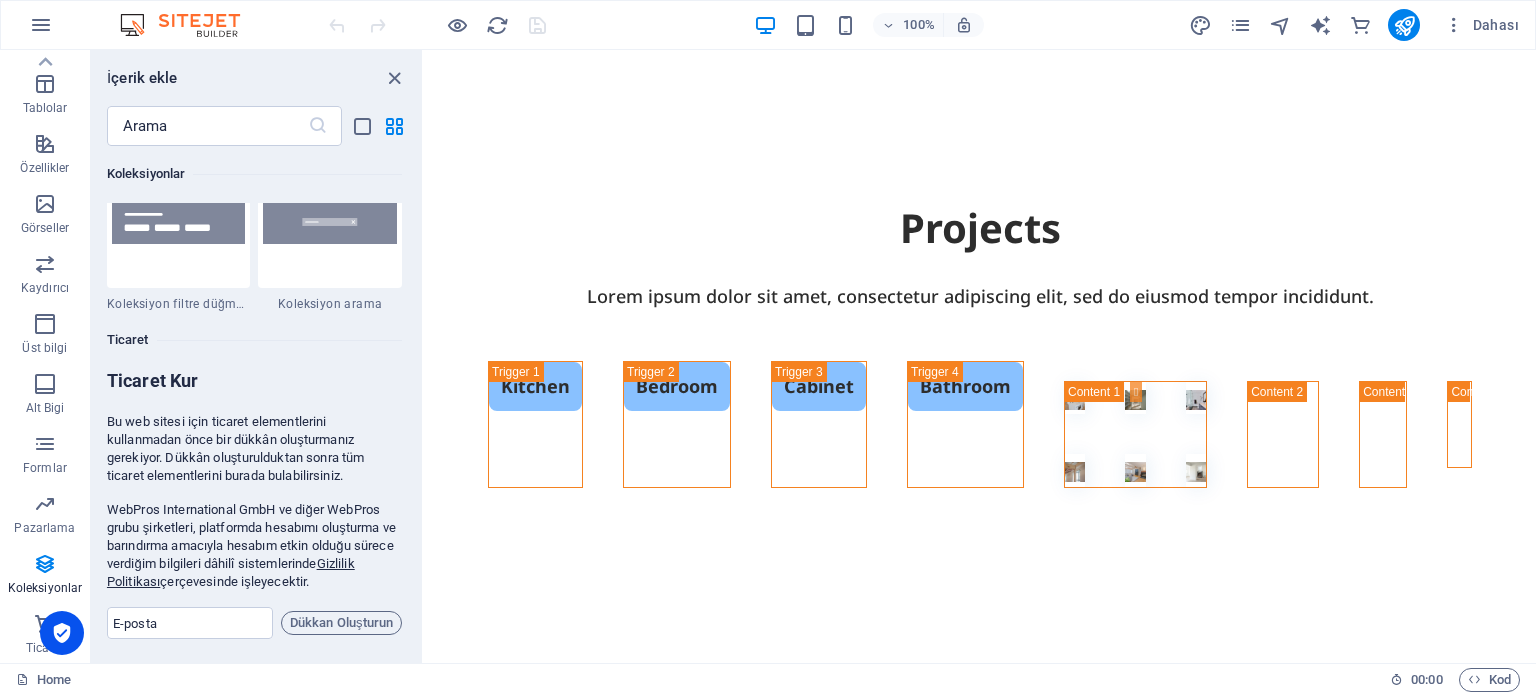 scroll, scrollTop: 18641, scrollLeft: 0, axis: vertical 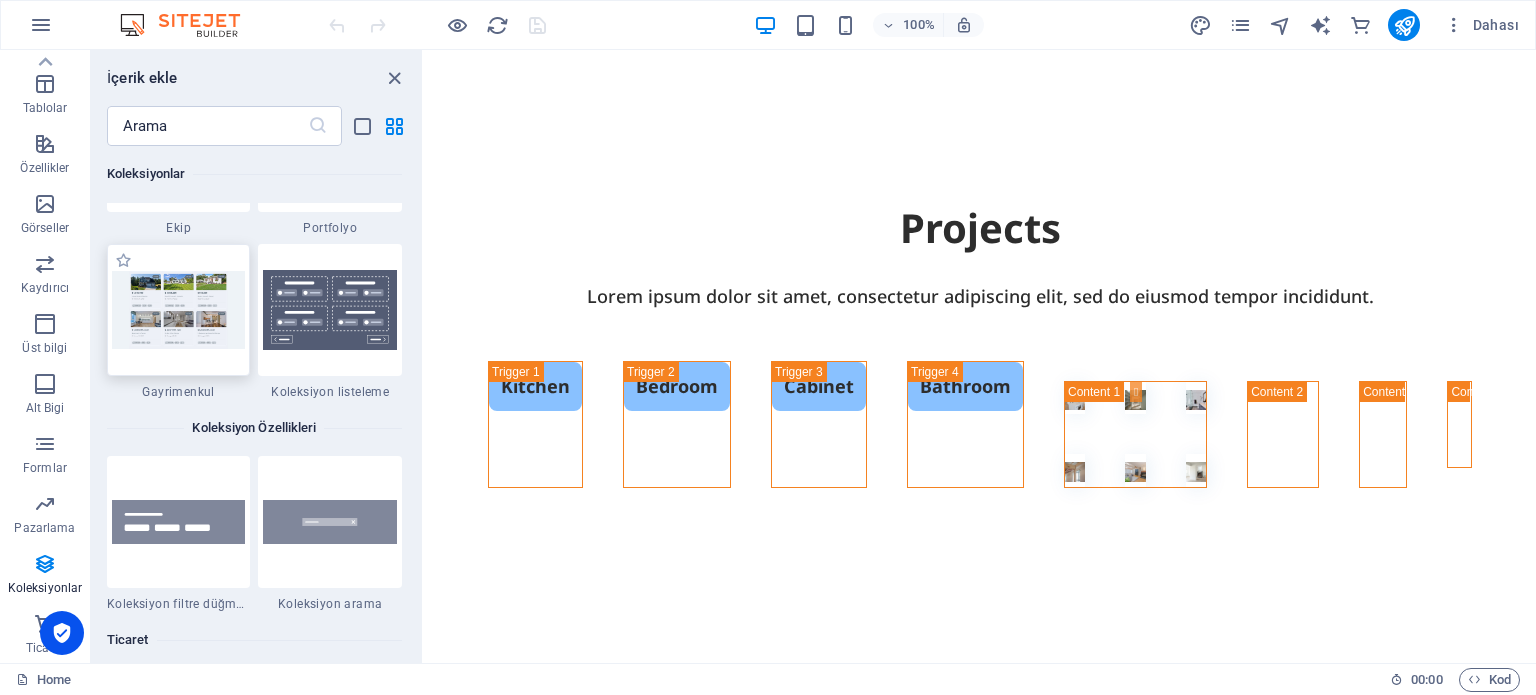 click at bounding box center [179, 310] 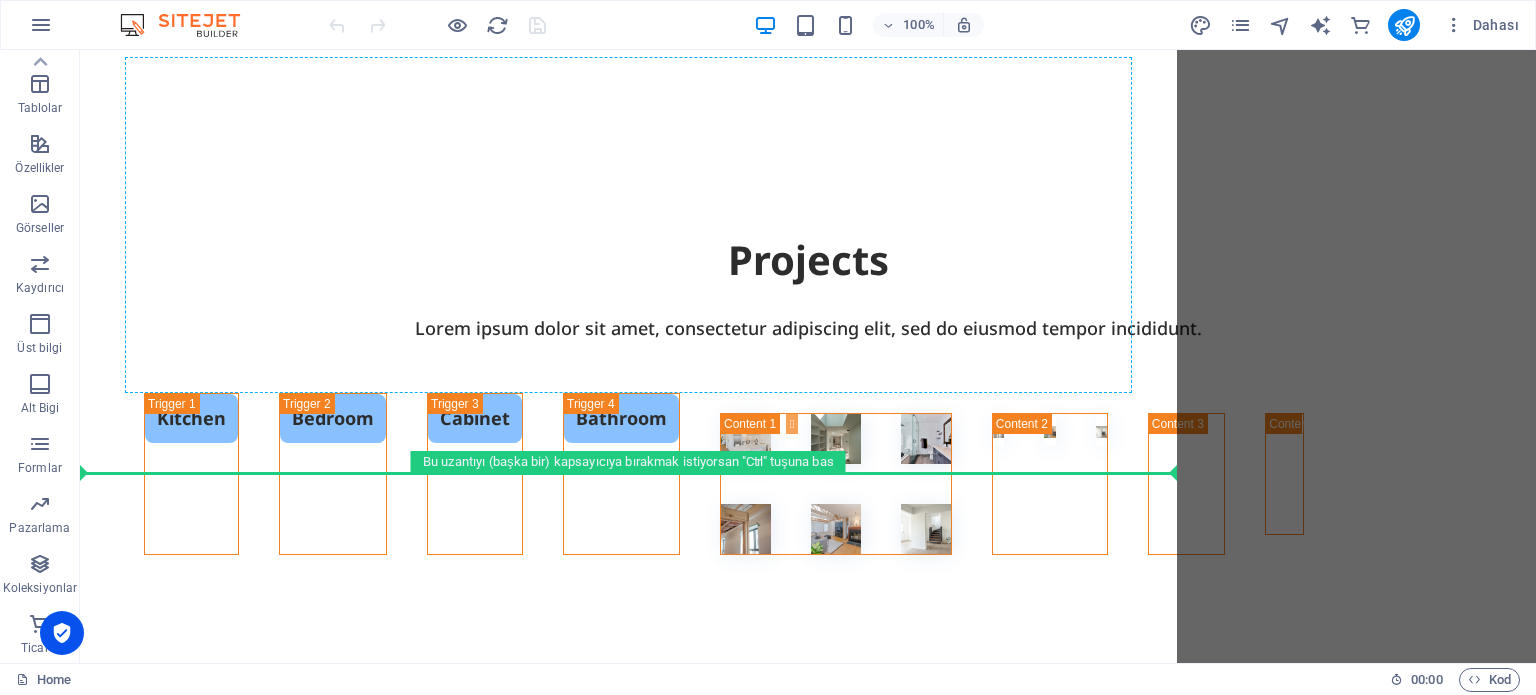 scroll, scrollTop: 4800, scrollLeft: 0, axis: vertical 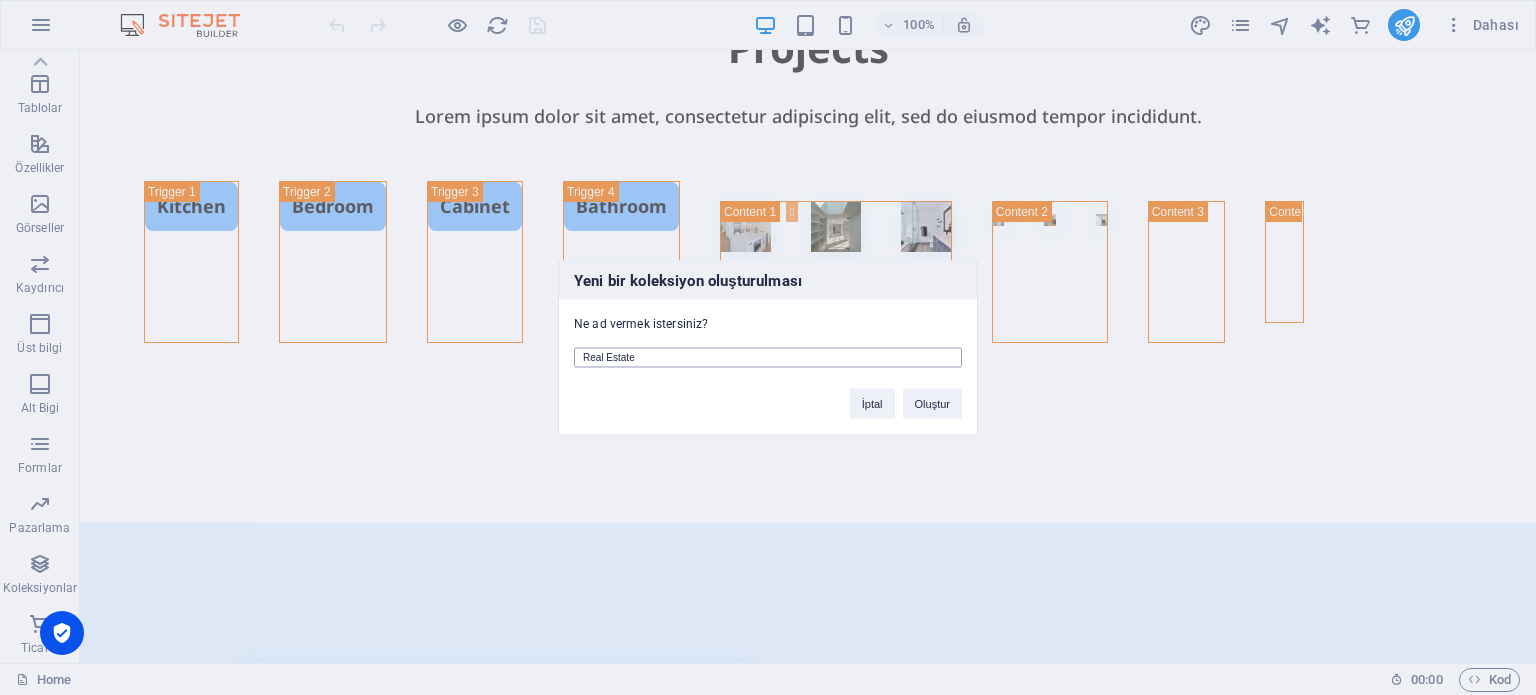 click on "Real Estate" at bounding box center (768, 357) 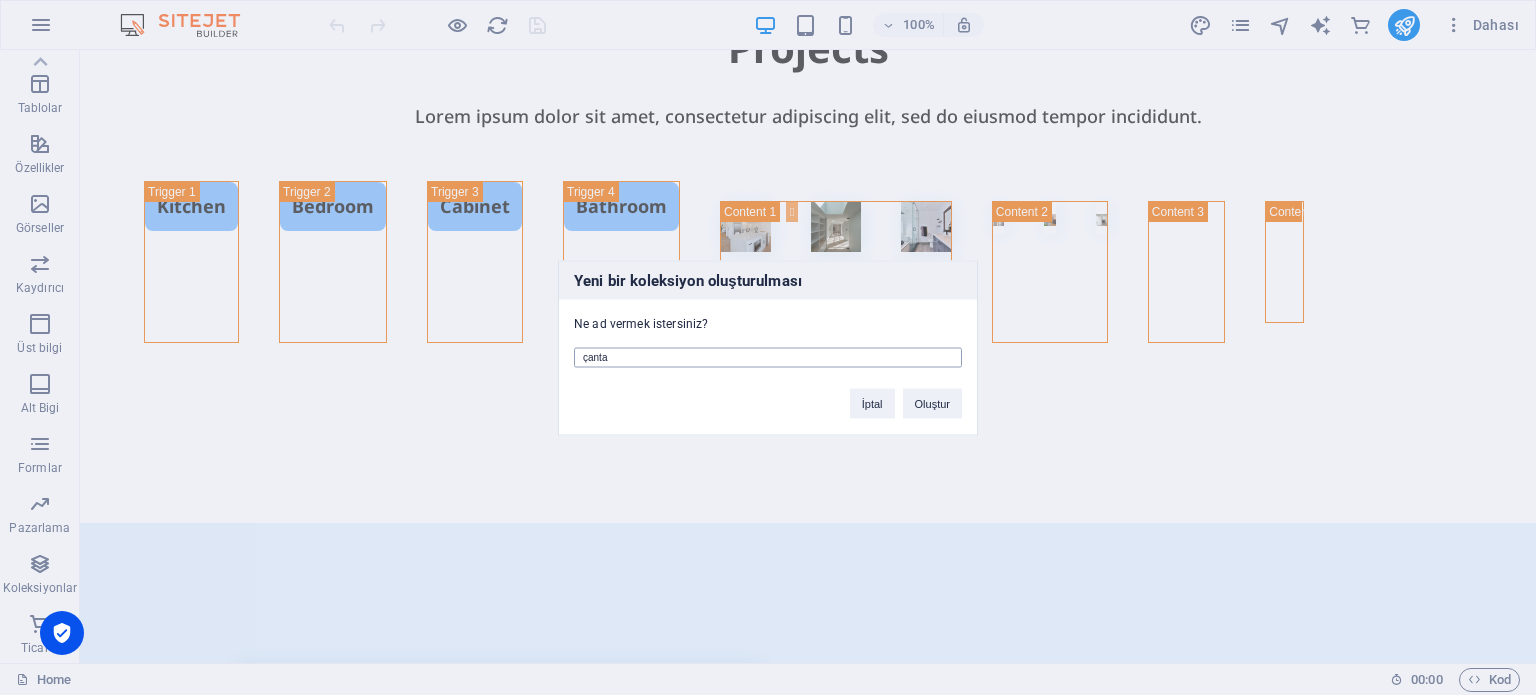 type on "çanta" 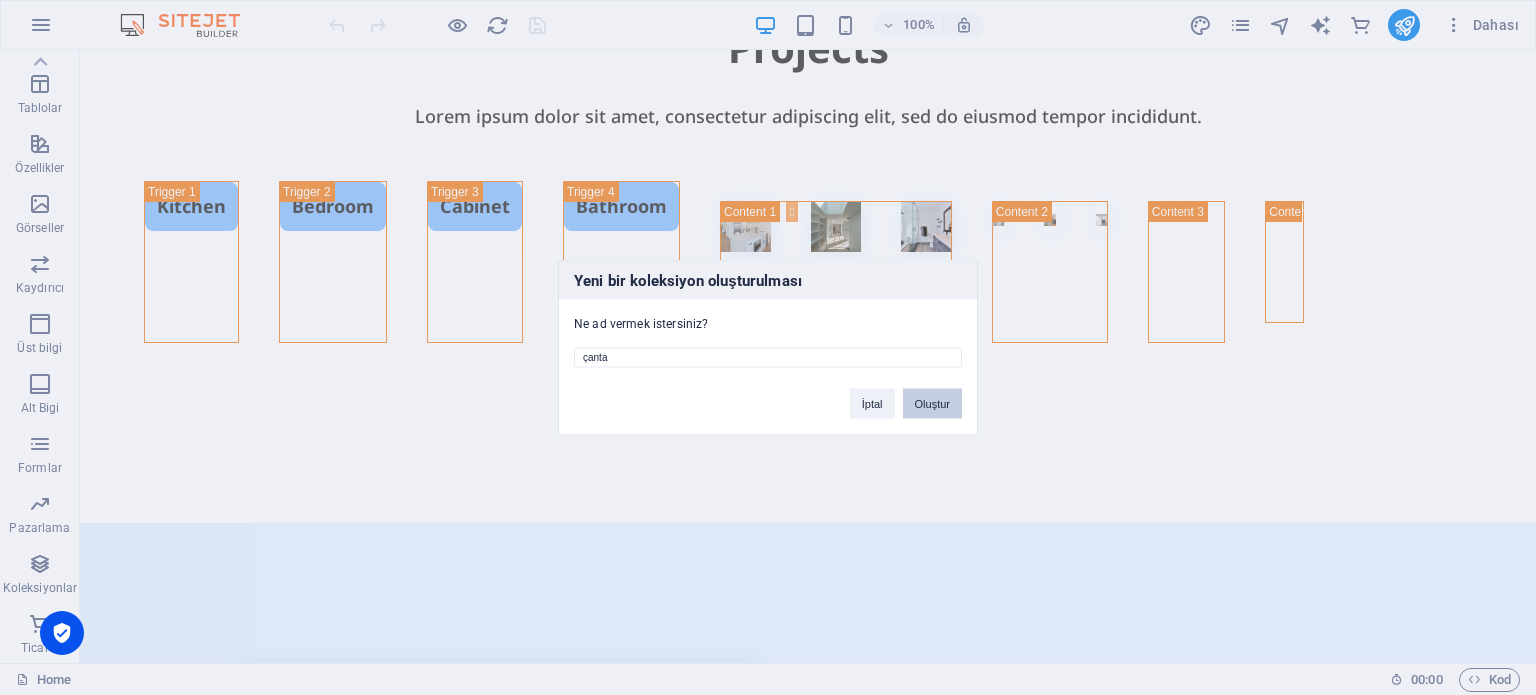 click on "Oluştur" at bounding box center (932, 403) 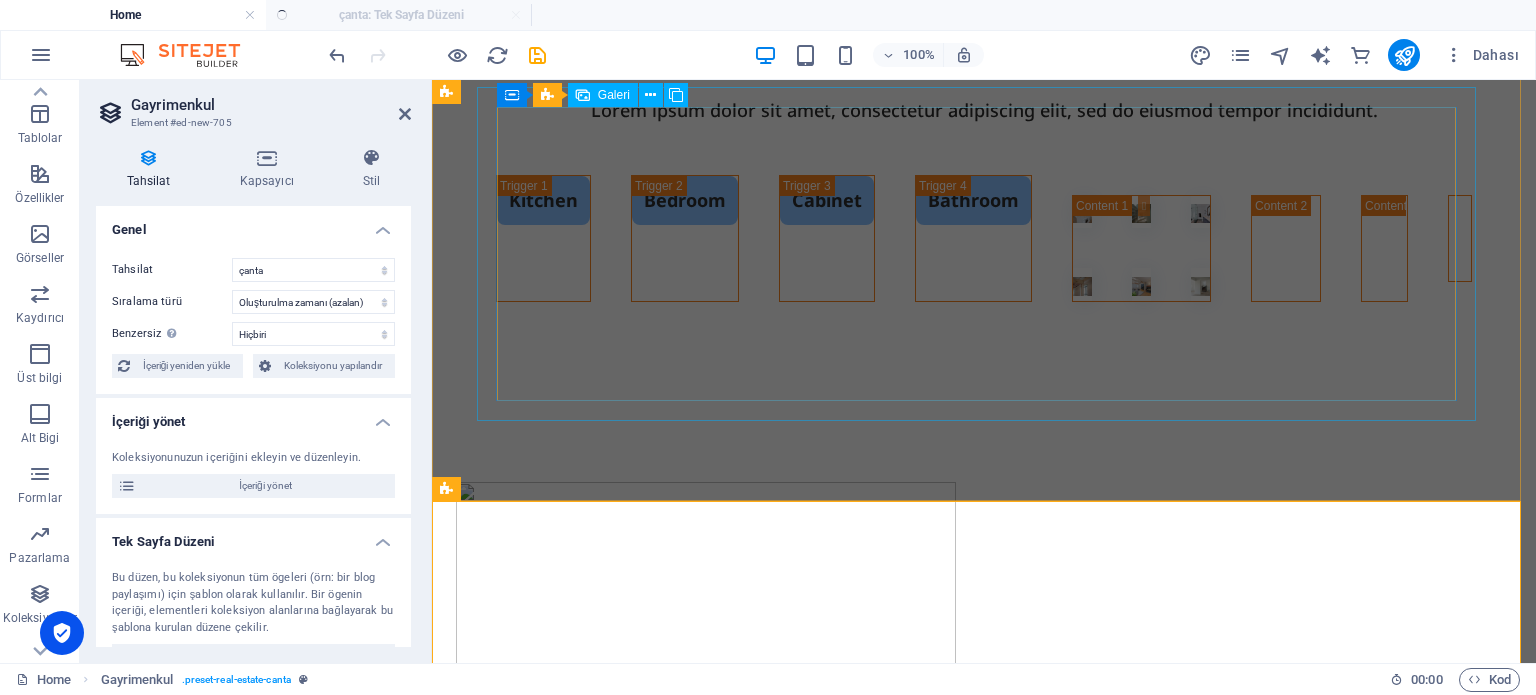 select on "createdAt_DESC" 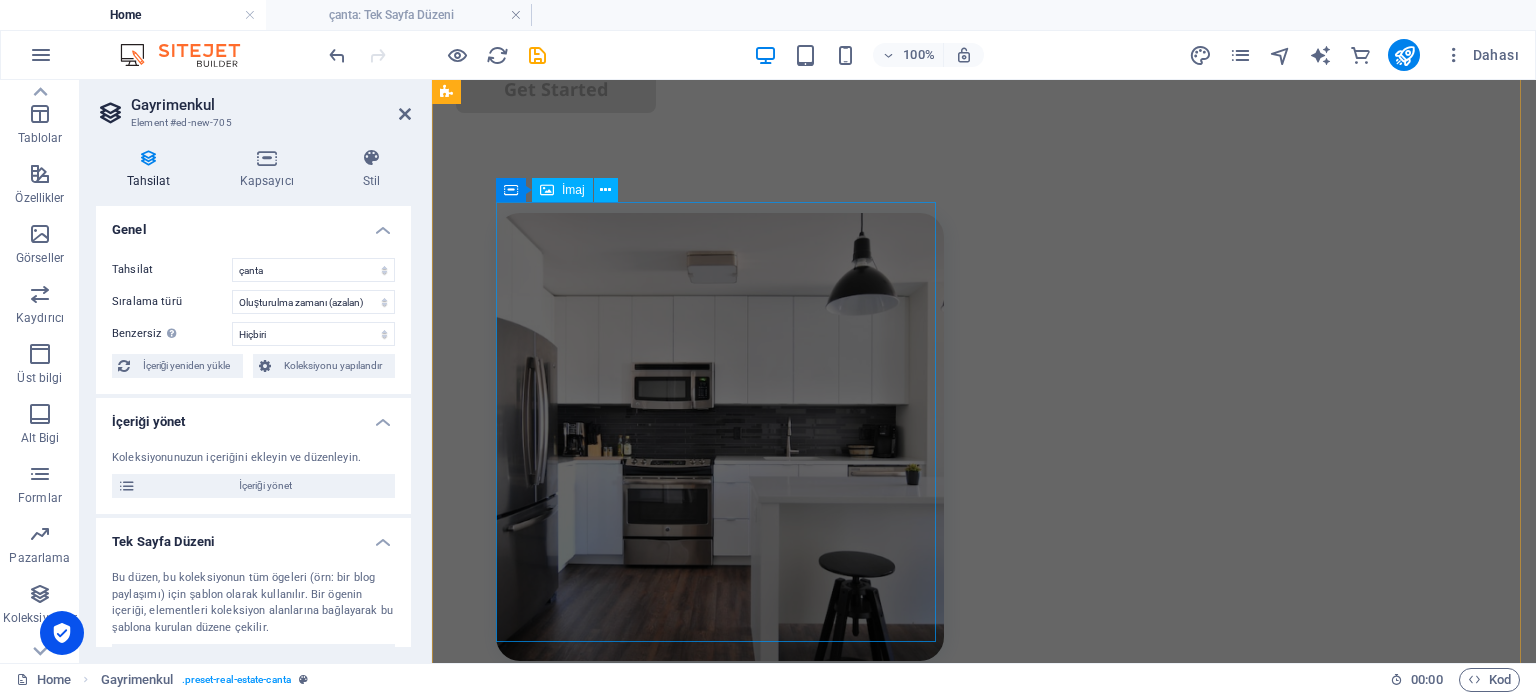 scroll, scrollTop: 576, scrollLeft: 0, axis: vertical 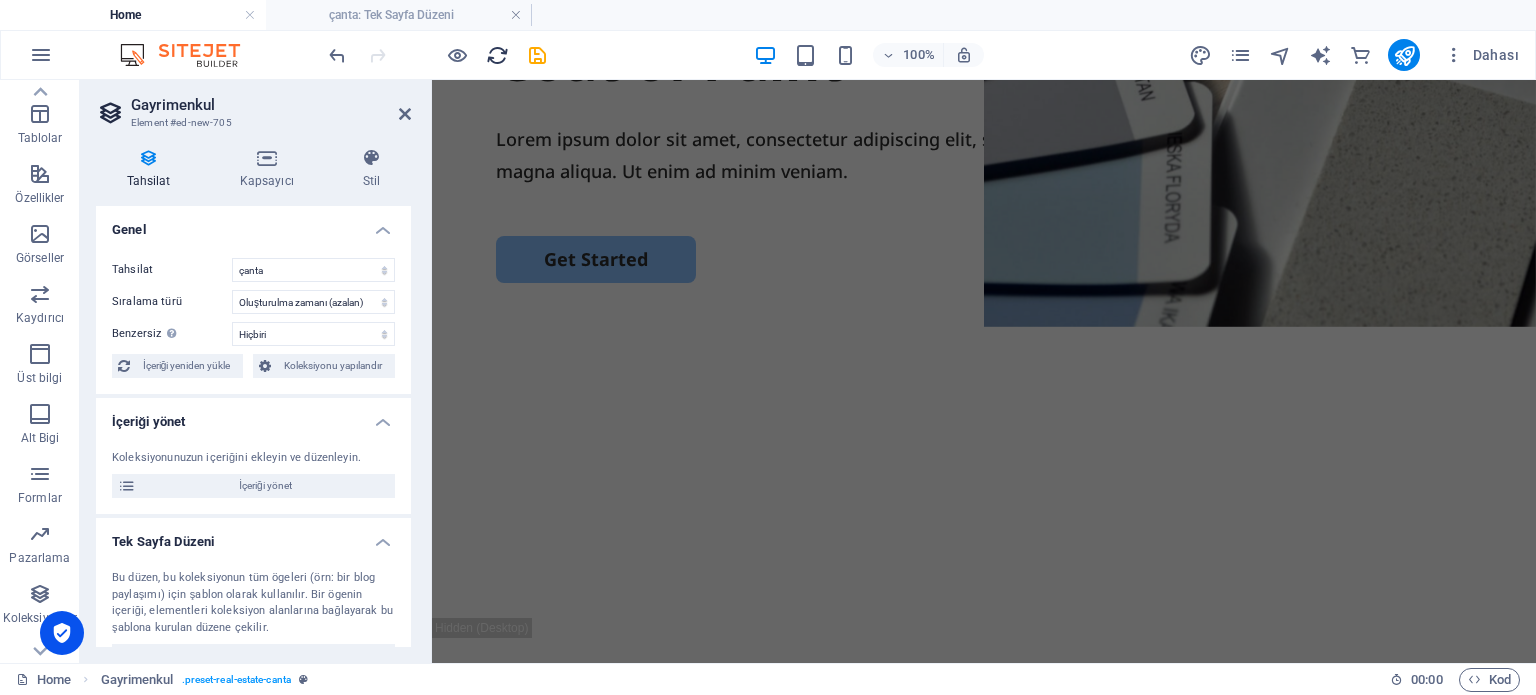 click at bounding box center [497, 55] 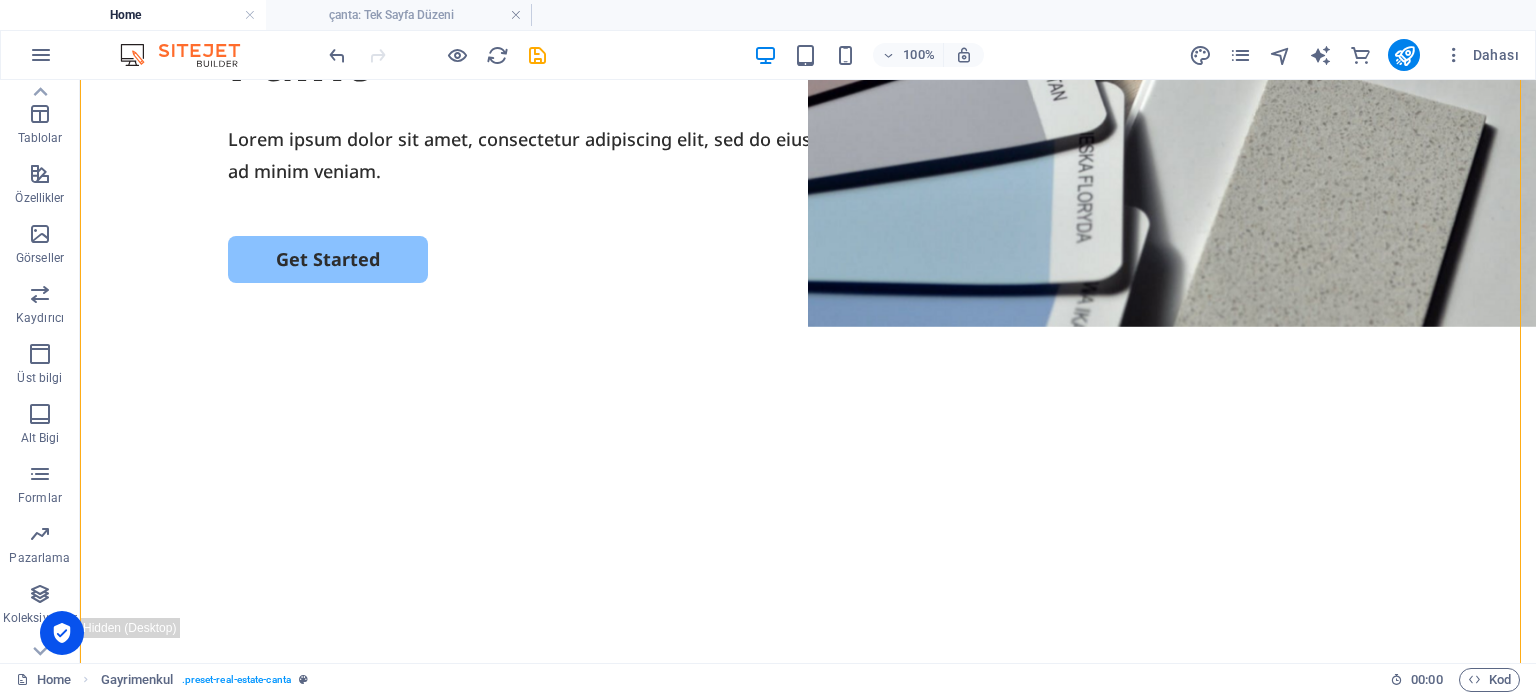 click at bounding box center [437, 55] 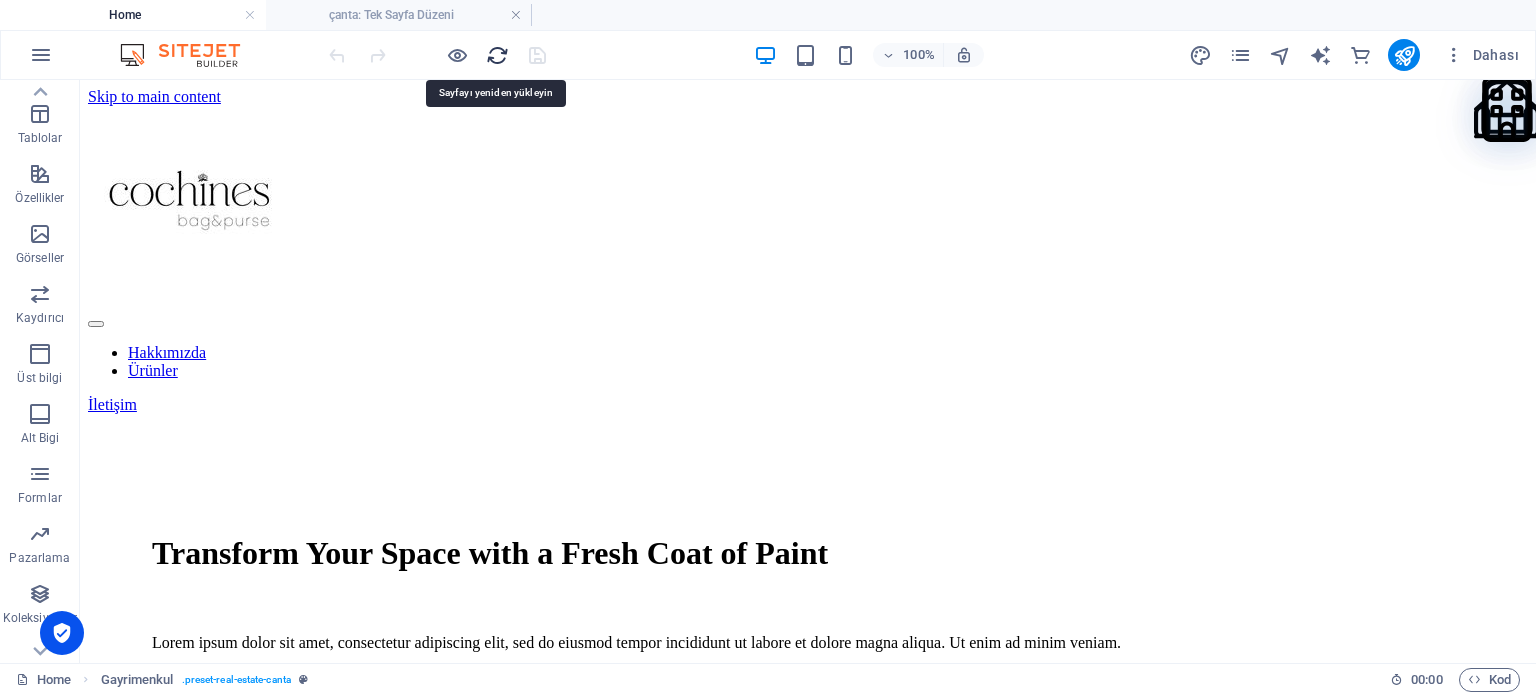 scroll, scrollTop: 0, scrollLeft: 0, axis: both 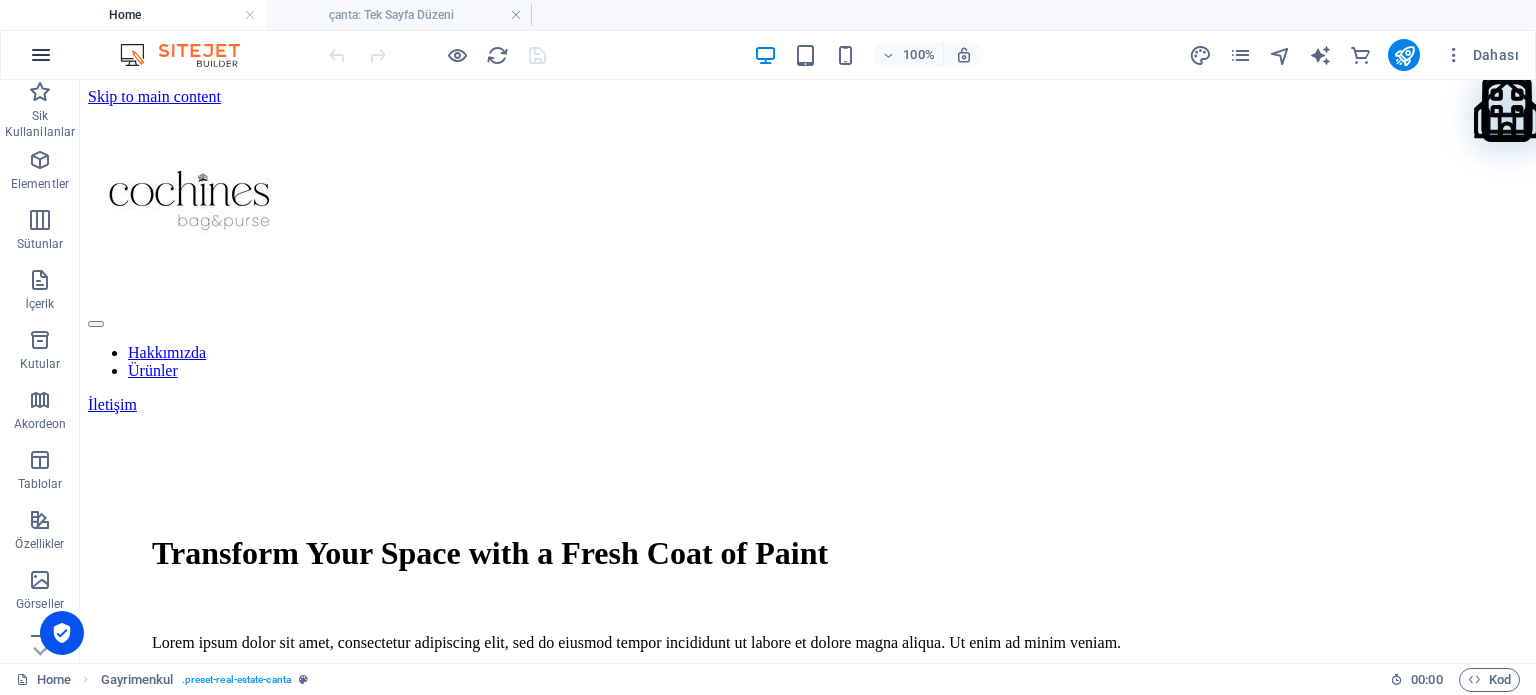click at bounding box center (41, 55) 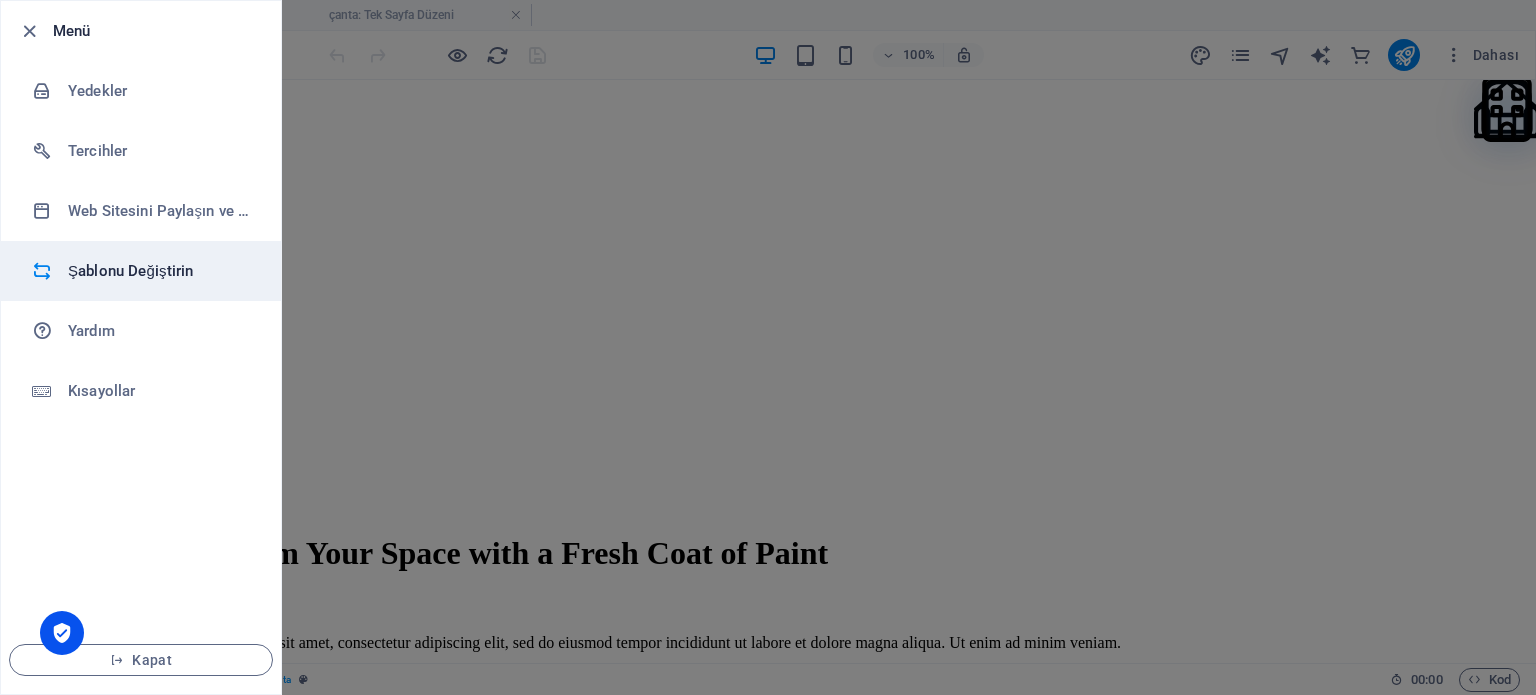 click on "Şablonu Değiştirin" at bounding box center (160, 271) 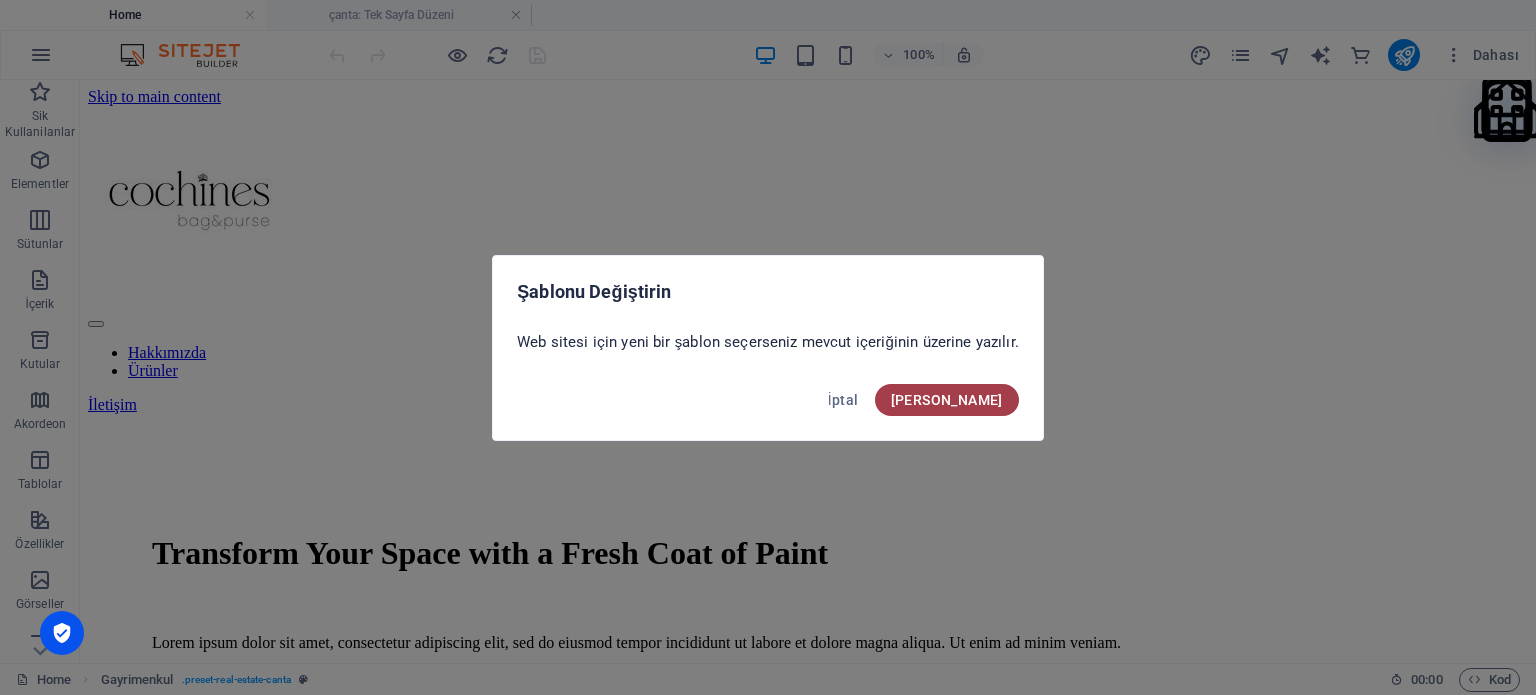 click on "Onayla" at bounding box center (947, 400) 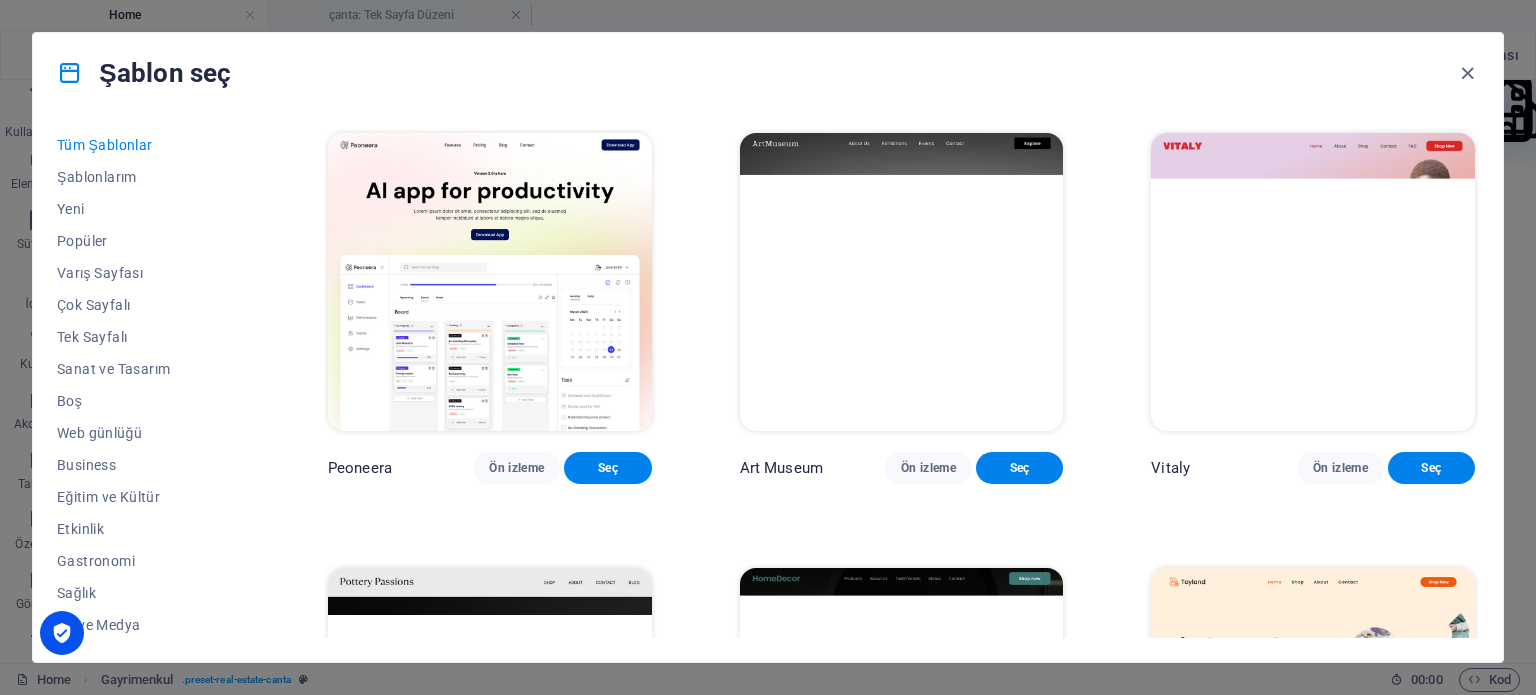 click on "Peoneera Ön izleme Seç Art Museum Ön izleme Seç Vitaly Ön izleme Seç Pottery Passions Ön izleme Seç Home Decor Ön izleme Seç Toyland Ön izleme Seç Pet Shop Ön izleme Seç Wonder Planner Ön izleme Seç Transportable Ön izleme Seç S&L Ön izleme Seç WePaint Ön izleme Seç Eco-Con Ön izleme Seç MeetUp Ön izleme Seç Help & Care Ön izleme Seç Podcaster Ön izleme Seç Academix Ön izleme Seç BIG Barber Shop Ön izleme Seç Health & Food Ön izleme Seç UrbanNest Interiors Ön izleme Seç Green Change Ön izleme Seç The Beauty Temple Ön izleme Seç WeTrain Ön izleme Seç Cleaner Ön izleme Seç Johanna James Ön izleme Seç Delicioso Ön izleme Seç Dream Garden Ön izleme Seç LumeDeAqua Ön izleme Seç Pets Care Ön izleme Seç SafeSpace Ön izleme Seç Midnight Rain Bar Ön izleme Seç Drive Ön izleme Seç Estator Ön izleme Seç Health Group Ön izleme Seç MakeIt Agency Ön izleme Seç Flower Shop Ön izleme Seç Wanderlust Ön izleme Seç WeSpa Ön izleme Seç BERLIN Ön izleme" at bounding box center (901, 12715) 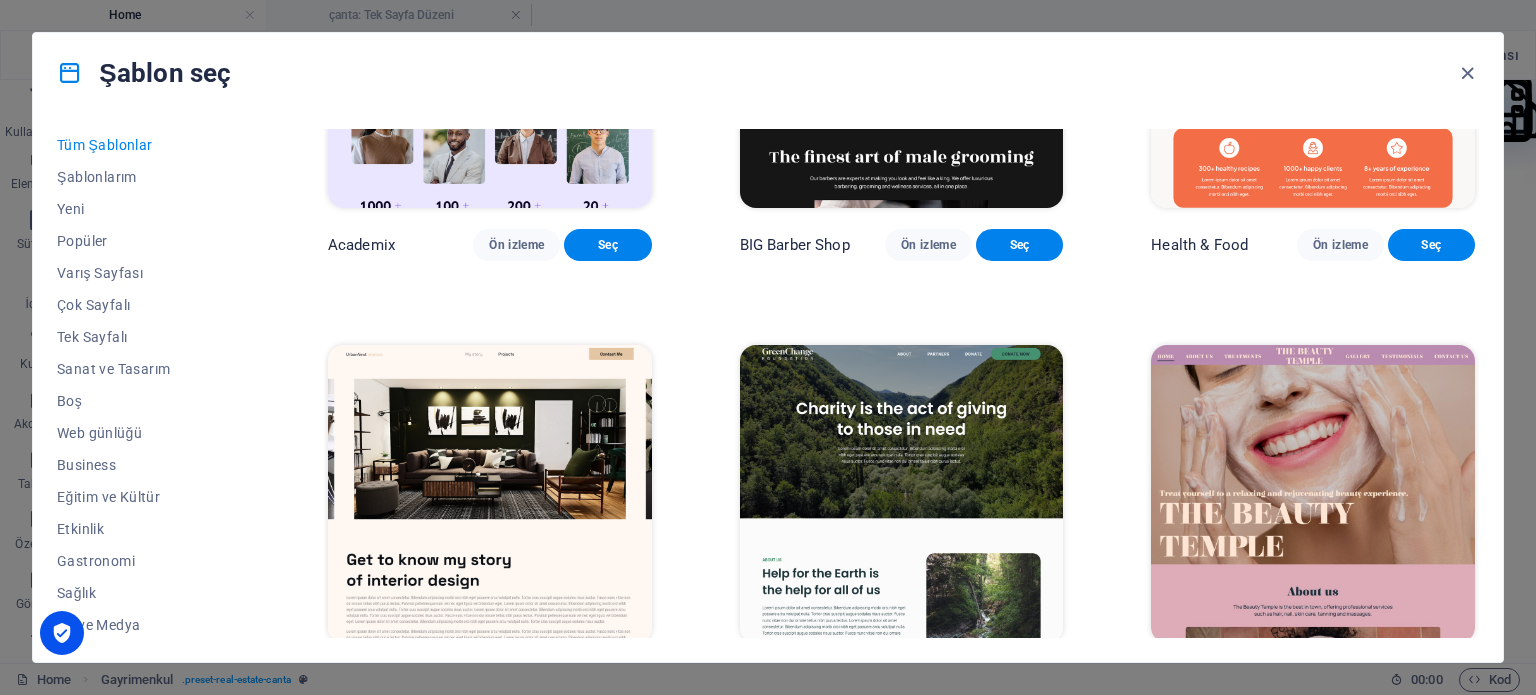 scroll, scrollTop: 3000, scrollLeft: 0, axis: vertical 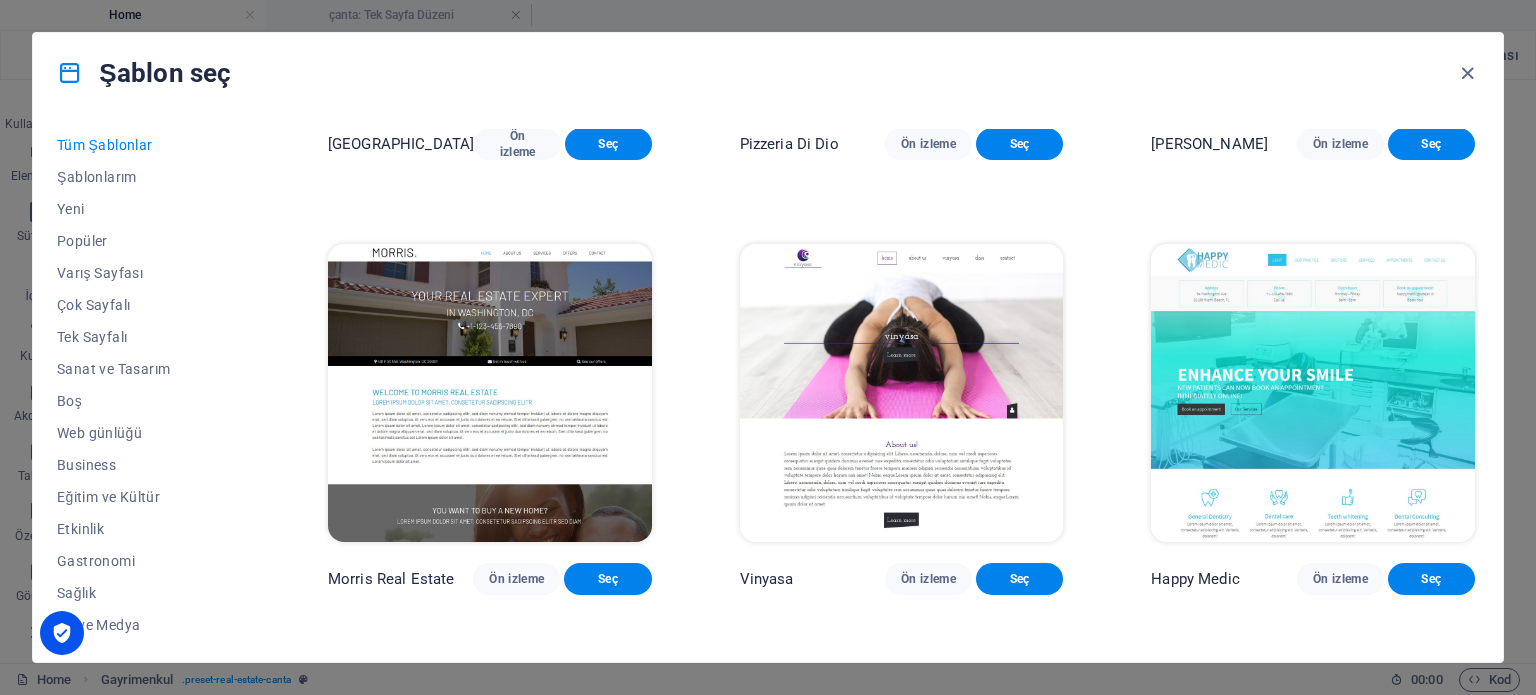click on "Tüm Şablonlar Şablonlarım Yeni Popüler Varış Sayfası Çok Sayfalı Tek Sayfalı Sanat ve Tasarım Boş Web günlüğü Business Eğitim ve Kültür Etkinlik Gastronomi Sağlık BT ve Medya Hukuk ve Finans Kâr Amacı Gütmeyen Performans Portfolyo Hizmetler Dükkan Spor ve Güzellik Ticaret Seyahat Şema Peoneera Ön izleme Seç Art Museum Ön izleme Seç Vitaly Ön izleme Seç Pottery Passions Ön izleme Seç Home Decor Ön izleme Seç Toyland Ön izleme Seç Pet Shop Ön izleme Seç Wonder Planner Ön izleme Seç Transportable Ön izleme Seç S&L Ön izleme Seç WePaint Ön izleme Seç Eco-Con Ön izleme Seç MeetUp Ön izleme Seç Help & Care Ön izleme Seç Podcaster Ön izleme Seç Academix Ön izleme Seç BIG Barber Shop Ön izleme Seç Health & Food Ön izleme Seç UrbanNest Interiors Ön izleme Seç Green Change Ön izleme Seç The Beauty Temple Ön izleme Seç WeTrain Ön izleme Seç Cleaner Ön izleme Seç Johanna James Ön izleme Seç Delicioso Ön izleme Seç Dream Garden Ön izleme Seç" at bounding box center (768, 387) 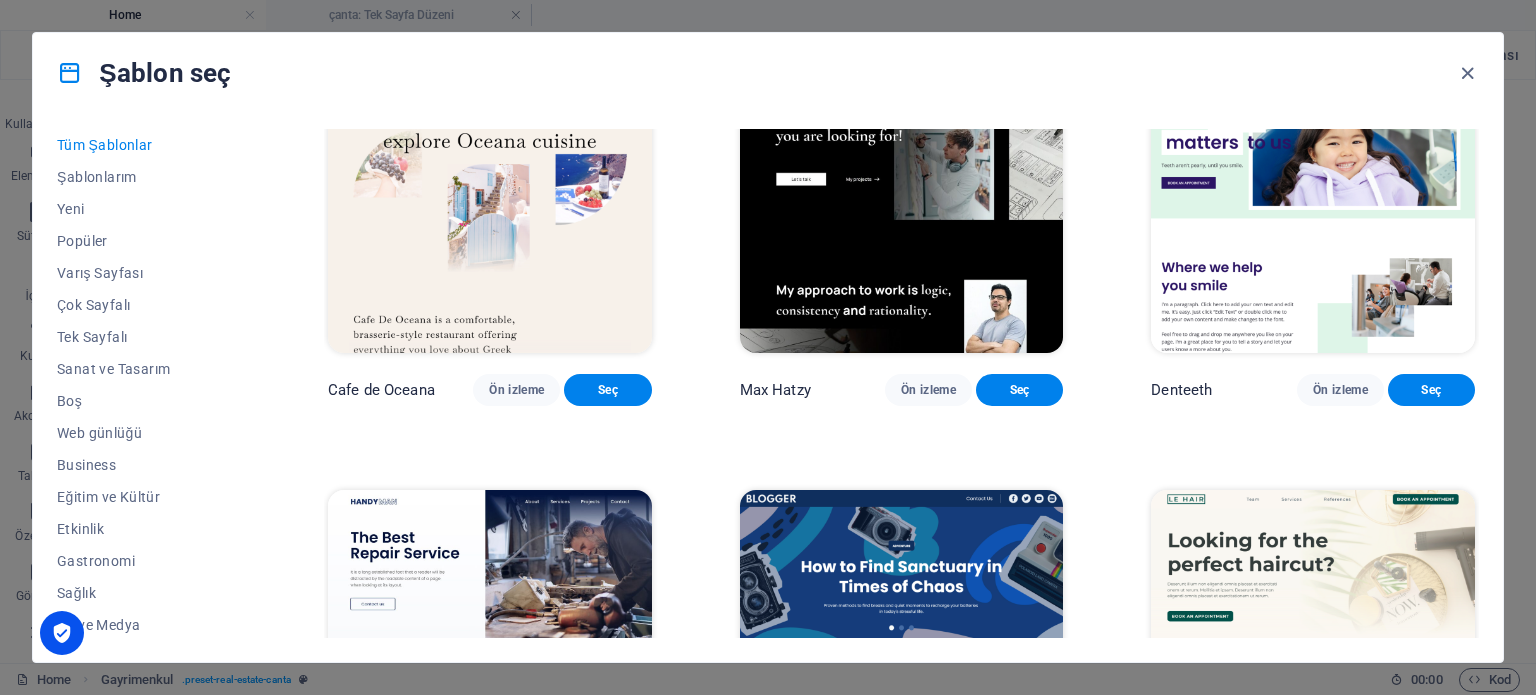 scroll, scrollTop: 0, scrollLeft: 0, axis: both 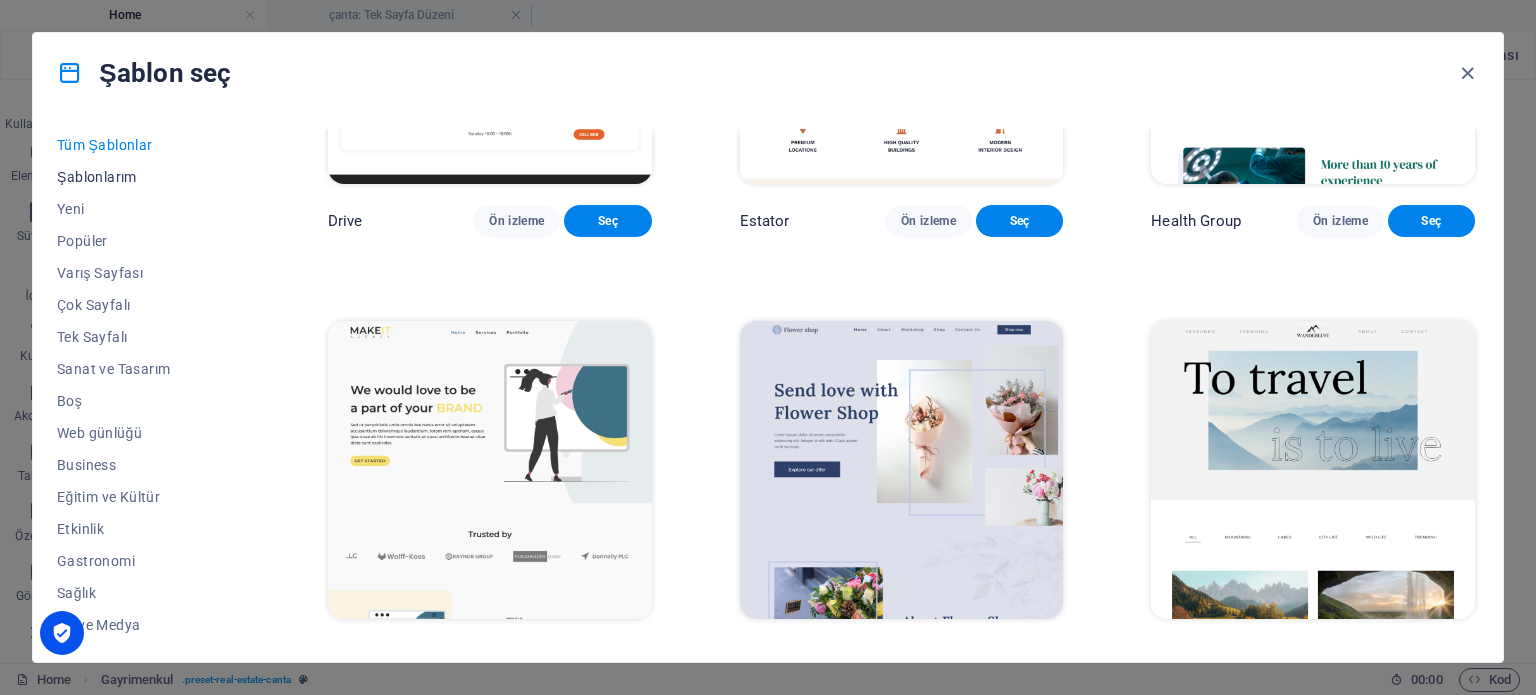 click on "Şablonlarım" at bounding box center [148, 177] 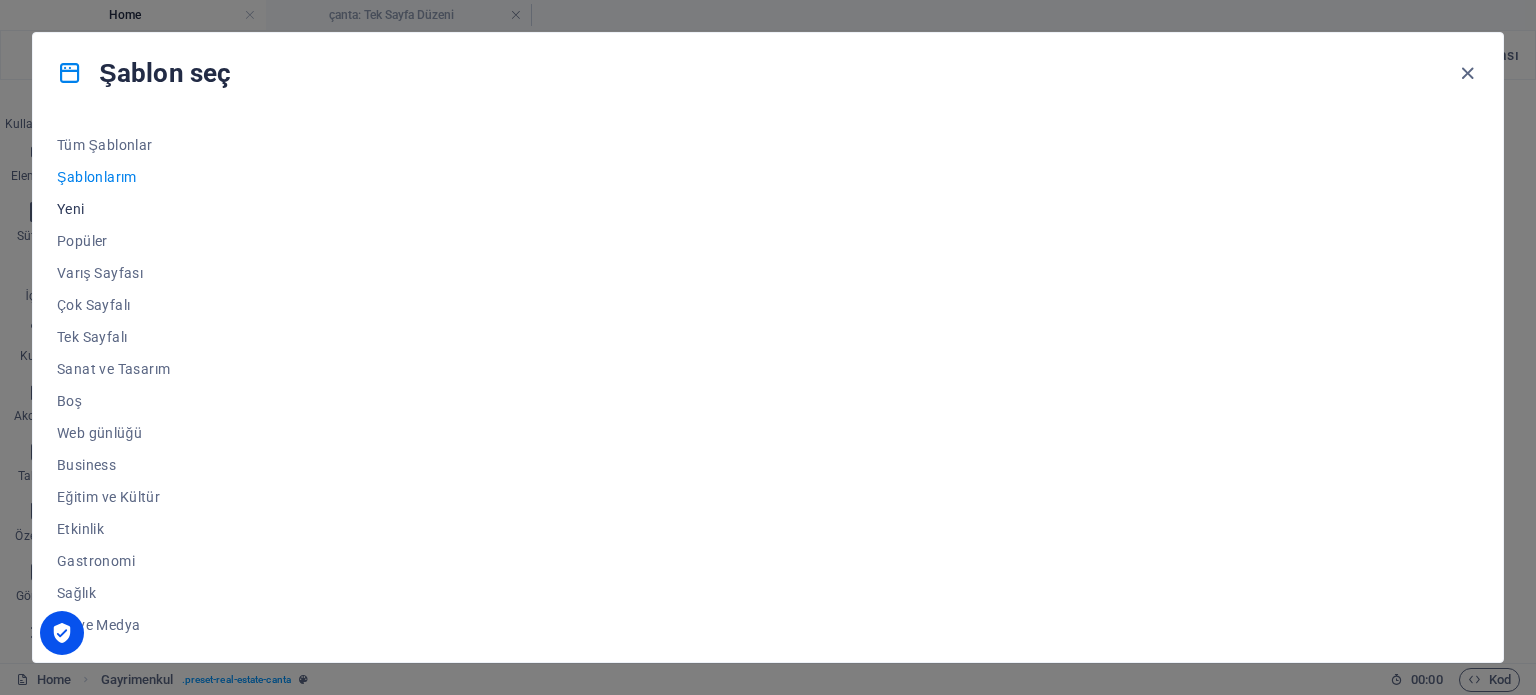 click on "Yeni" at bounding box center [148, 209] 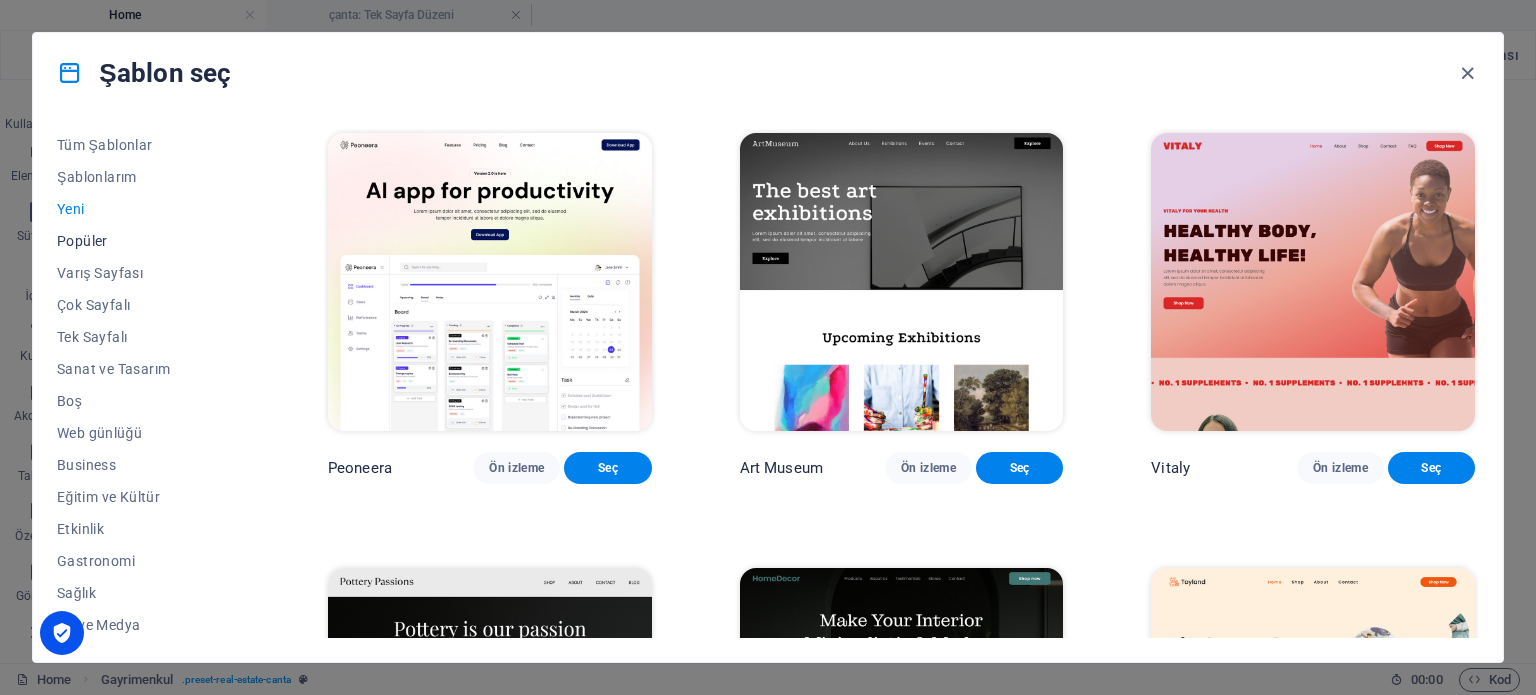 click on "Popüler" at bounding box center (148, 241) 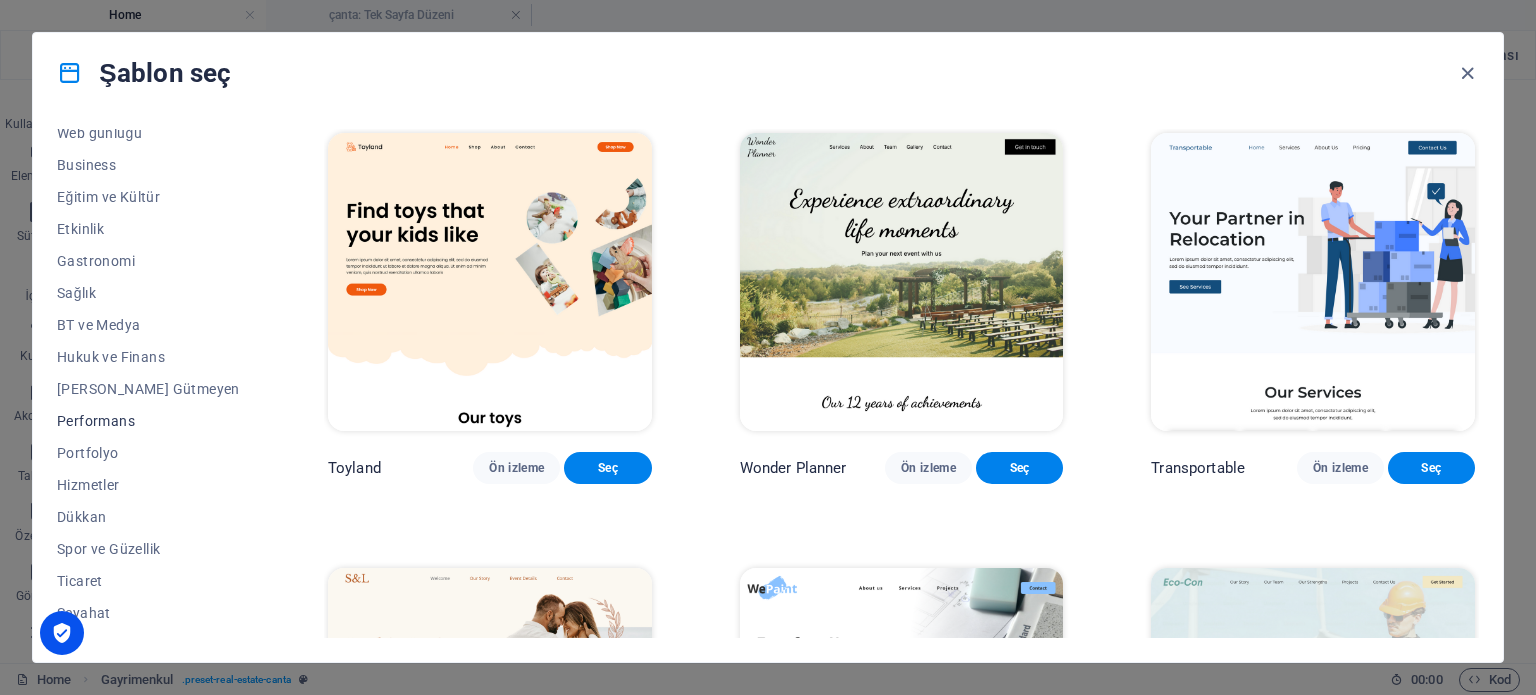 scroll, scrollTop: 322, scrollLeft: 0, axis: vertical 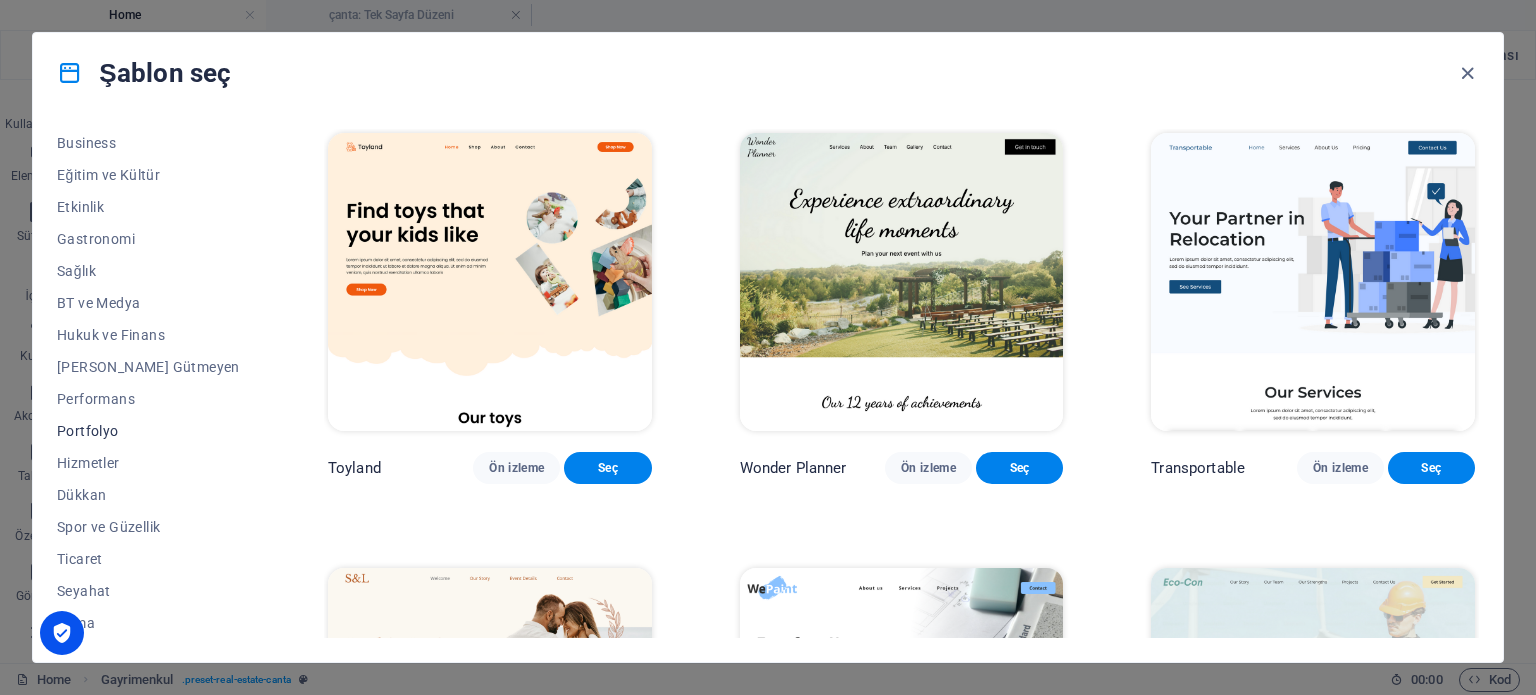 click on "Portfolyo" at bounding box center (148, 431) 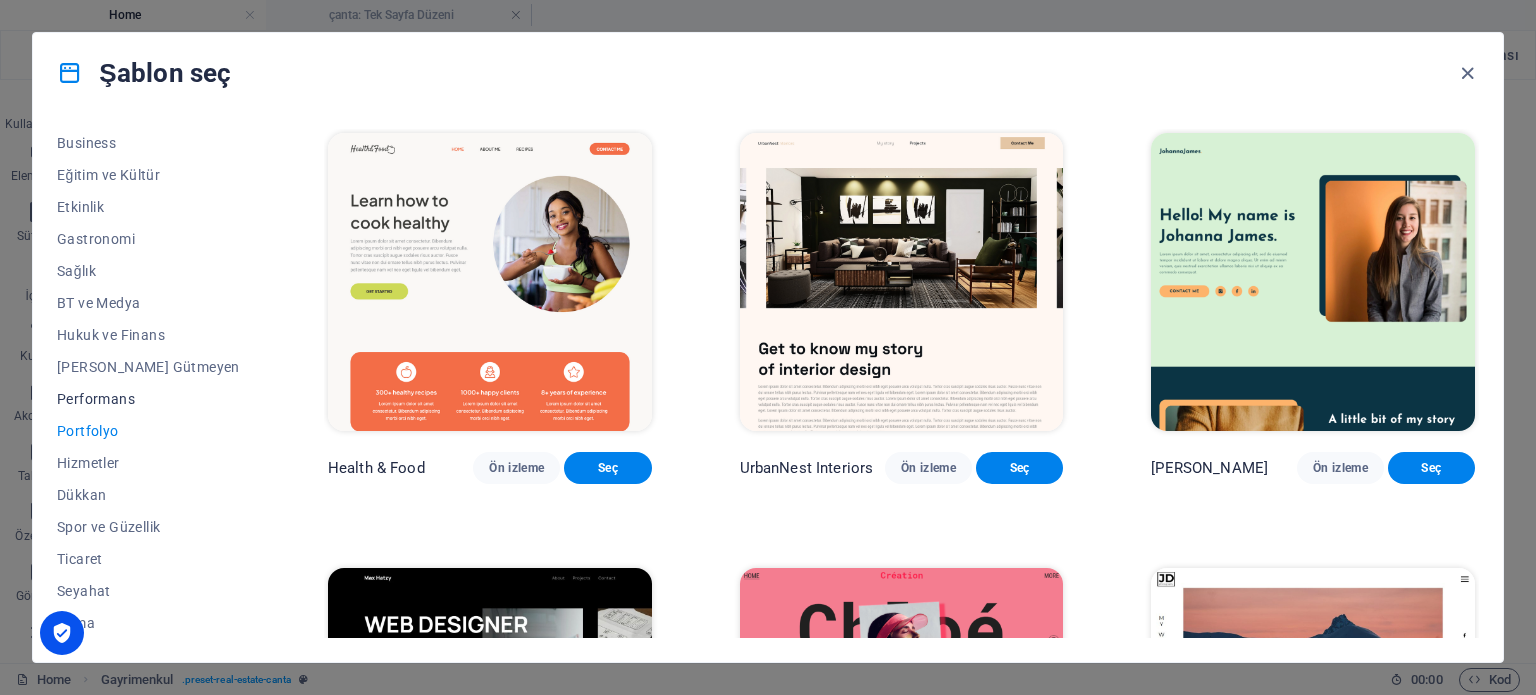 click on "Performans" at bounding box center (148, 399) 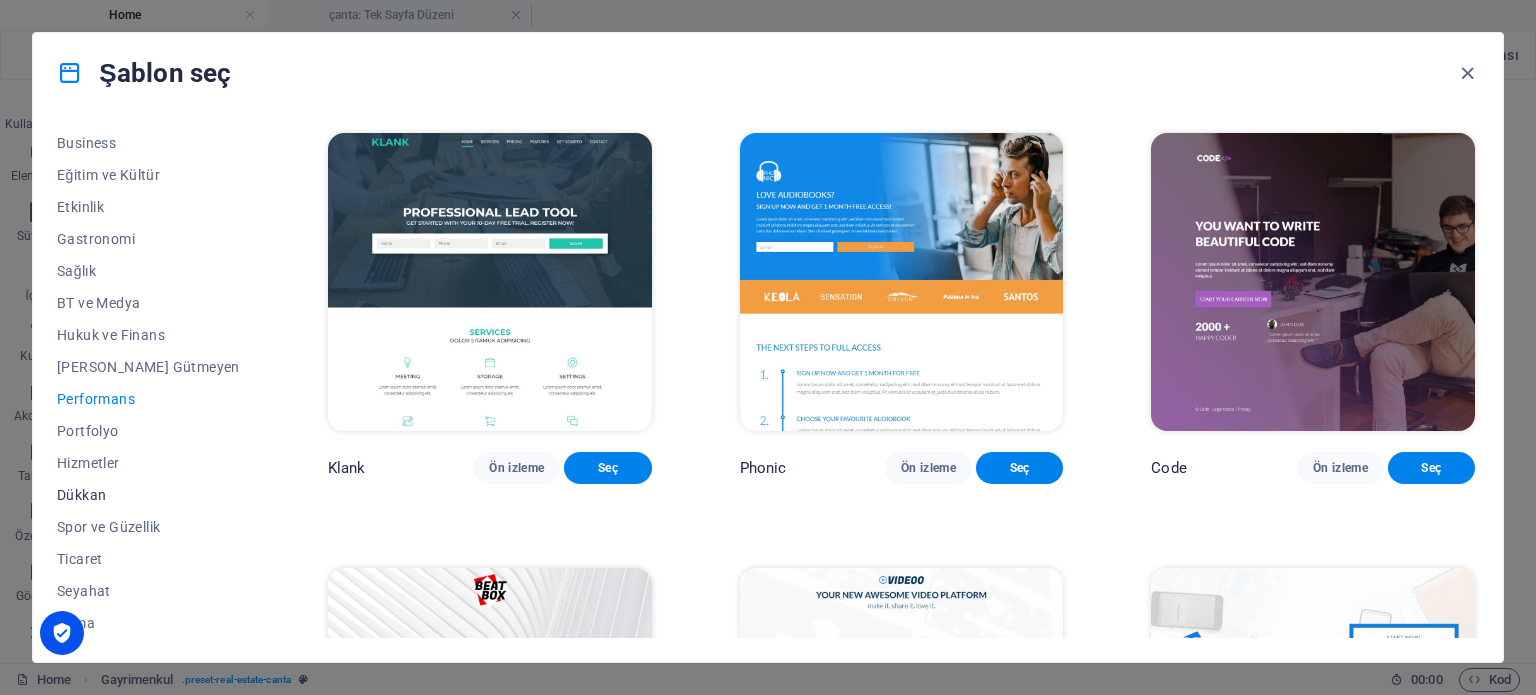 click on "Dükkan" at bounding box center [148, 495] 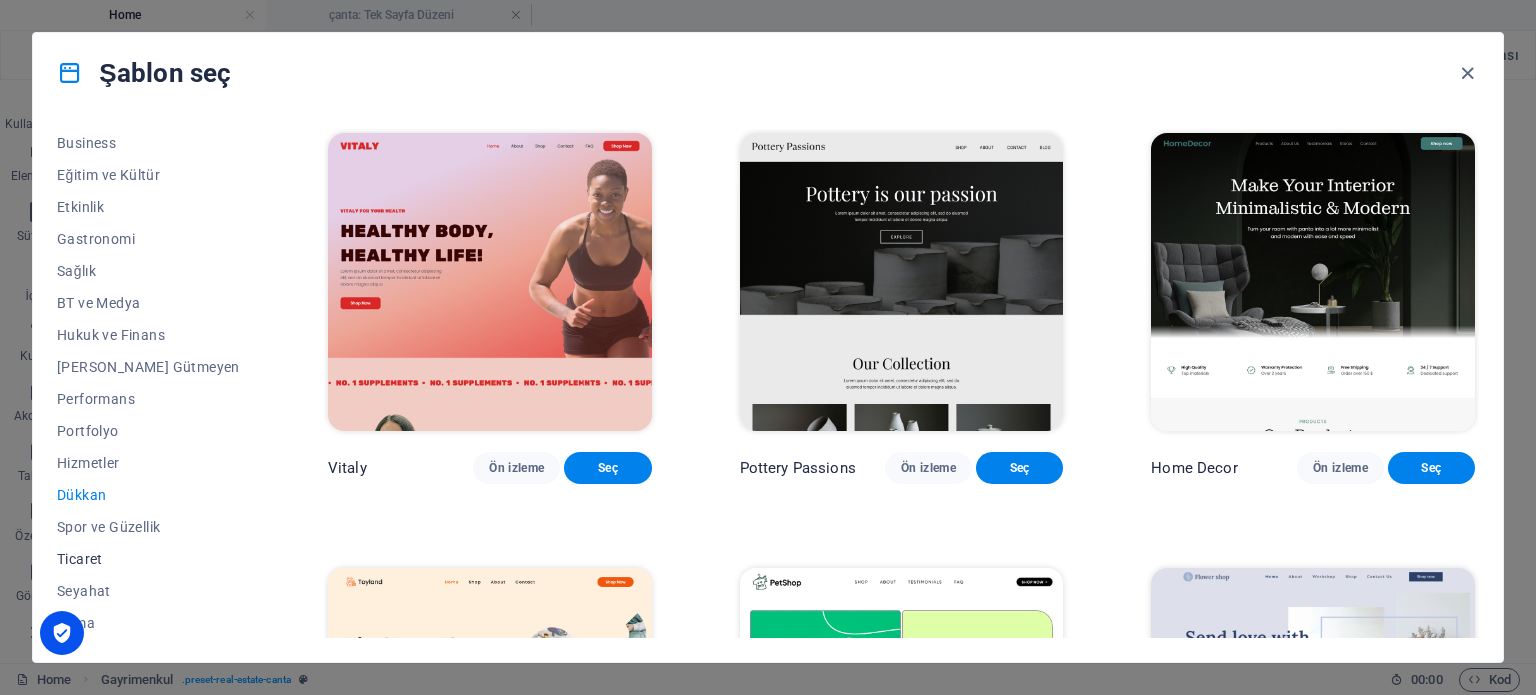click on "Ticaret" at bounding box center (148, 559) 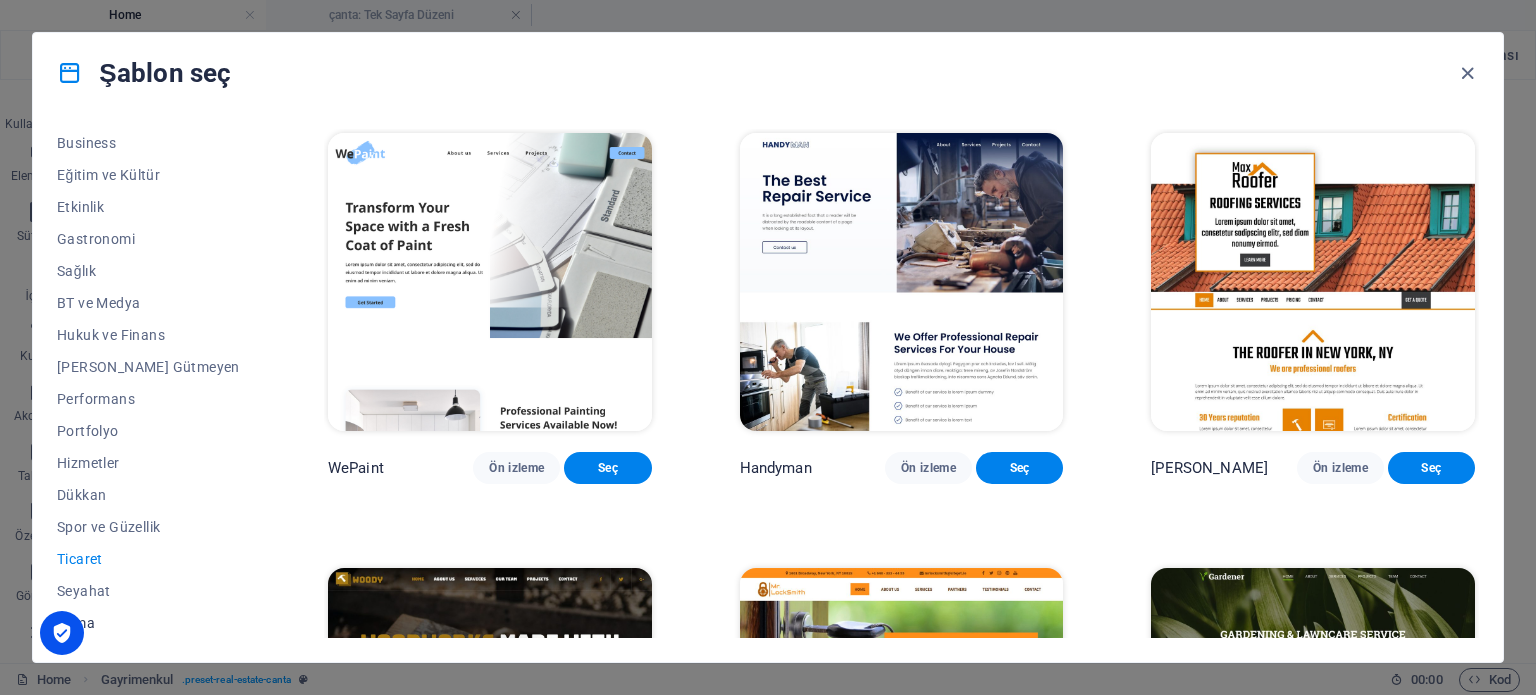 click on "Şema" at bounding box center [148, 623] 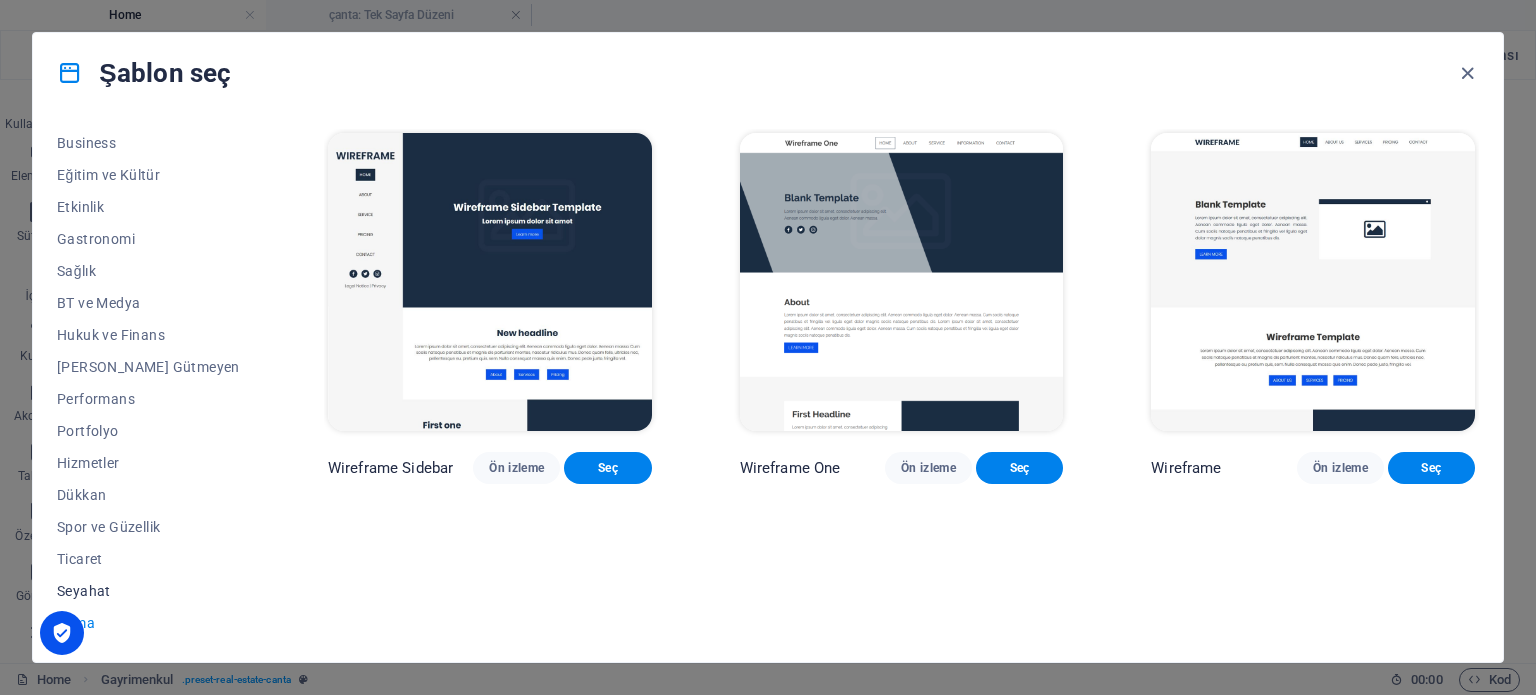 click on "Seyahat" at bounding box center (148, 591) 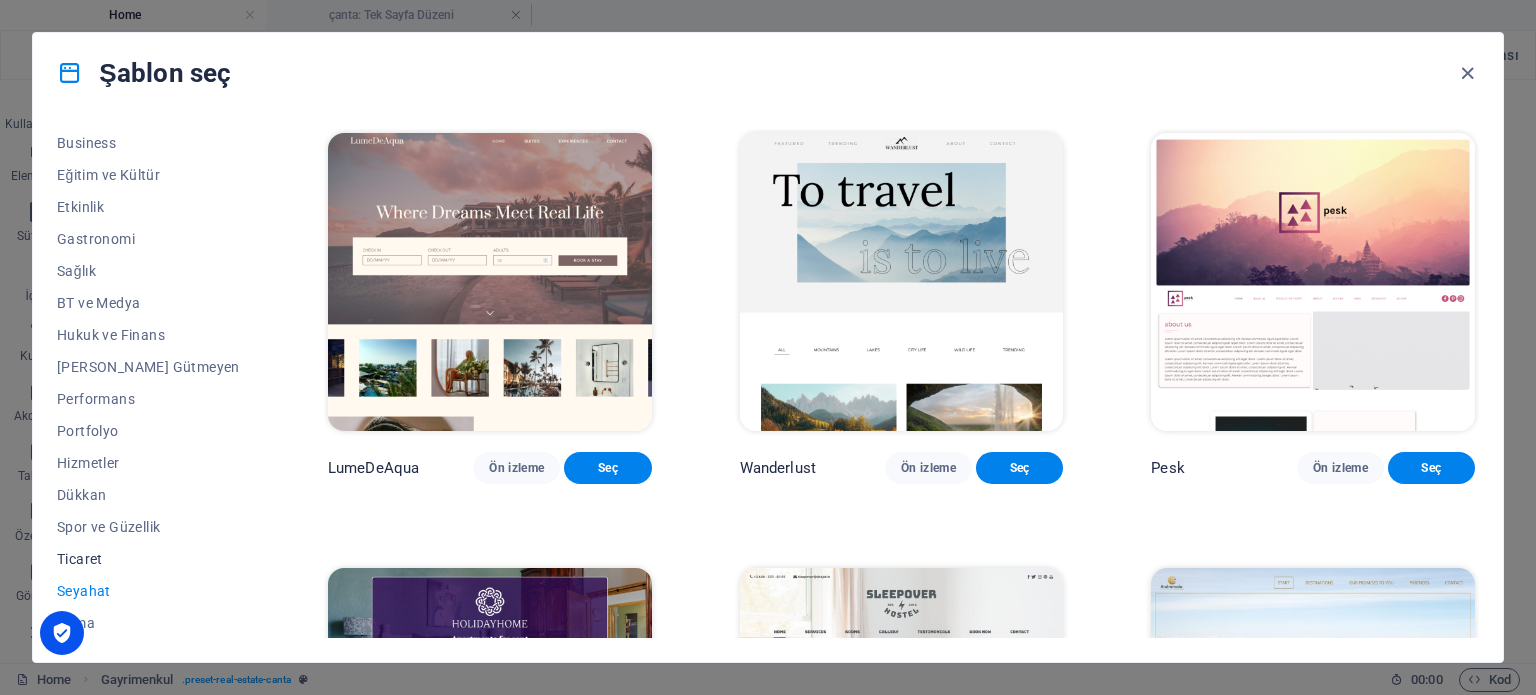 click on "Ticaret" at bounding box center (148, 559) 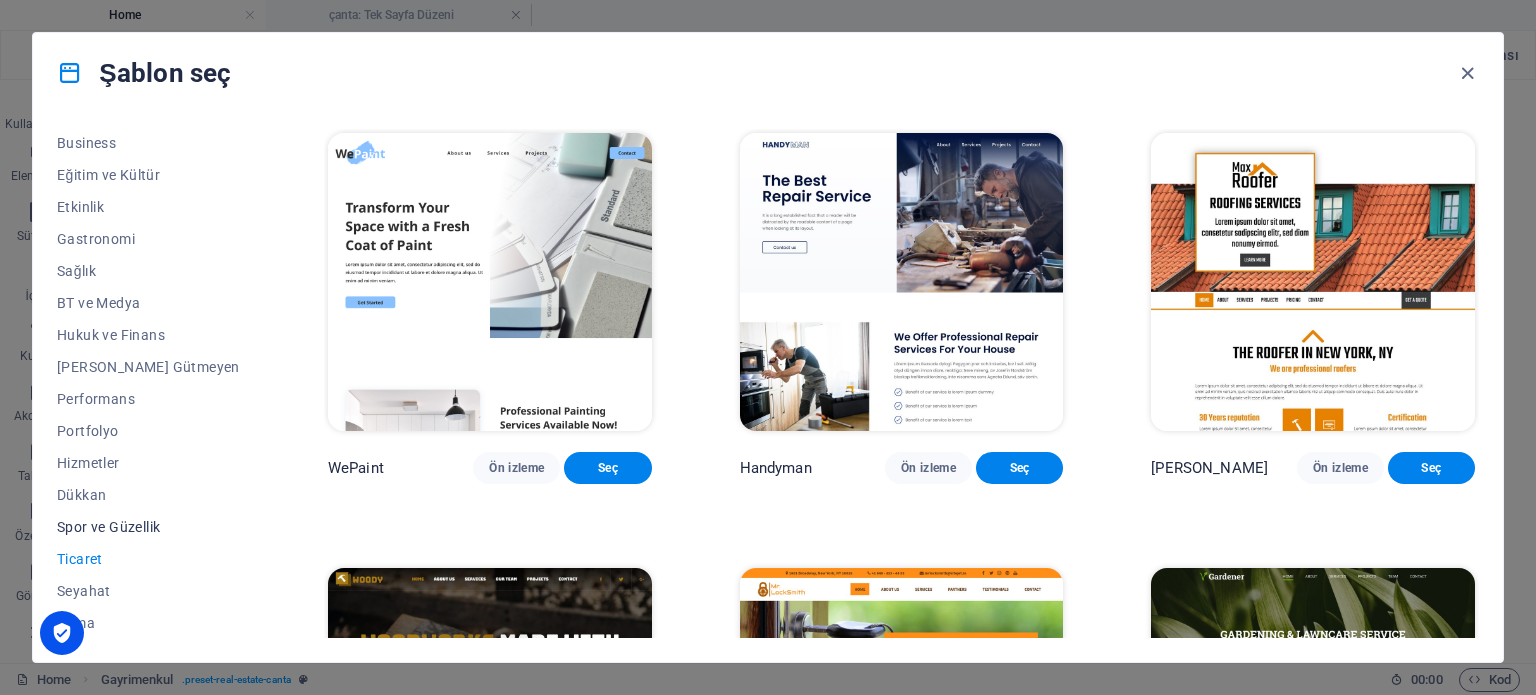 click on "Spor ve Güzellik" at bounding box center (148, 527) 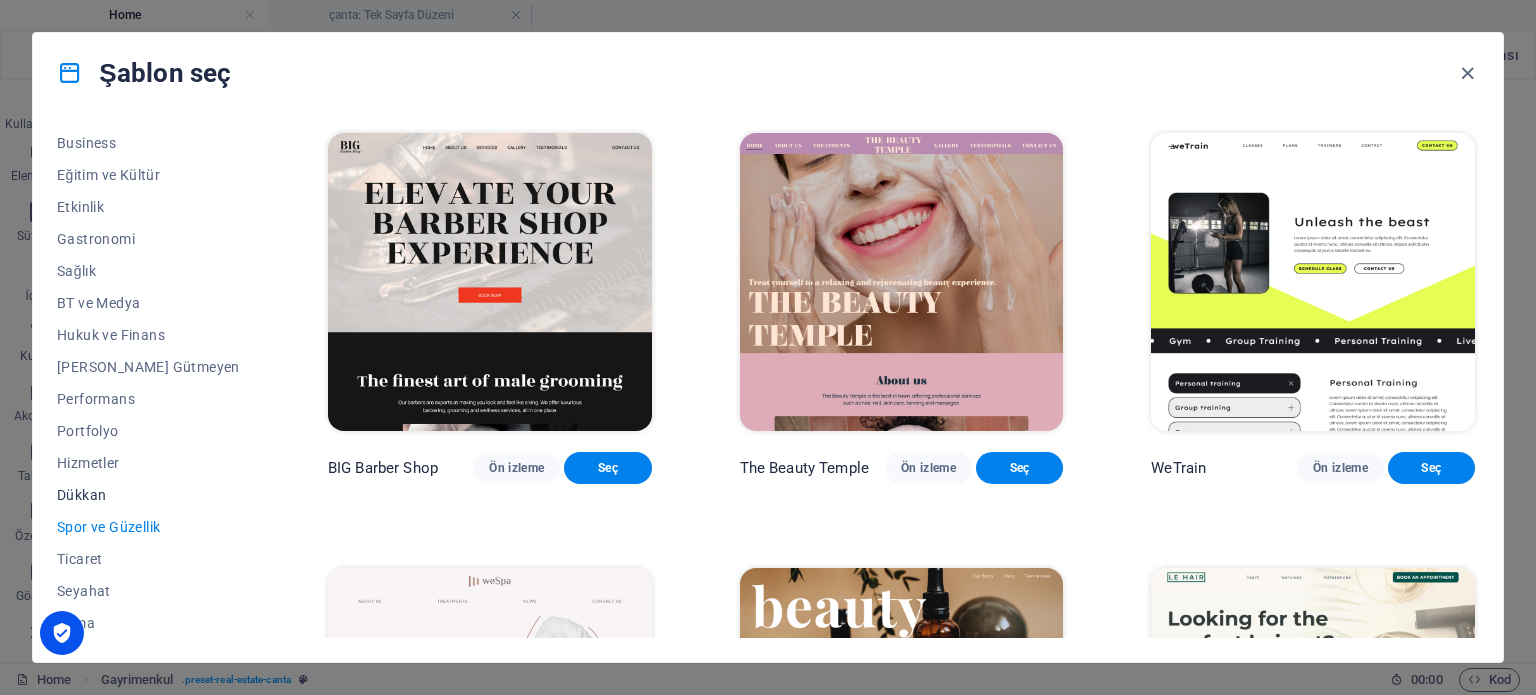 click on "Dükkan" at bounding box center [148, 495] 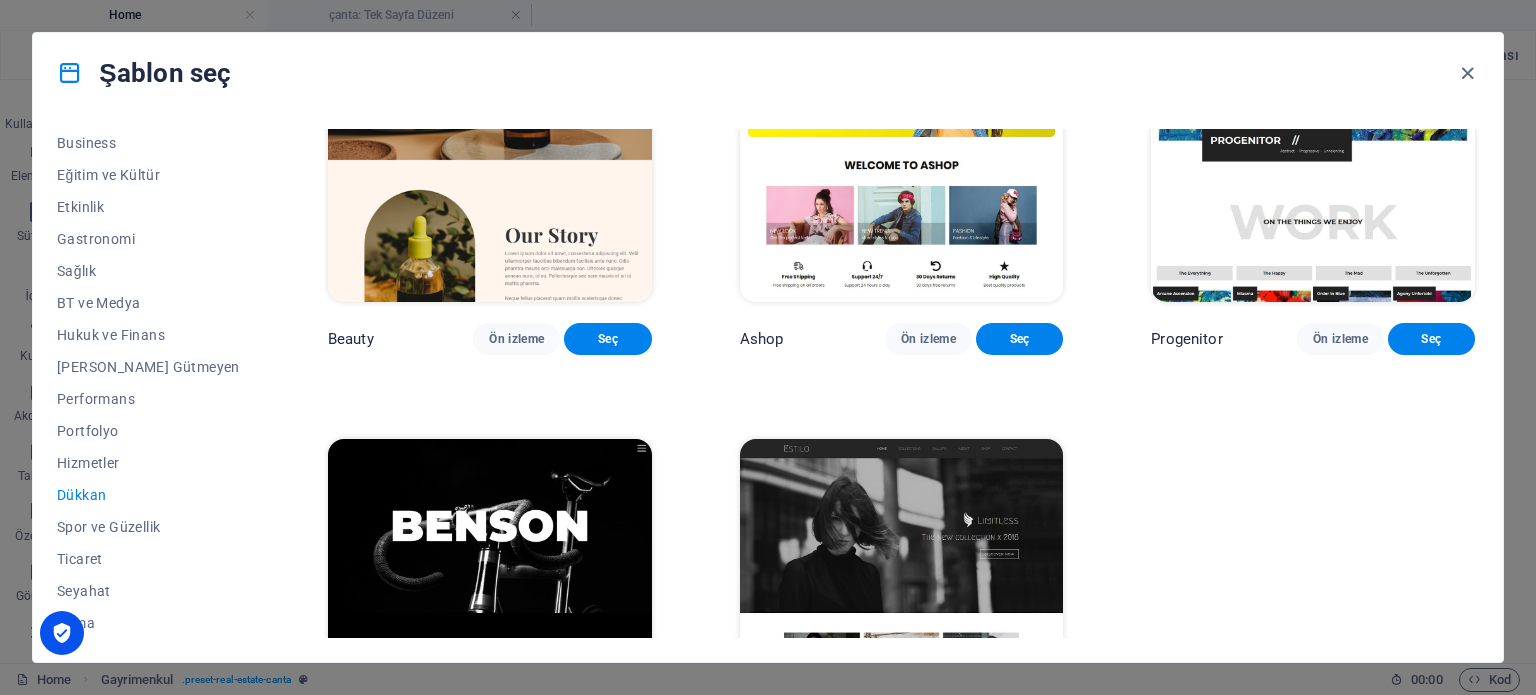 scroll, scrollTop: 1192, scrollLeft: 0, axis: vertical 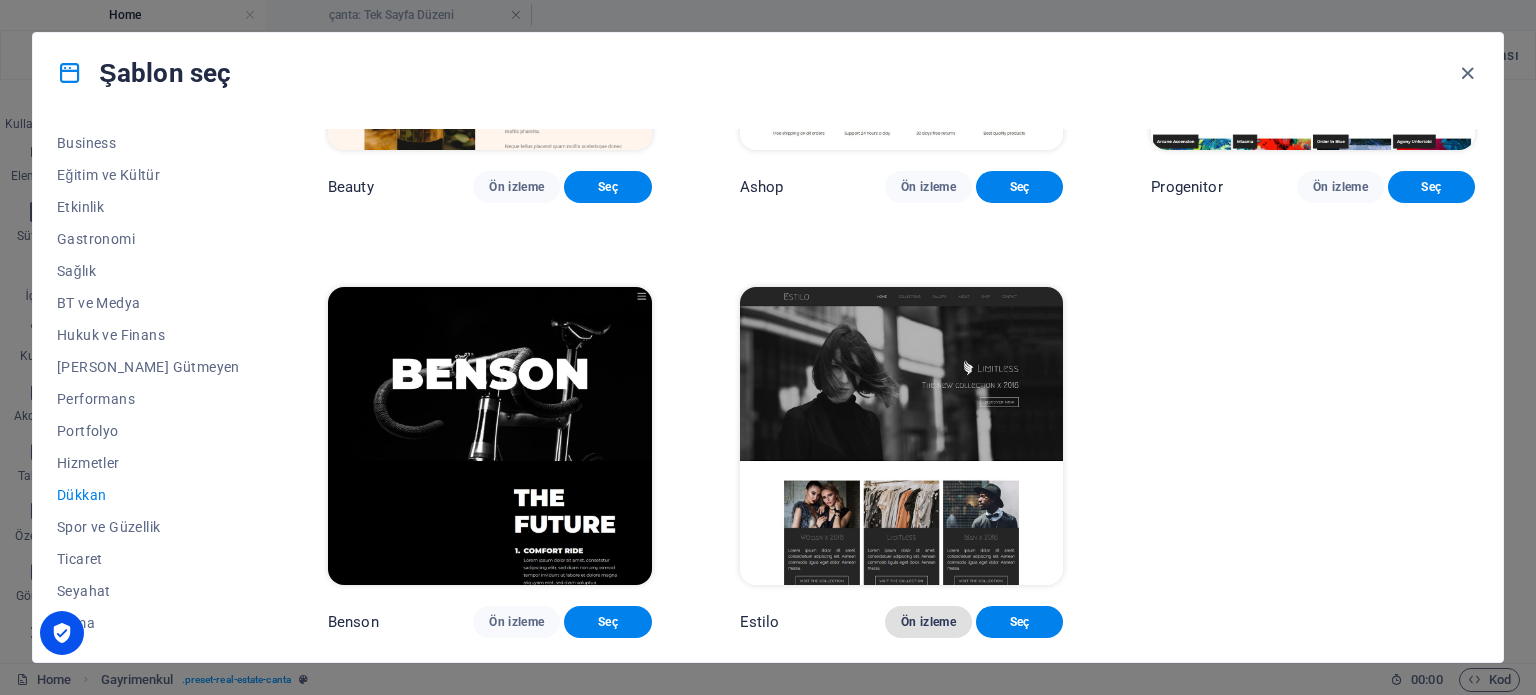 click on "Ön izleme" at bounding box center [928, 622] 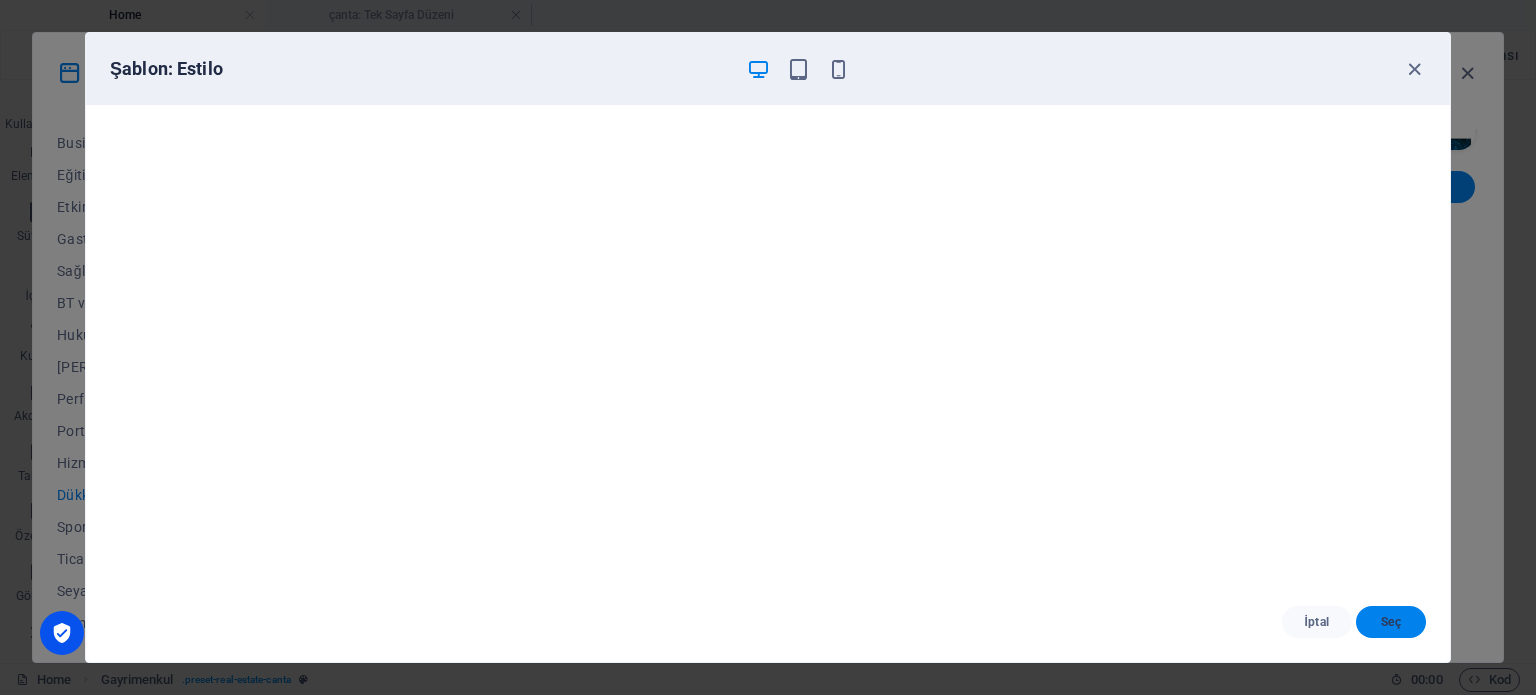 click on "Seç" at bounding box center [1391, 622] 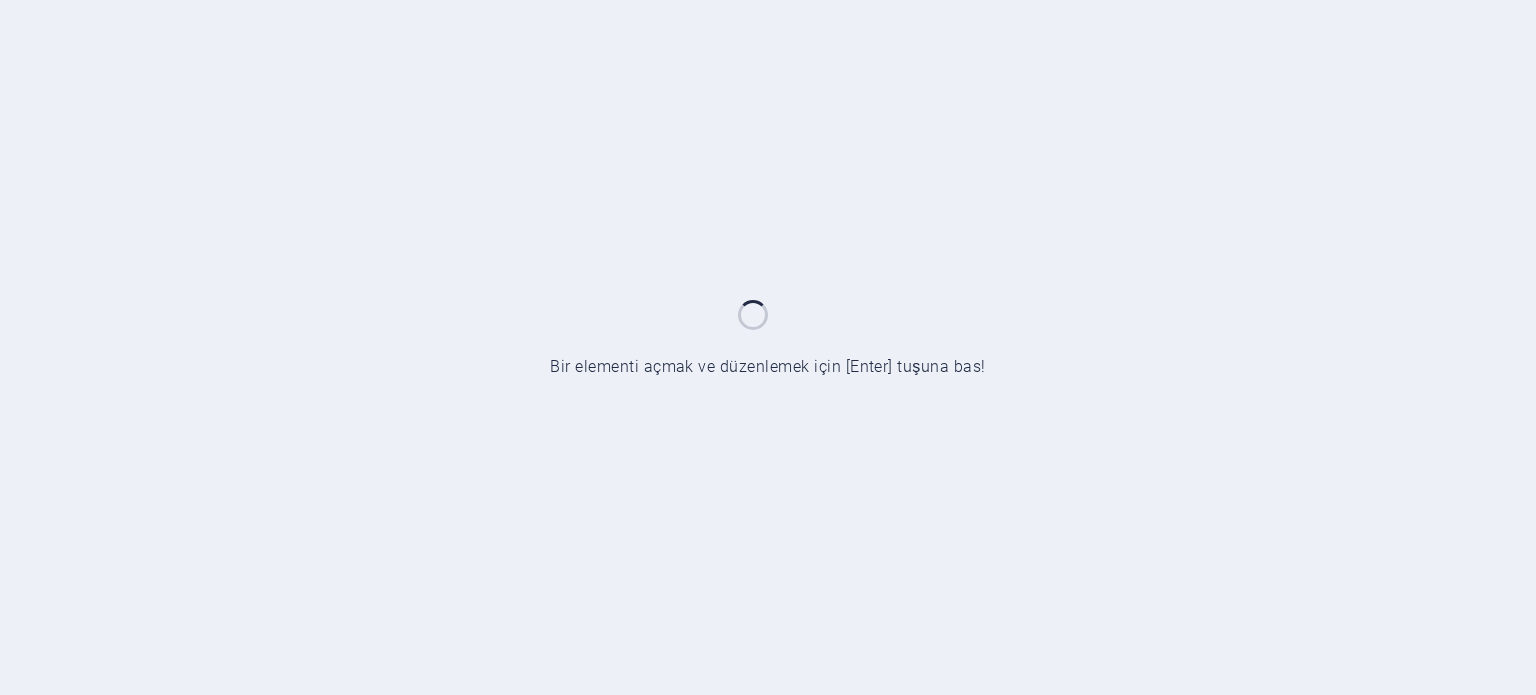 scroll, scrollTop: 0, scrollLeft: 0, axis: both 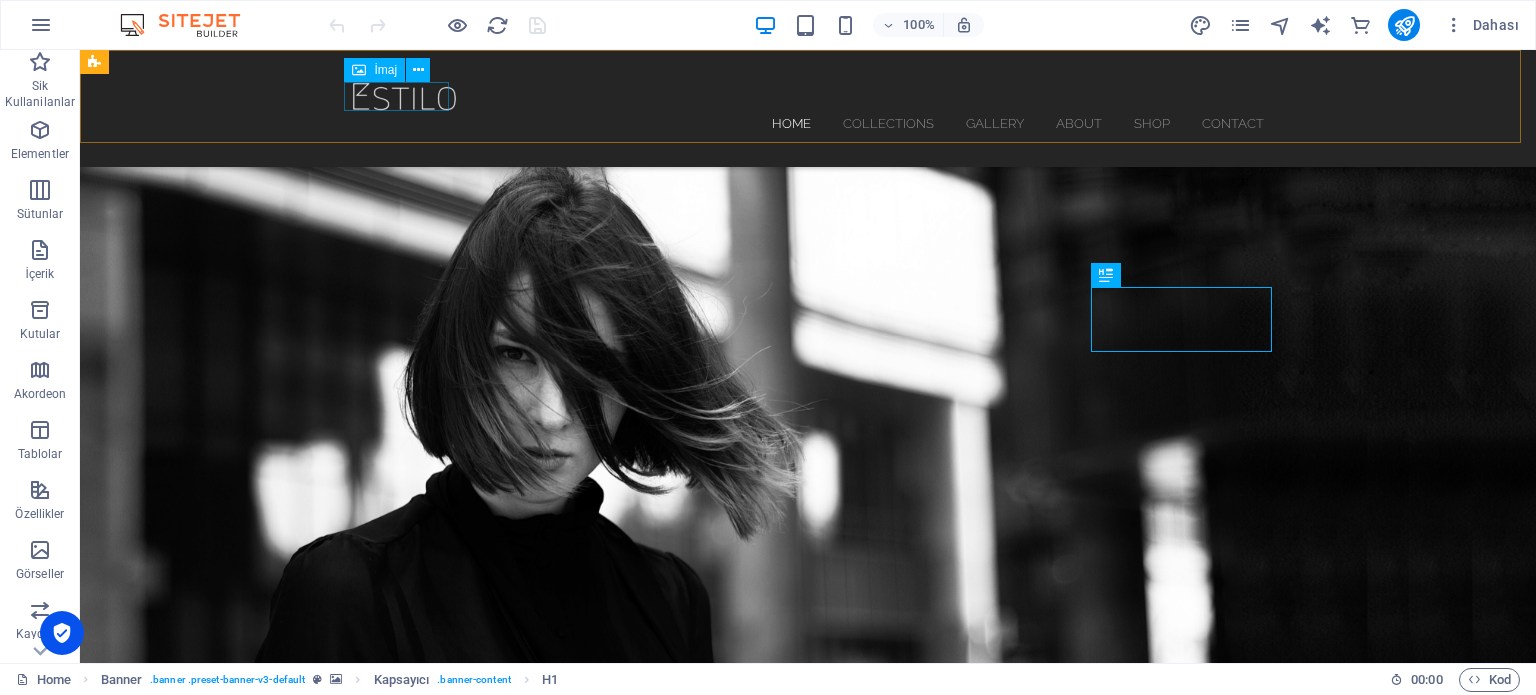 click at bounding box center (808, 96) 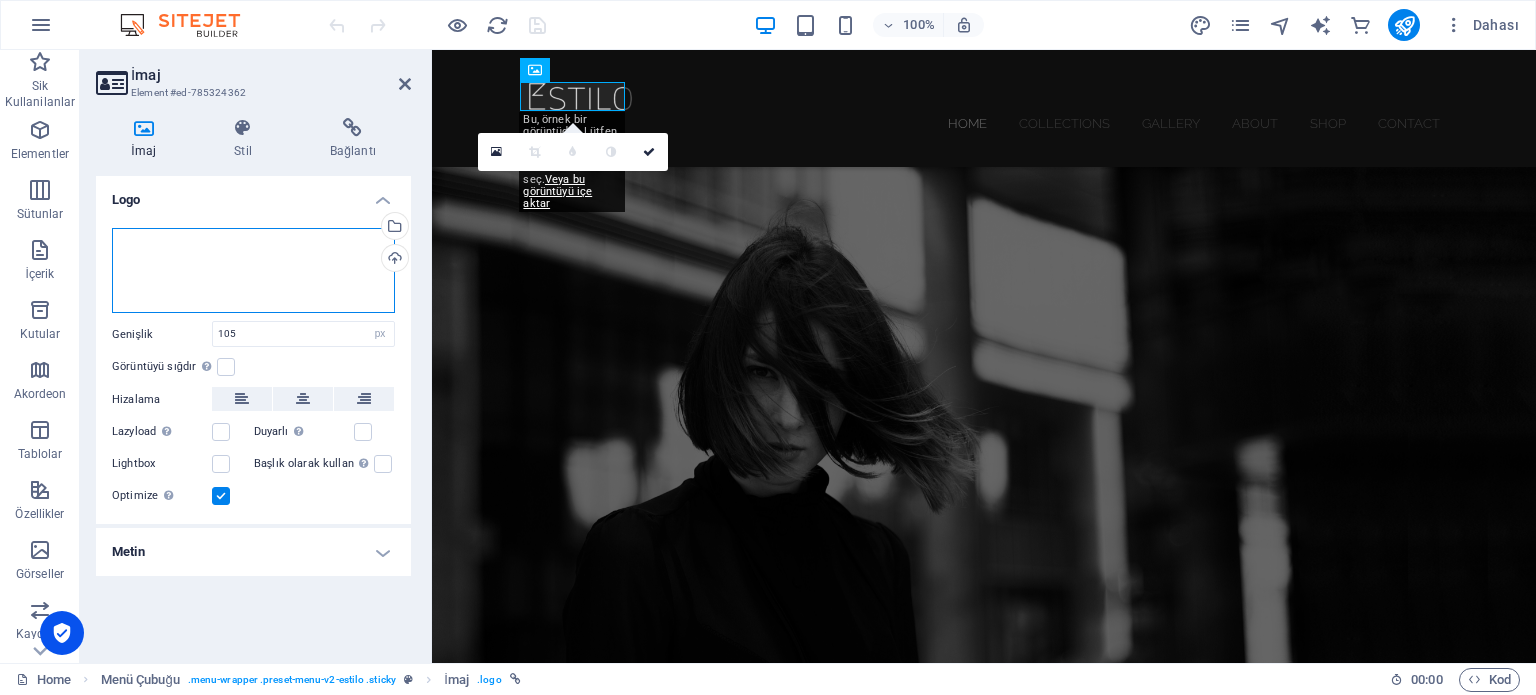 click on "Dosyaları buraya sürükleyin, dosyaları seçmek için tıklayın veya Dosyalardan ya da ücretsiz stok fotoğraf ve videolarımızdan dosyalar seçin" at bounding box center [253, 271] 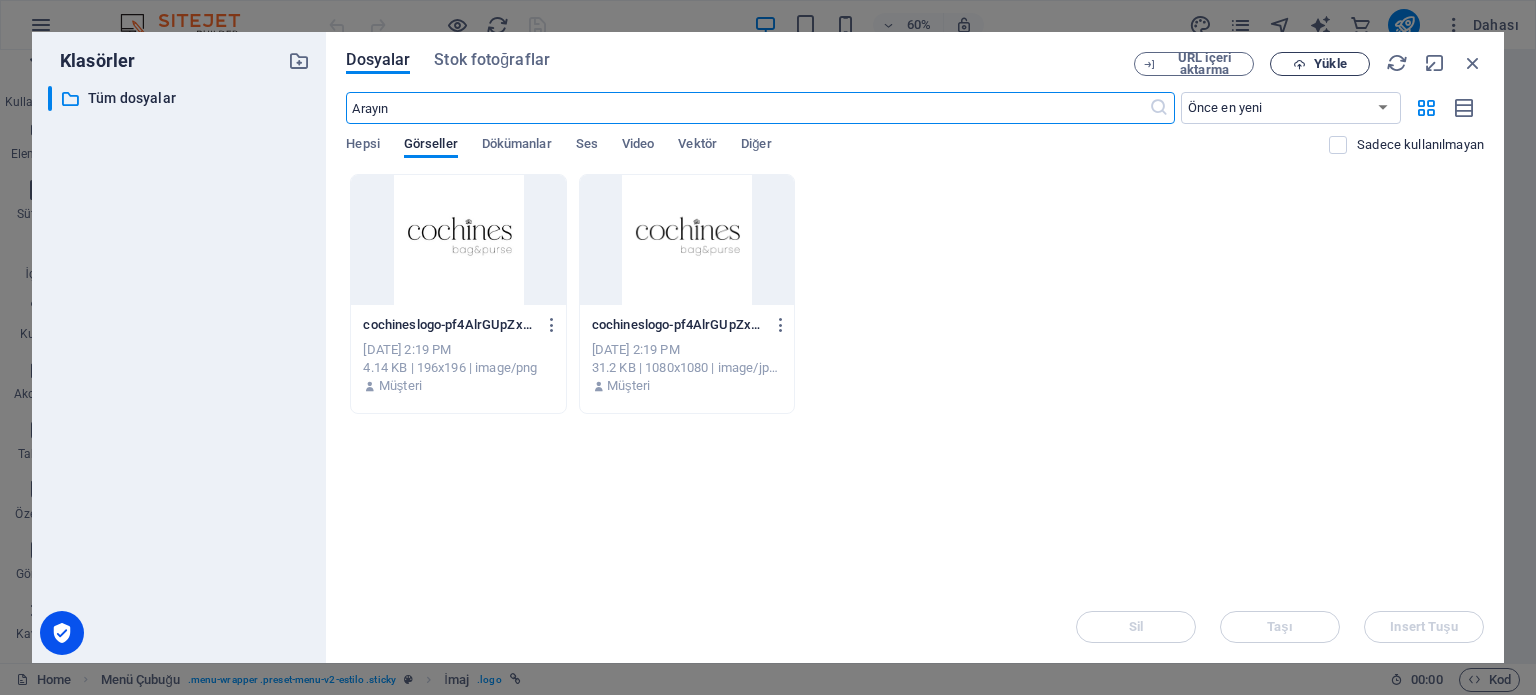click on "Yükle" at bounding box center [1320, 64] 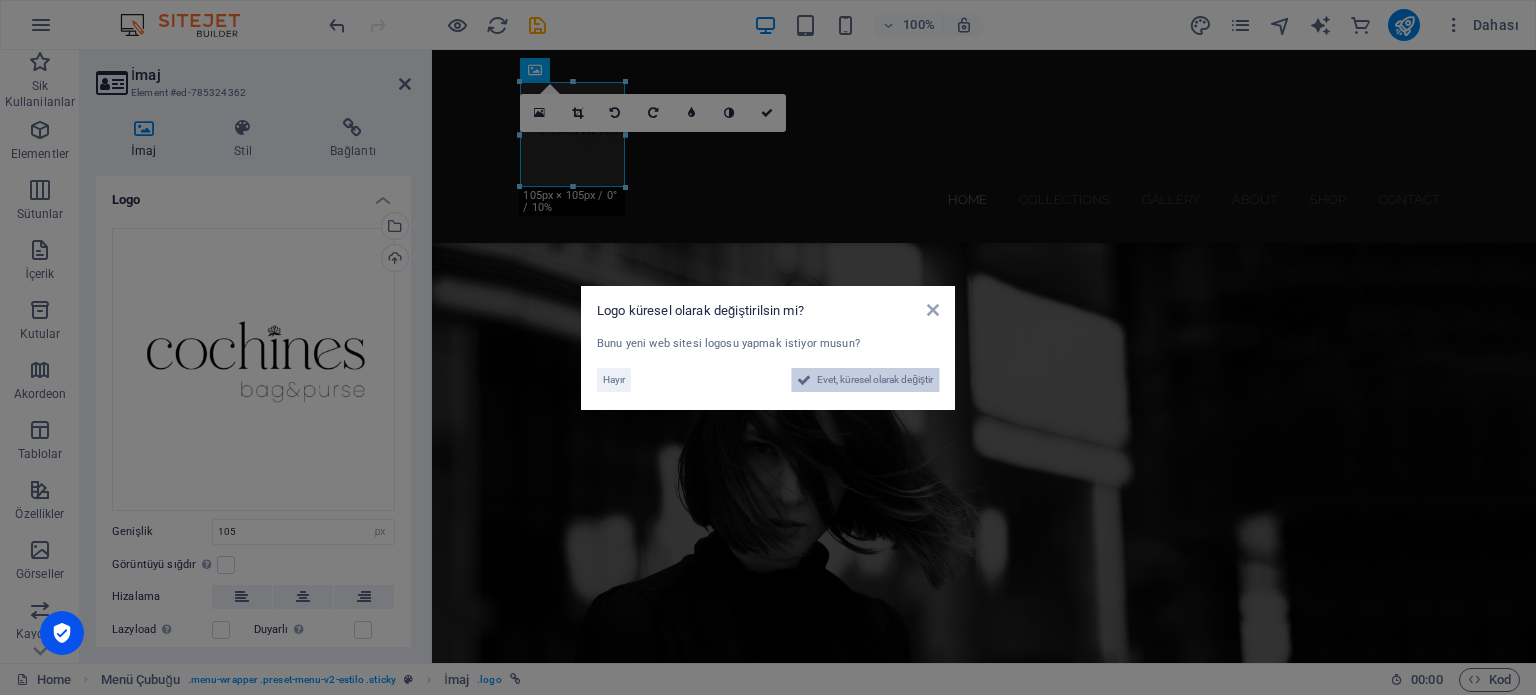 click on "Evet, küresel olarak değiştir" at bounding box center (875, 380) 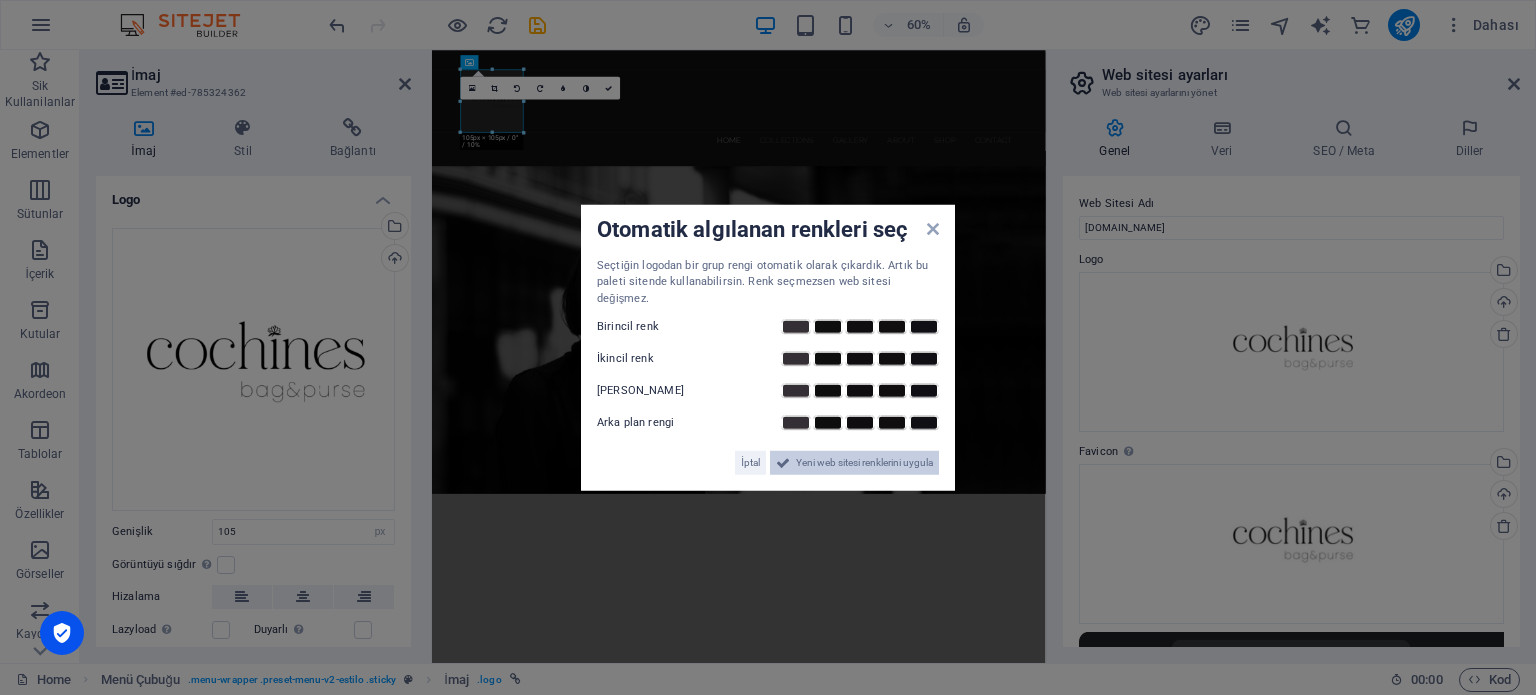 click on "Yeni web sitesi renklerini uygula" at bounding box center [864, 463] 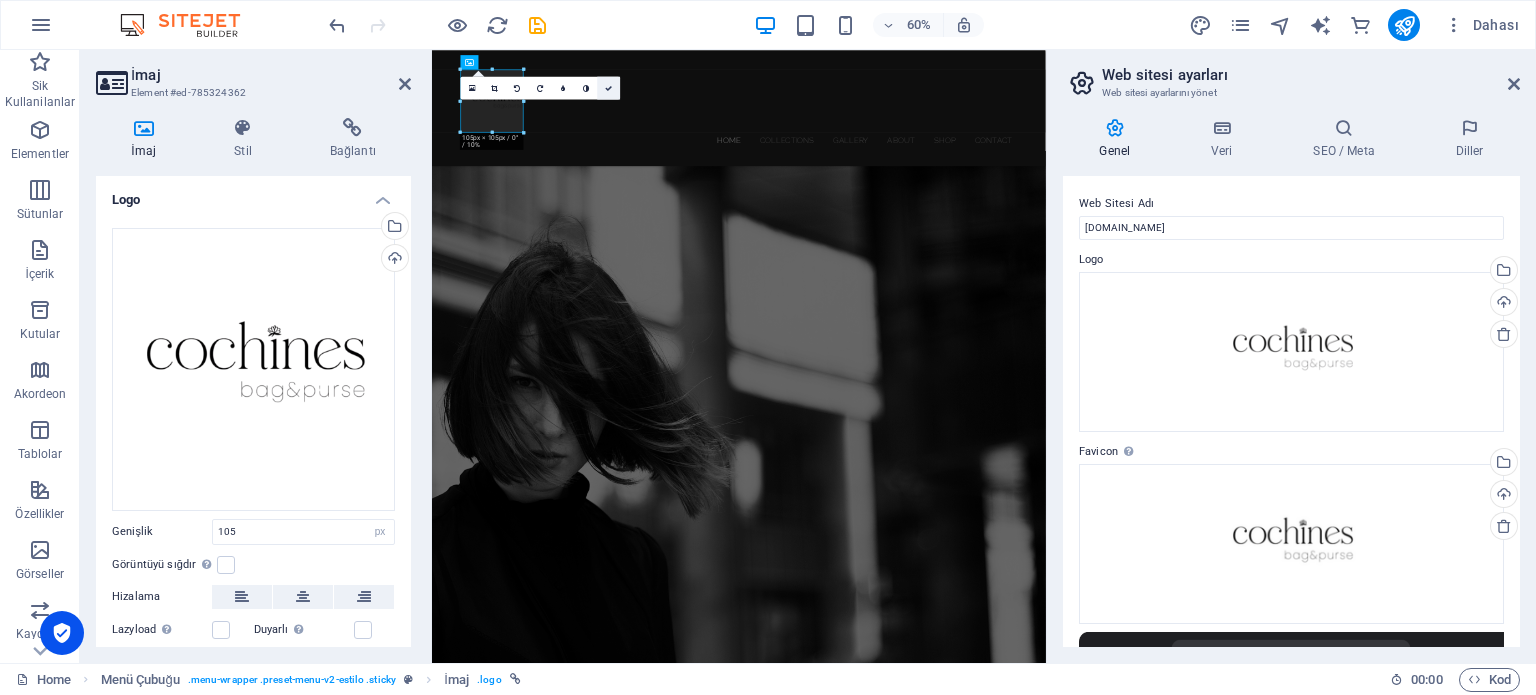 click at bounding box center (608, 87) 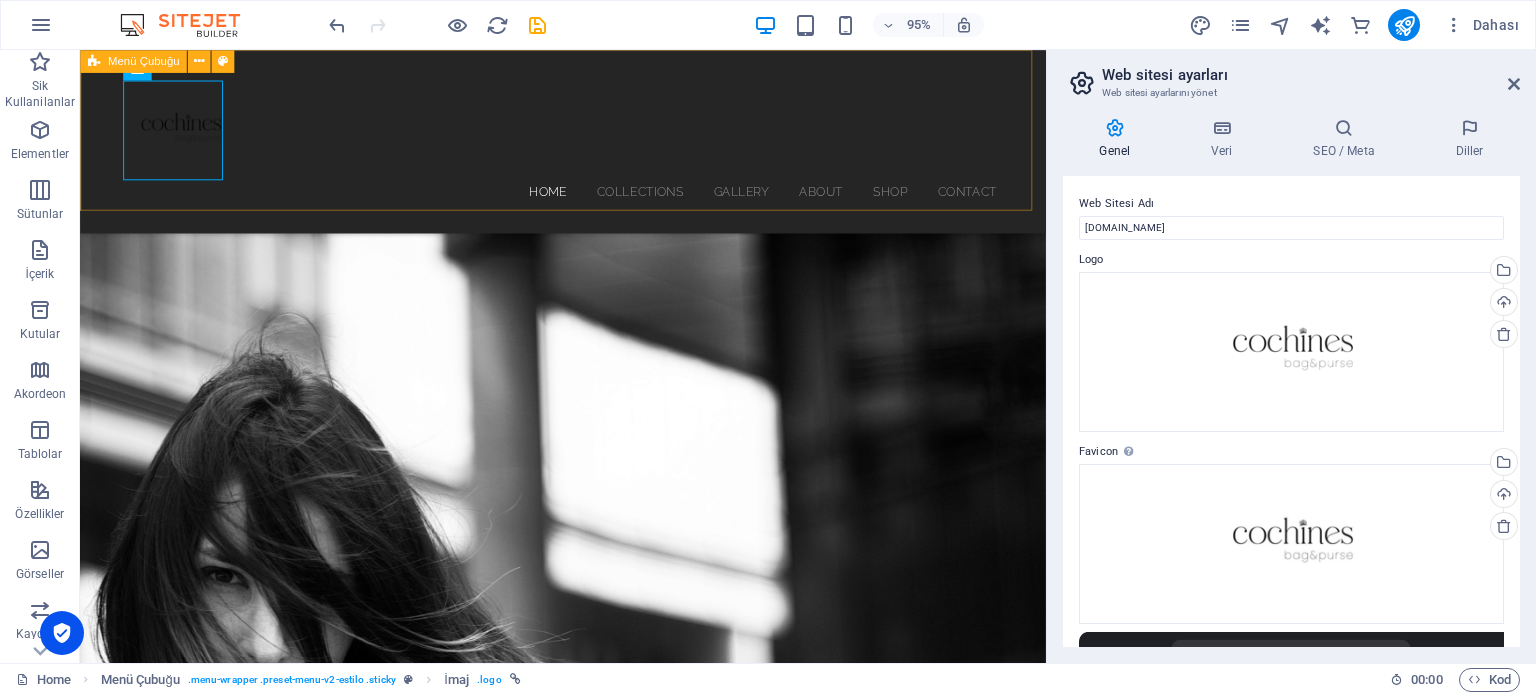 click on "Home Collections Gallery About Shop Contact" at bounding box center [588, 146] 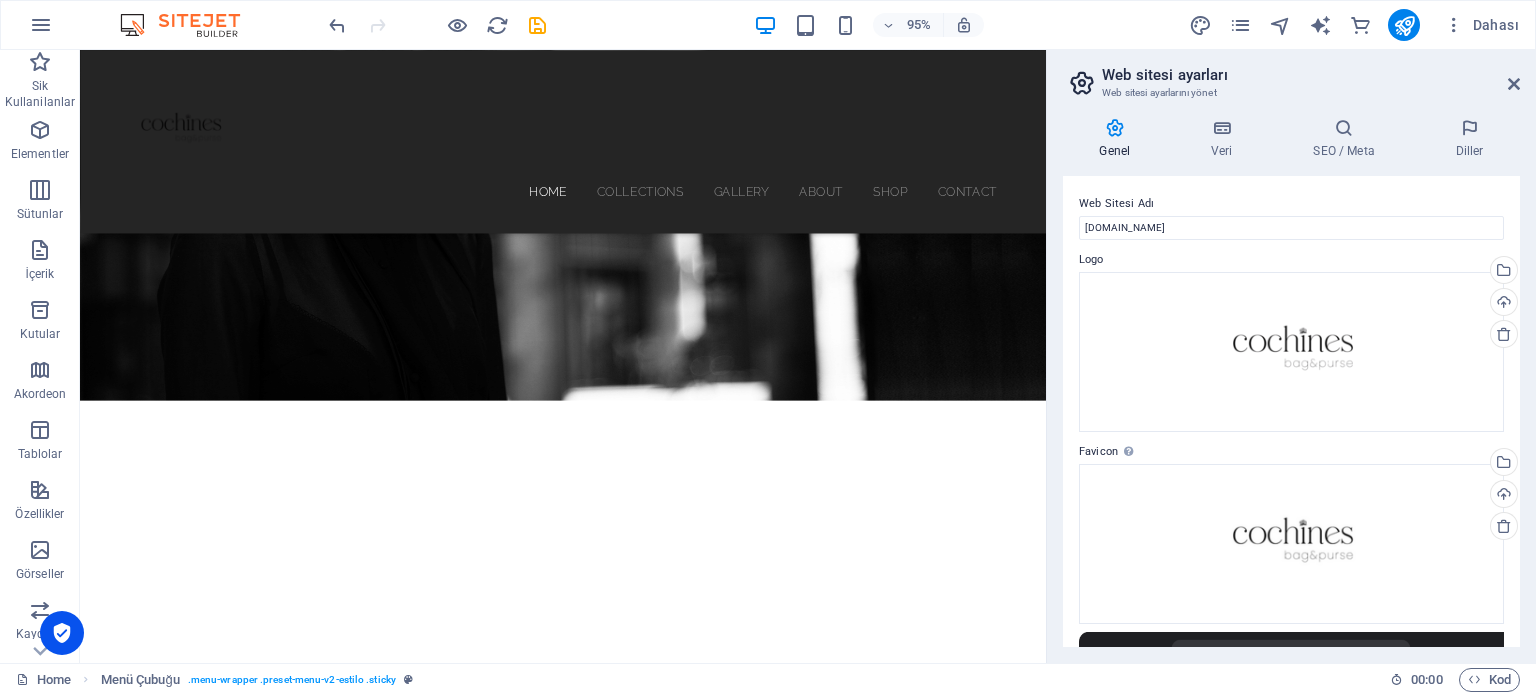 scroll, scrollTop: 0, scrollLeft: 0, axis: both 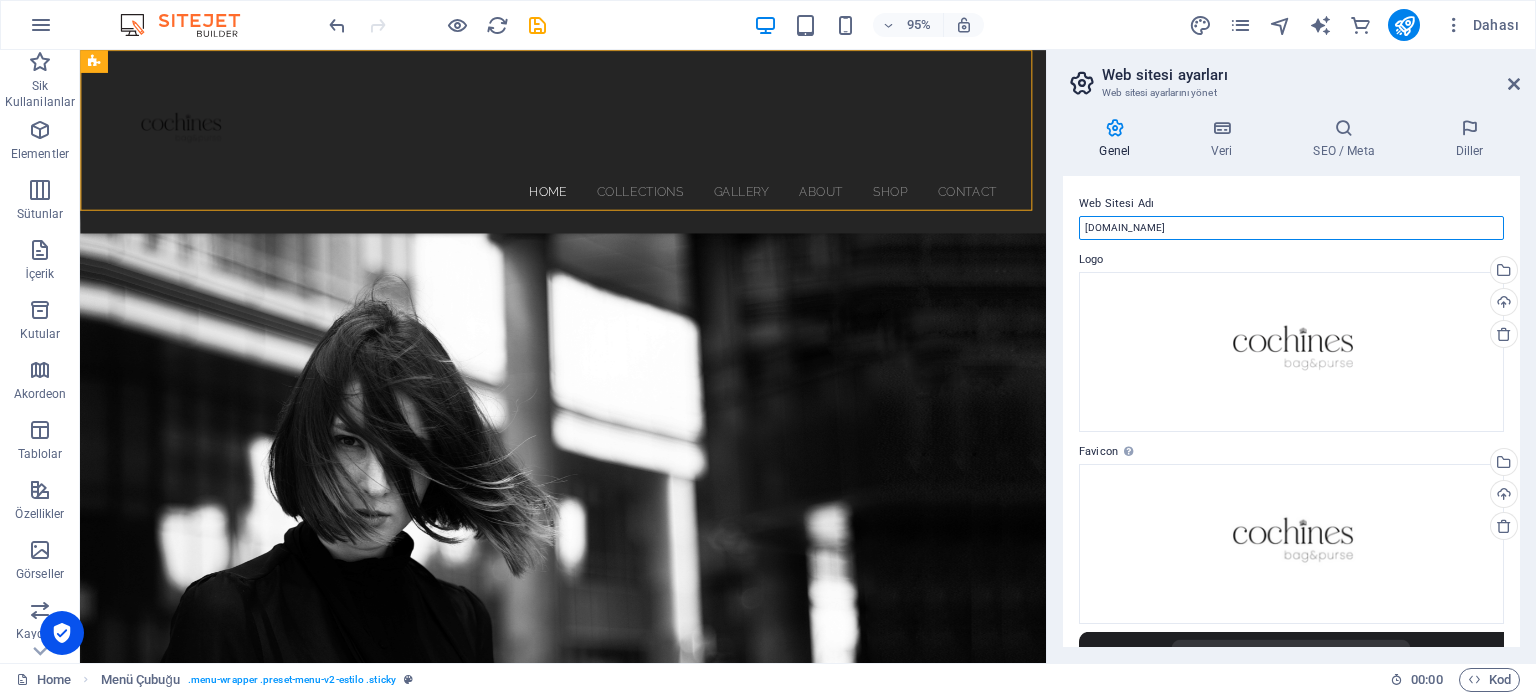 click on "cochinesbag.com" at bounding box center [1291, 228] 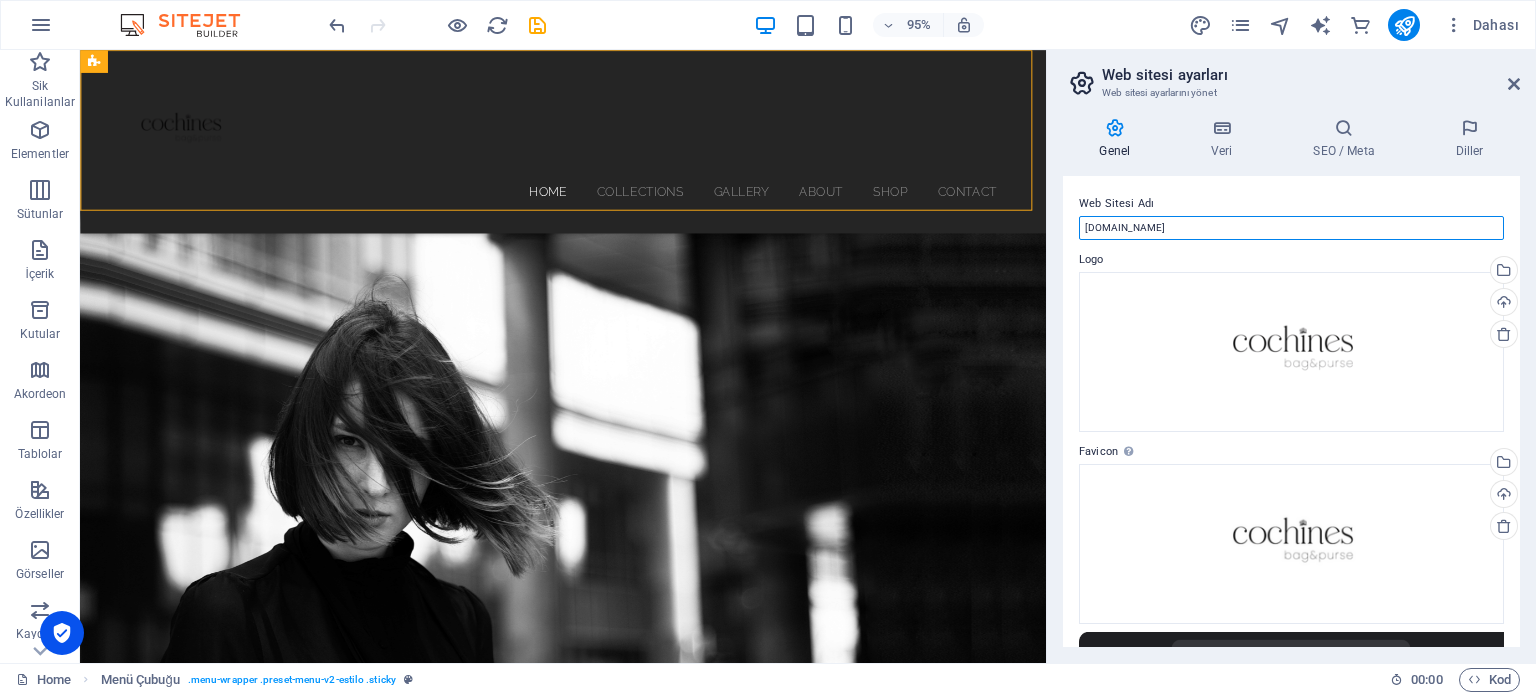 type on "cochinesbags.com" 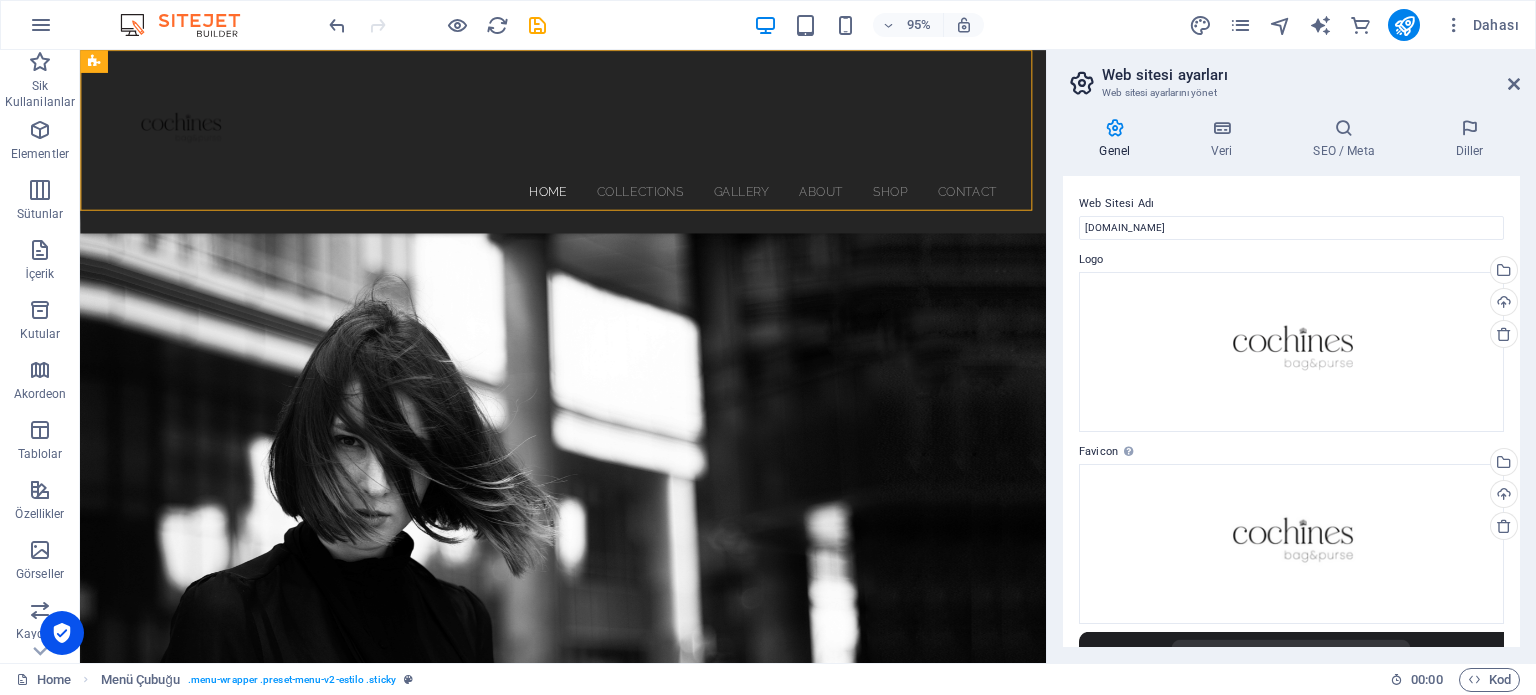 click on "Web Sitesi Adı" at bounding box center [1291, 204] 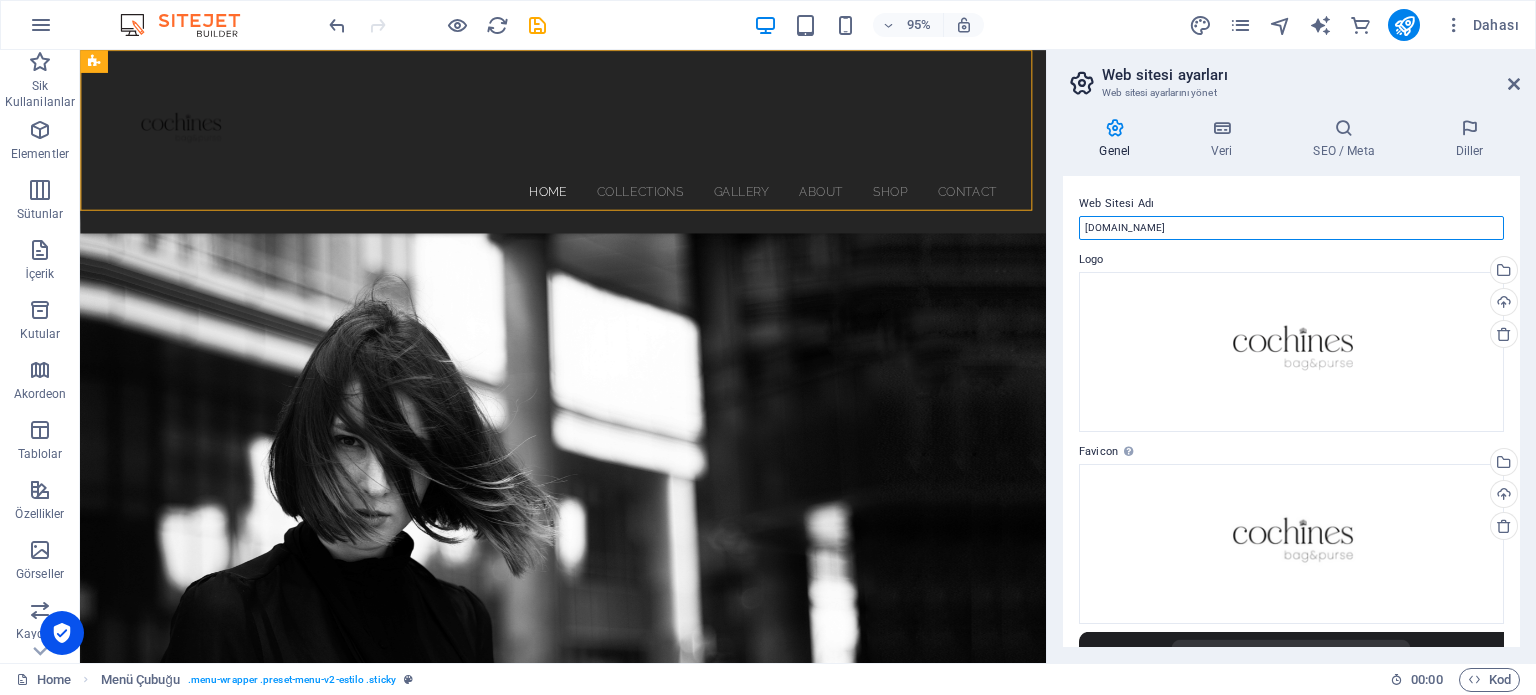 click on "cochinesbags.com" at bounding box center (1291, 228) 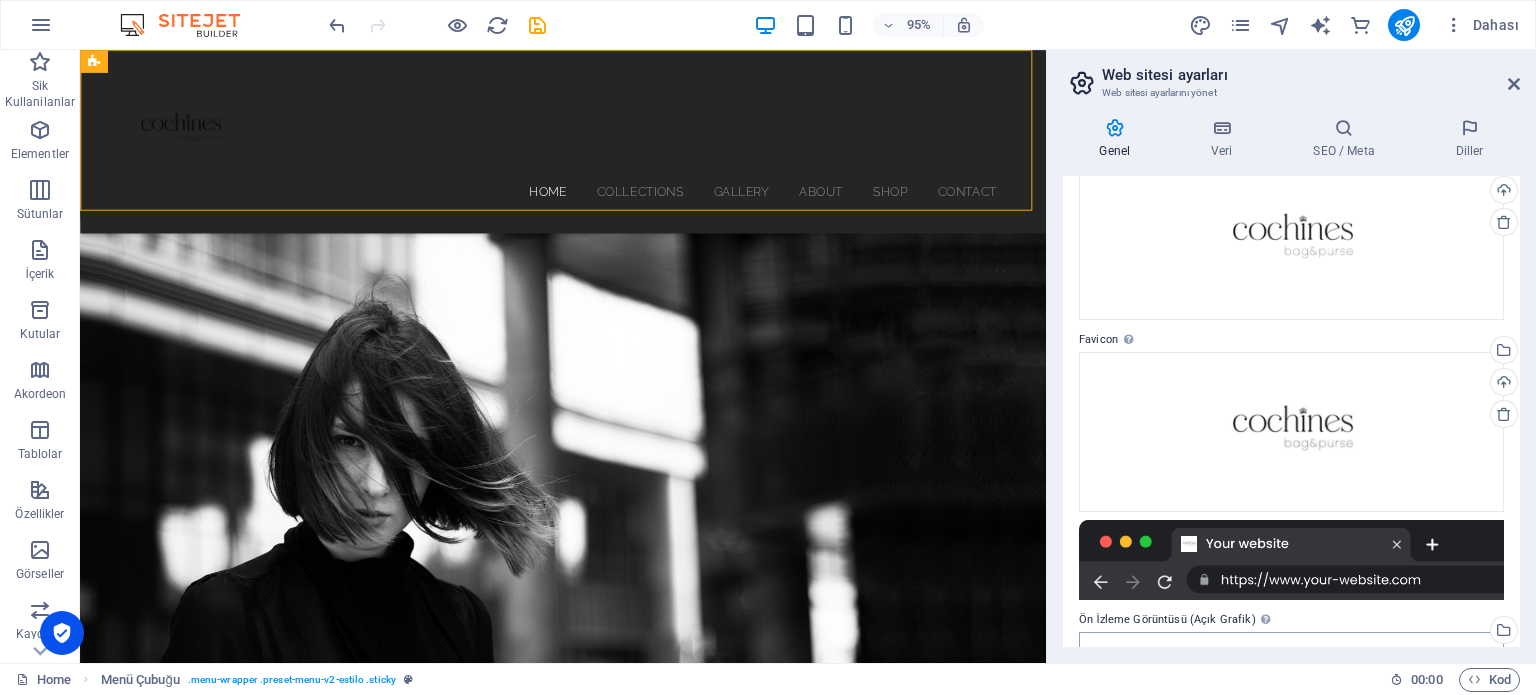 scroll, scrollTop: 0, scrollLeft: 0, axis: both 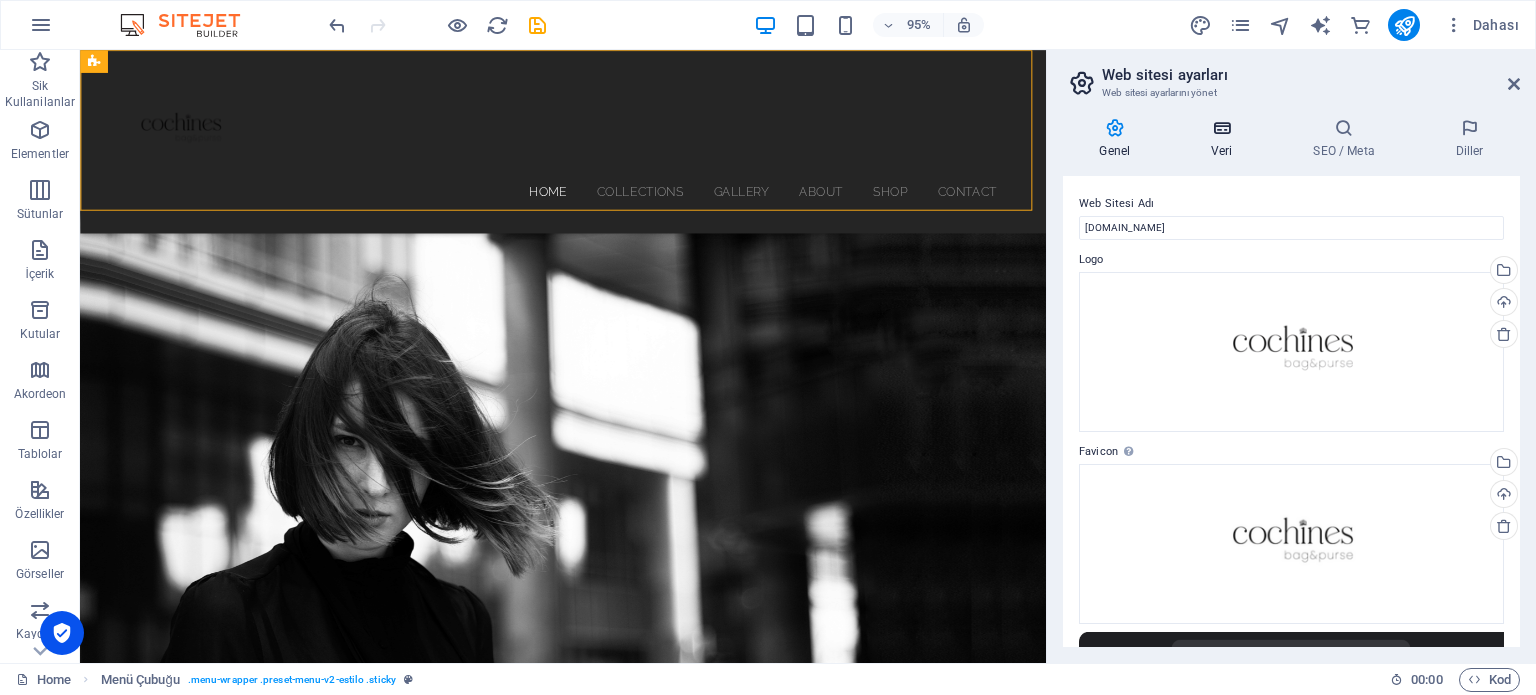 click at bounding box center (1222, 128) 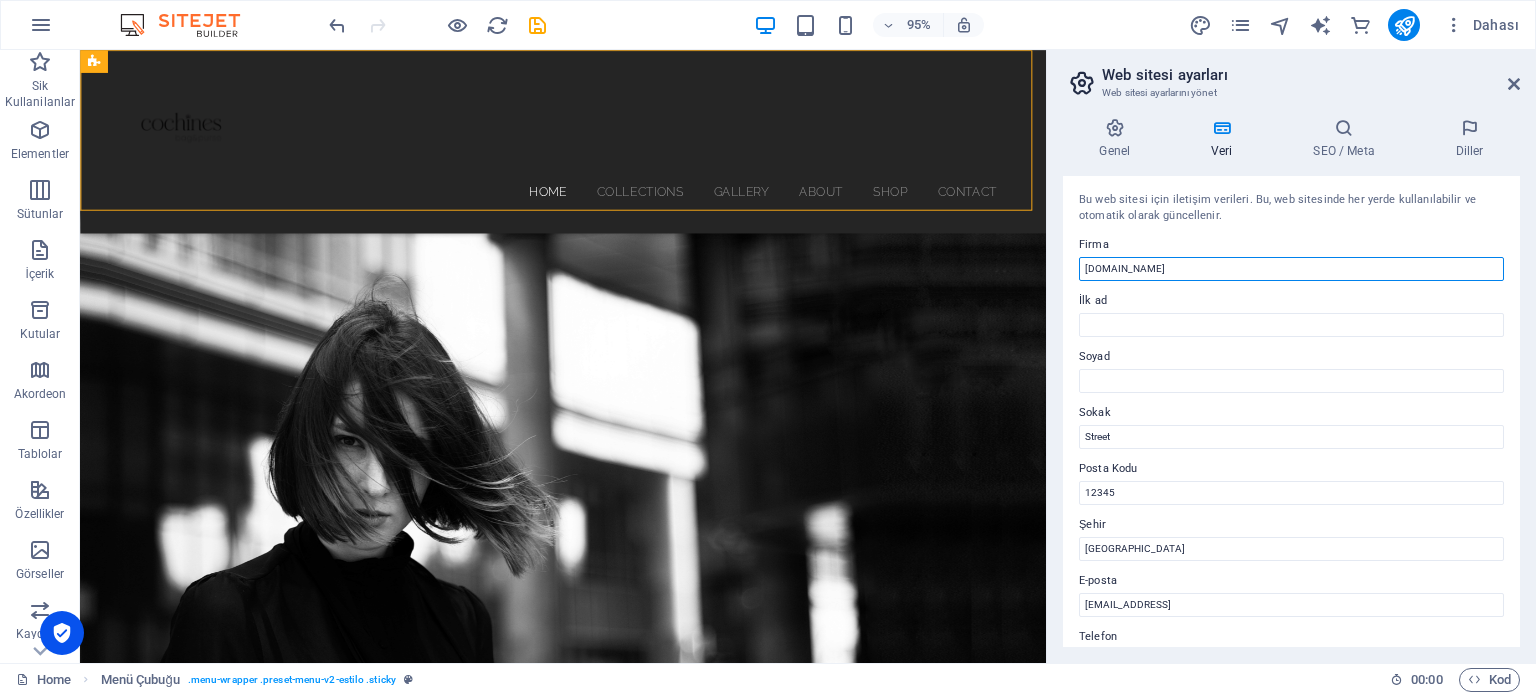 click on "cochinesbag.com" at bounding box center (1291, 269) 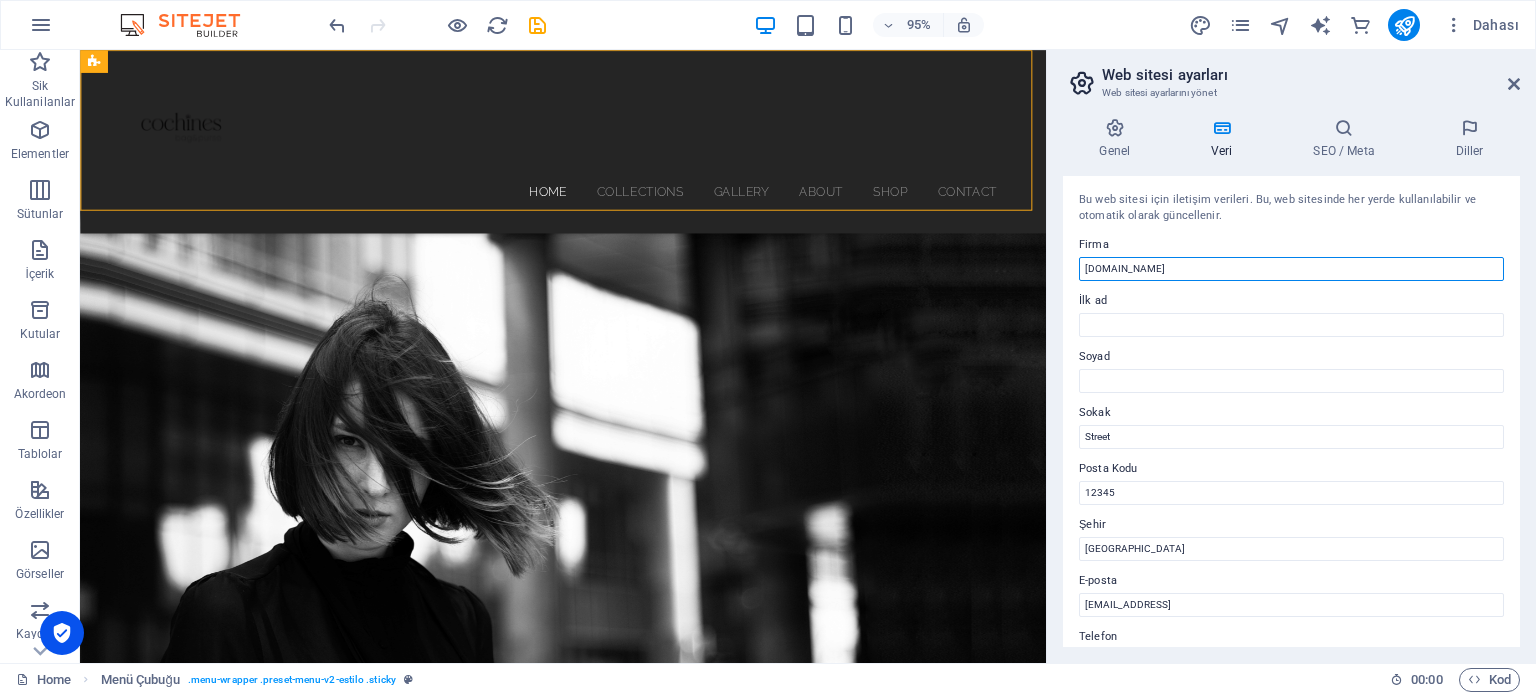 type on "cochinesbags.com" 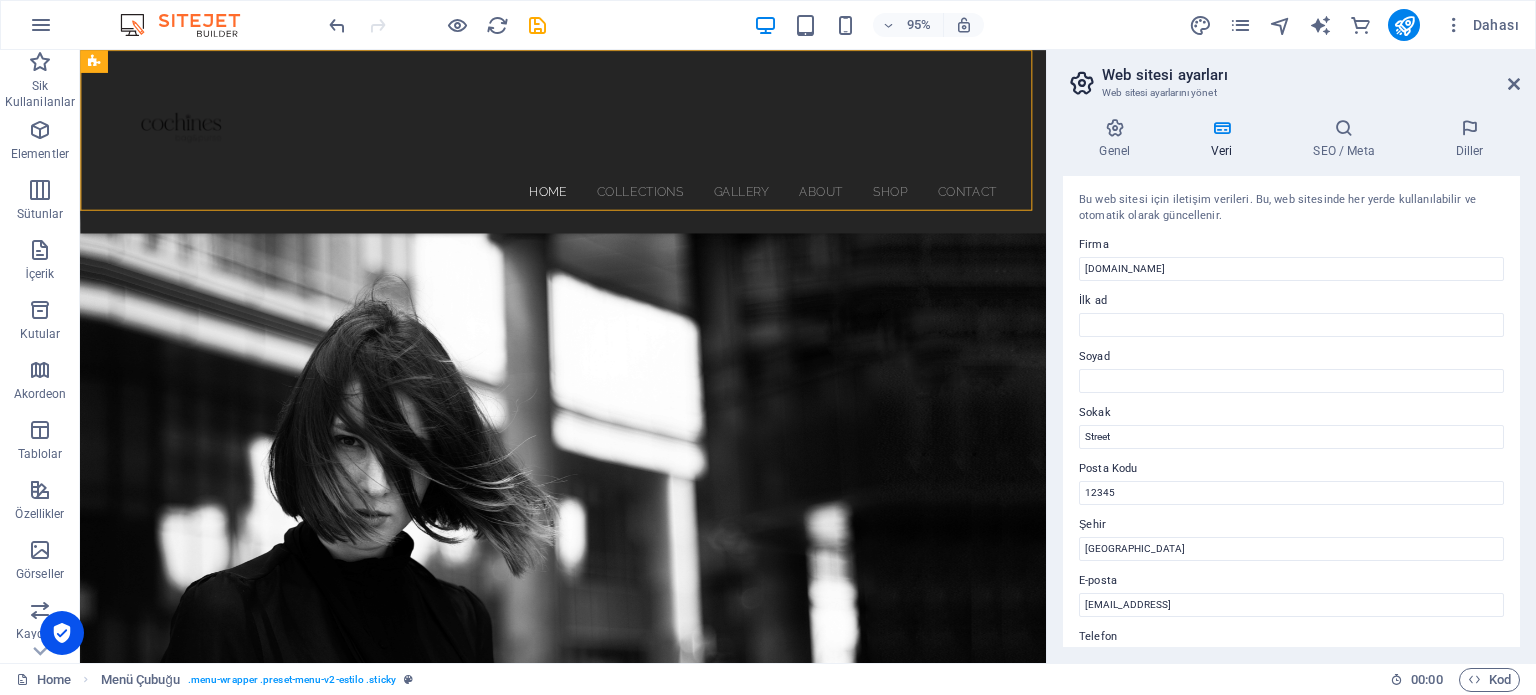click on "Firma" at bounding box center (1291, 245) 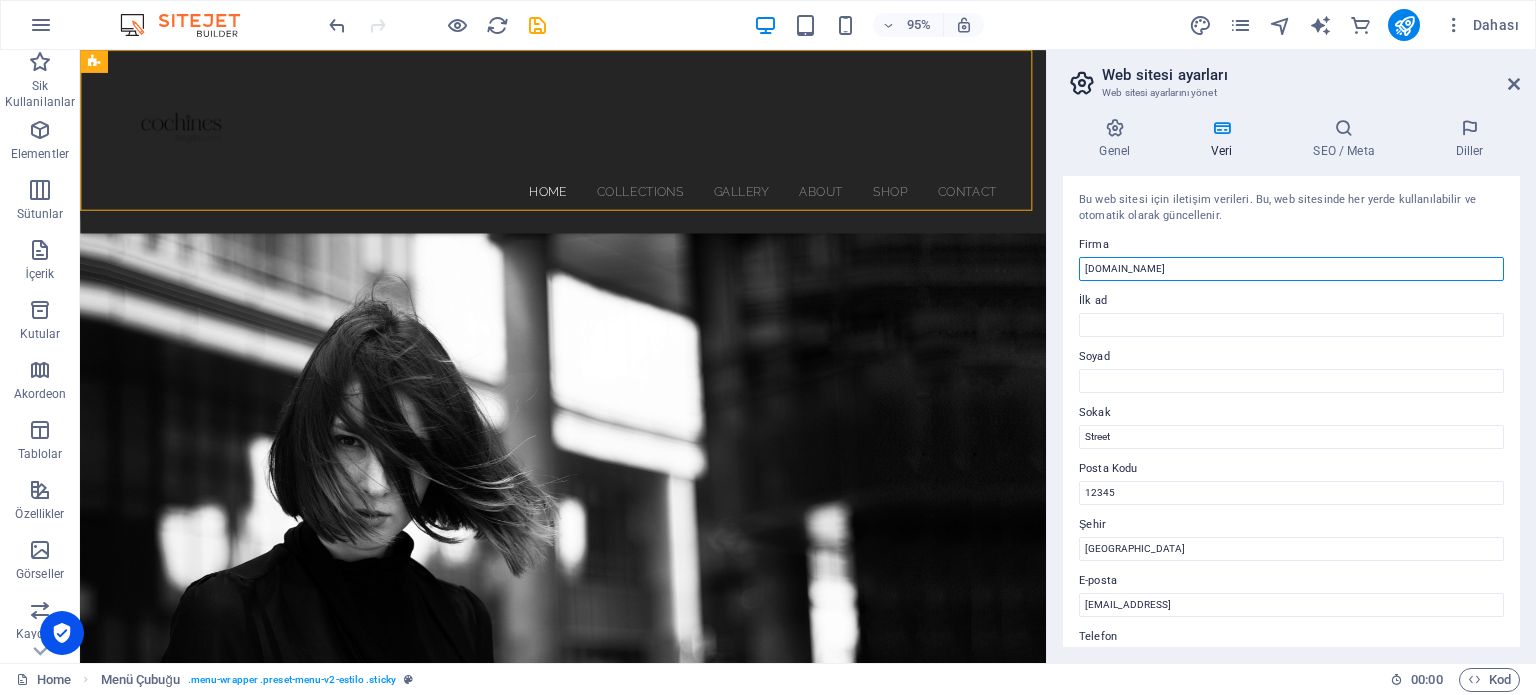 click on "cochinesbags.com" at bounding box center (1291, 269) 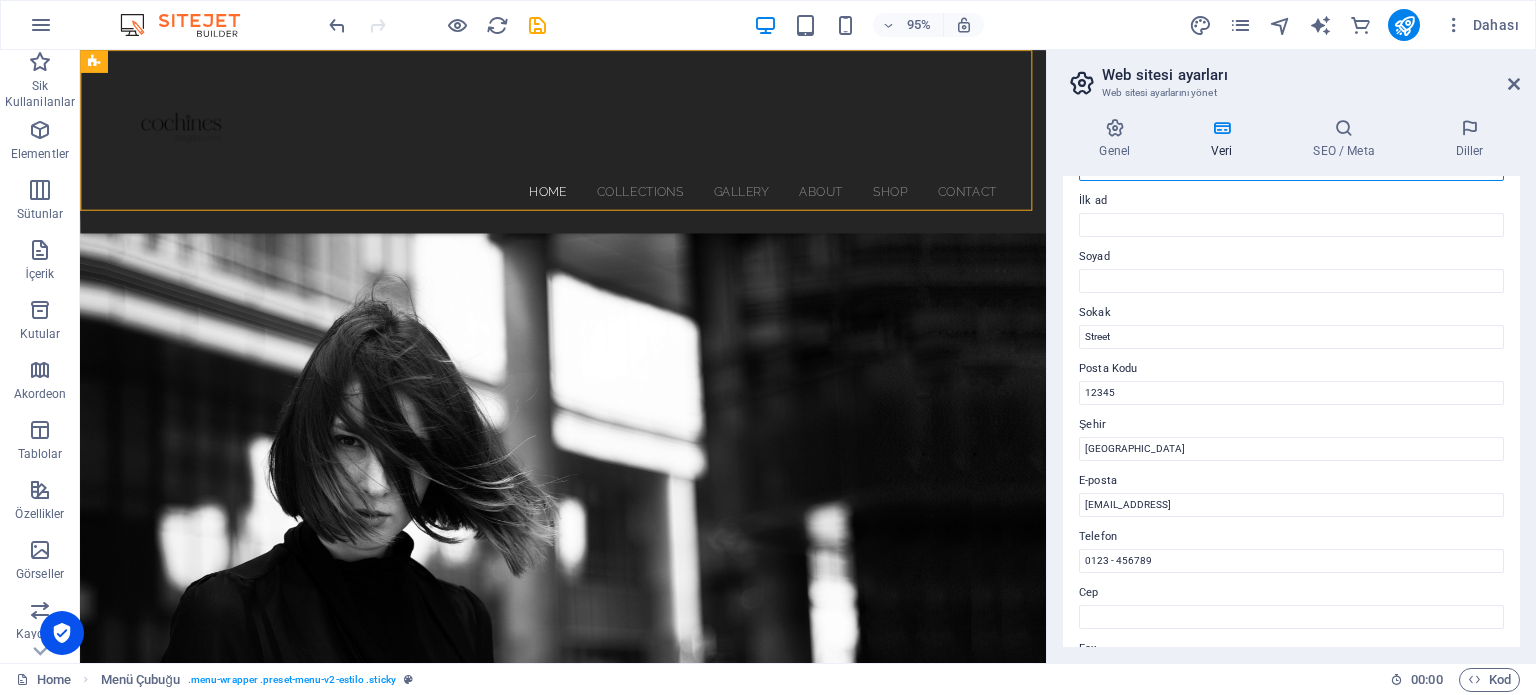 scroll, scrollTop: 0, scrollLeft: 0, axis: both 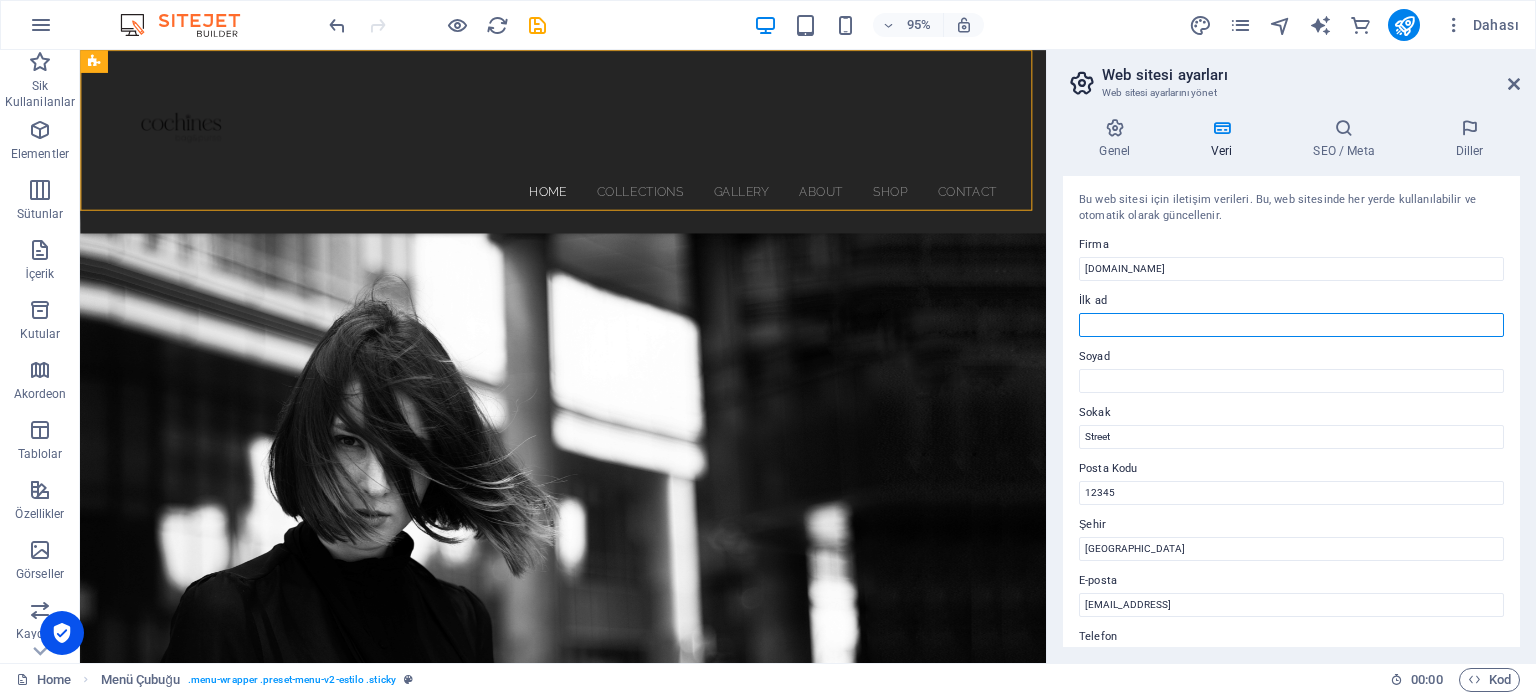 click on "İlk ad" at bounding box center (1291, 325) 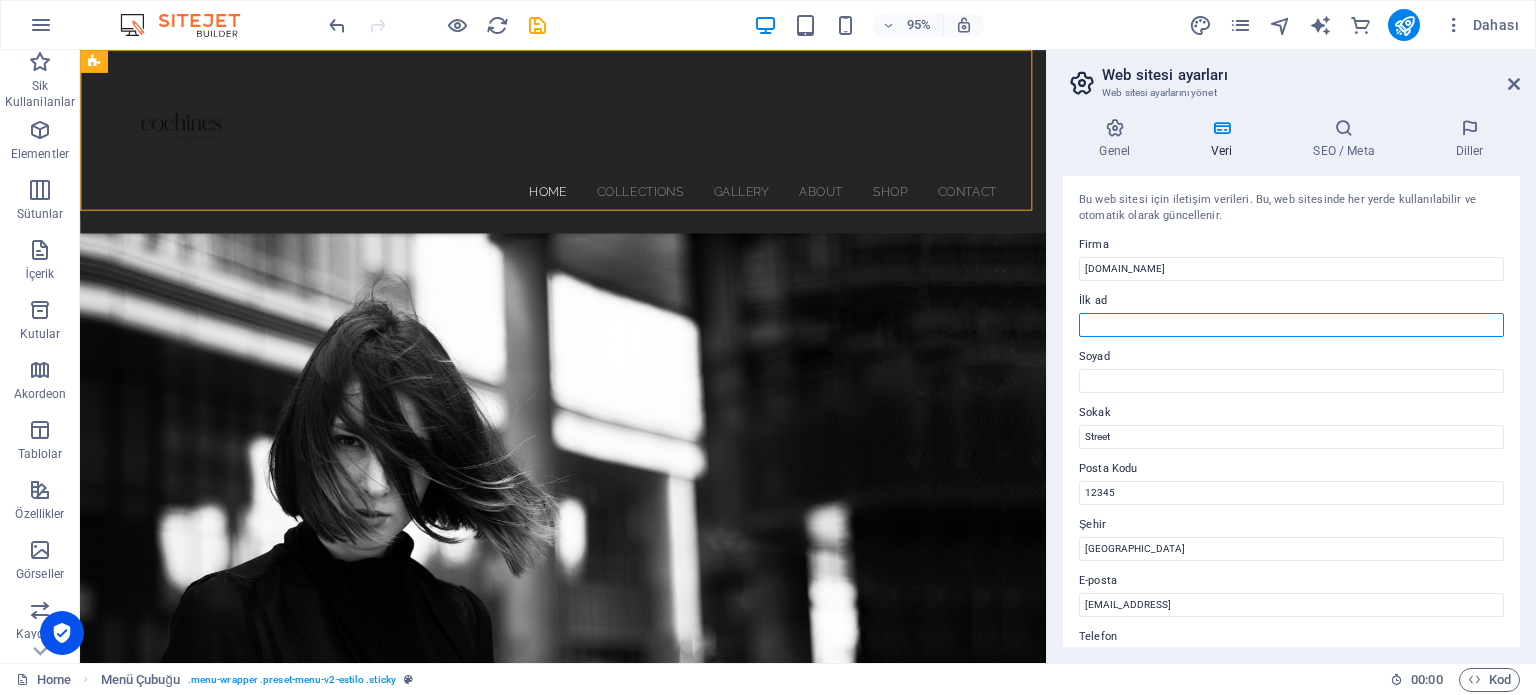 type on "COCHİNES E-TİCARET" 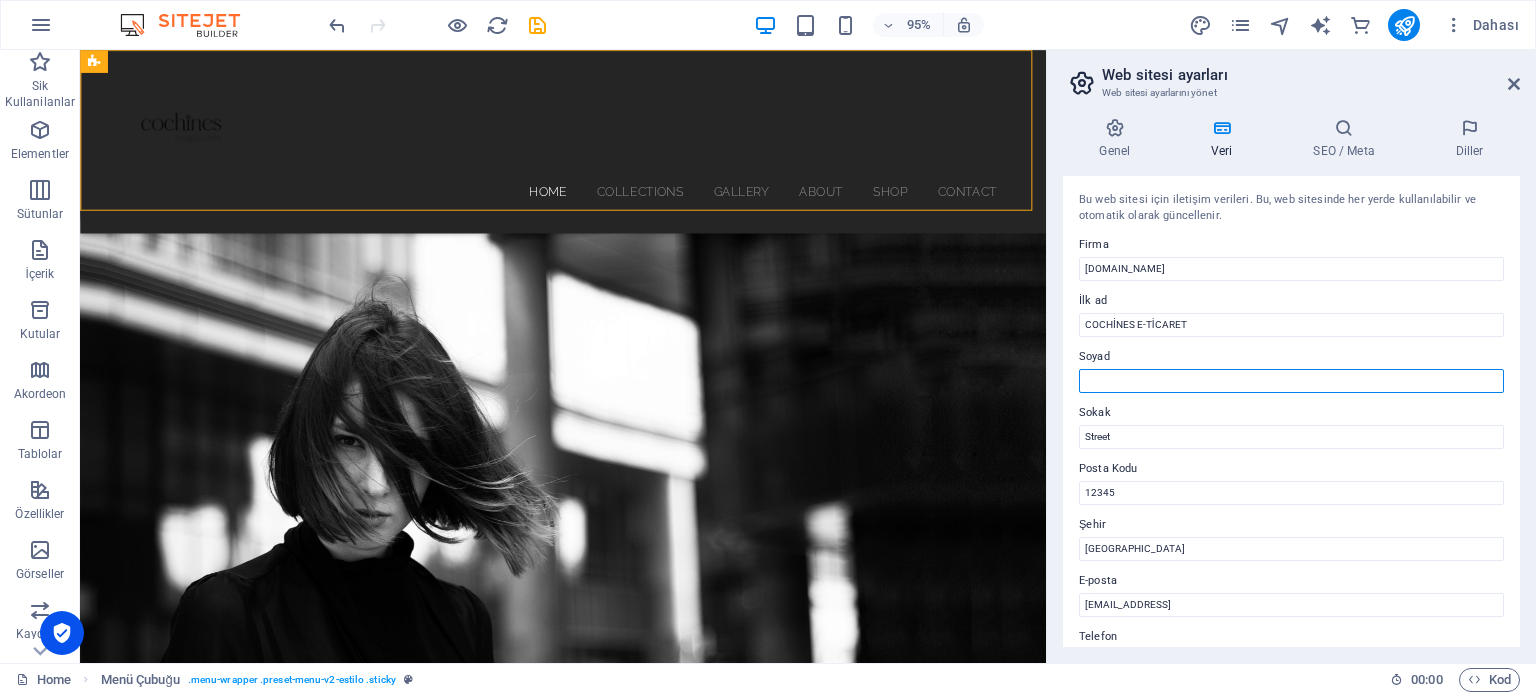 type on "İTHALAT VE İHRACAT LTD ŞTİ" 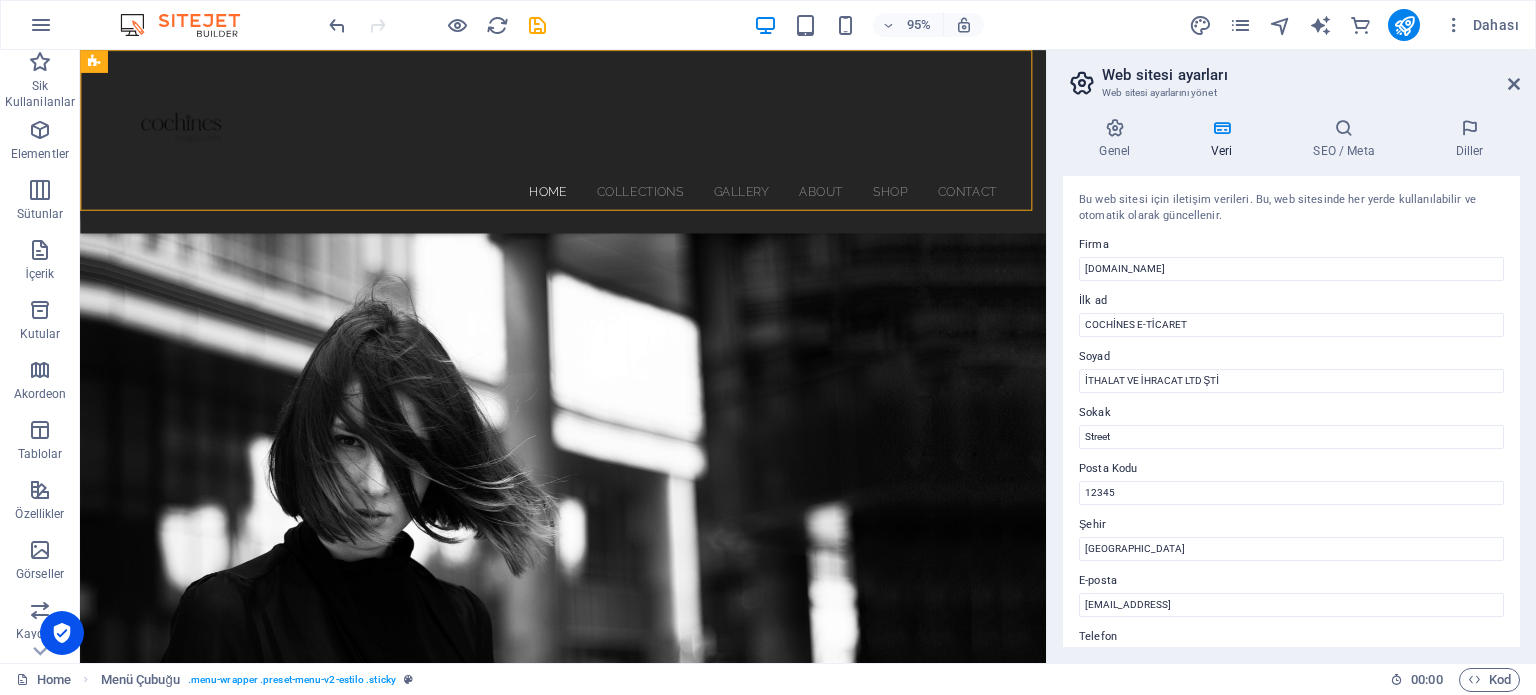 click on "Sokak" at bounding box center [1291, 413] 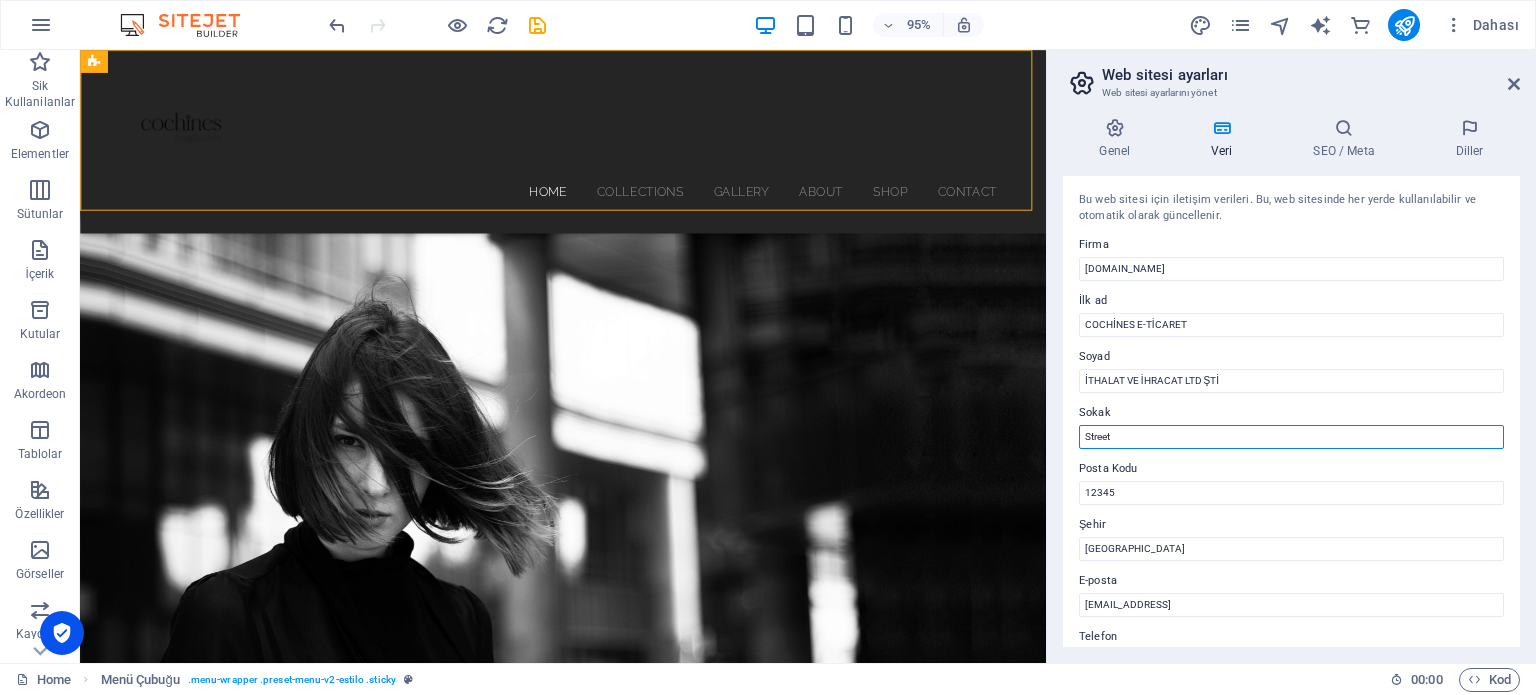 click on "Street" at bounding box center (1291, 437) 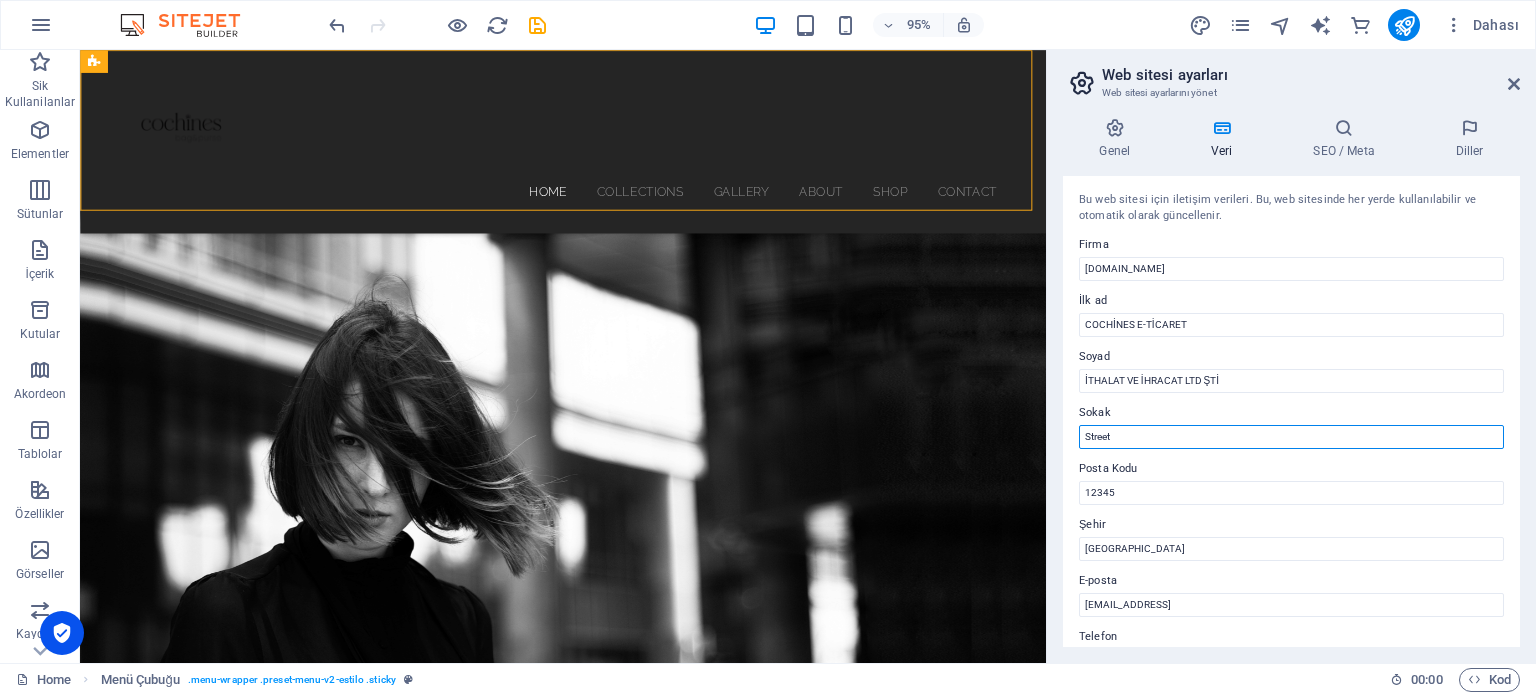 click on "Street" at bounding box center [1291, 437] 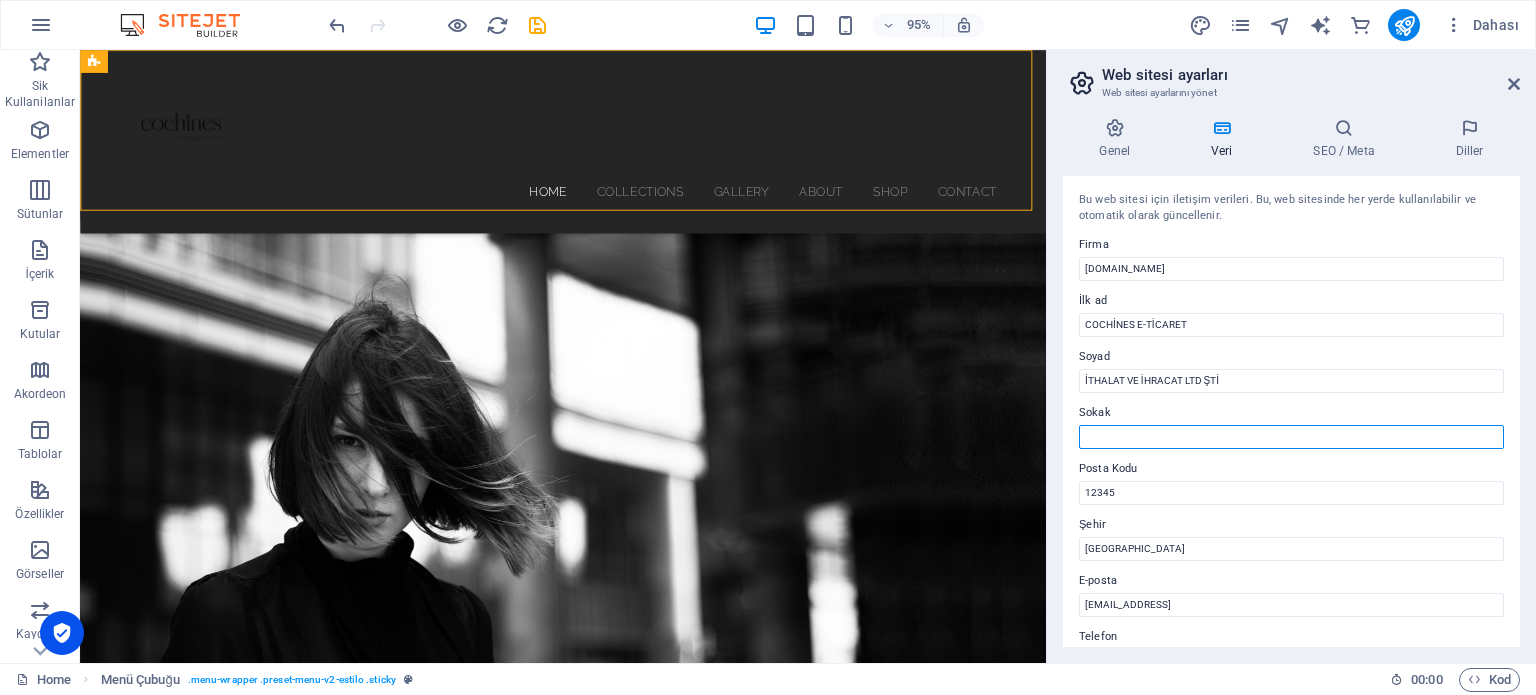 click on "Sokak" at bounding box center [1291, 437] 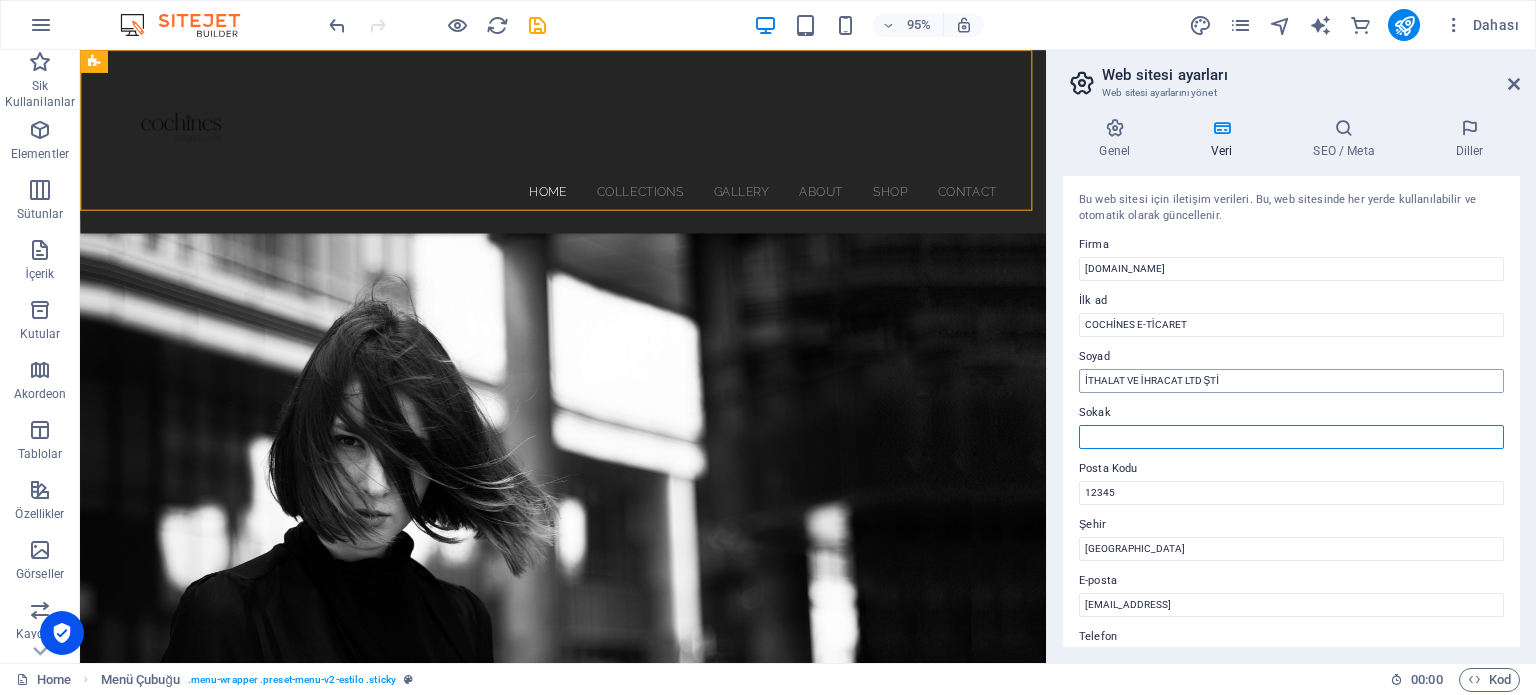 type 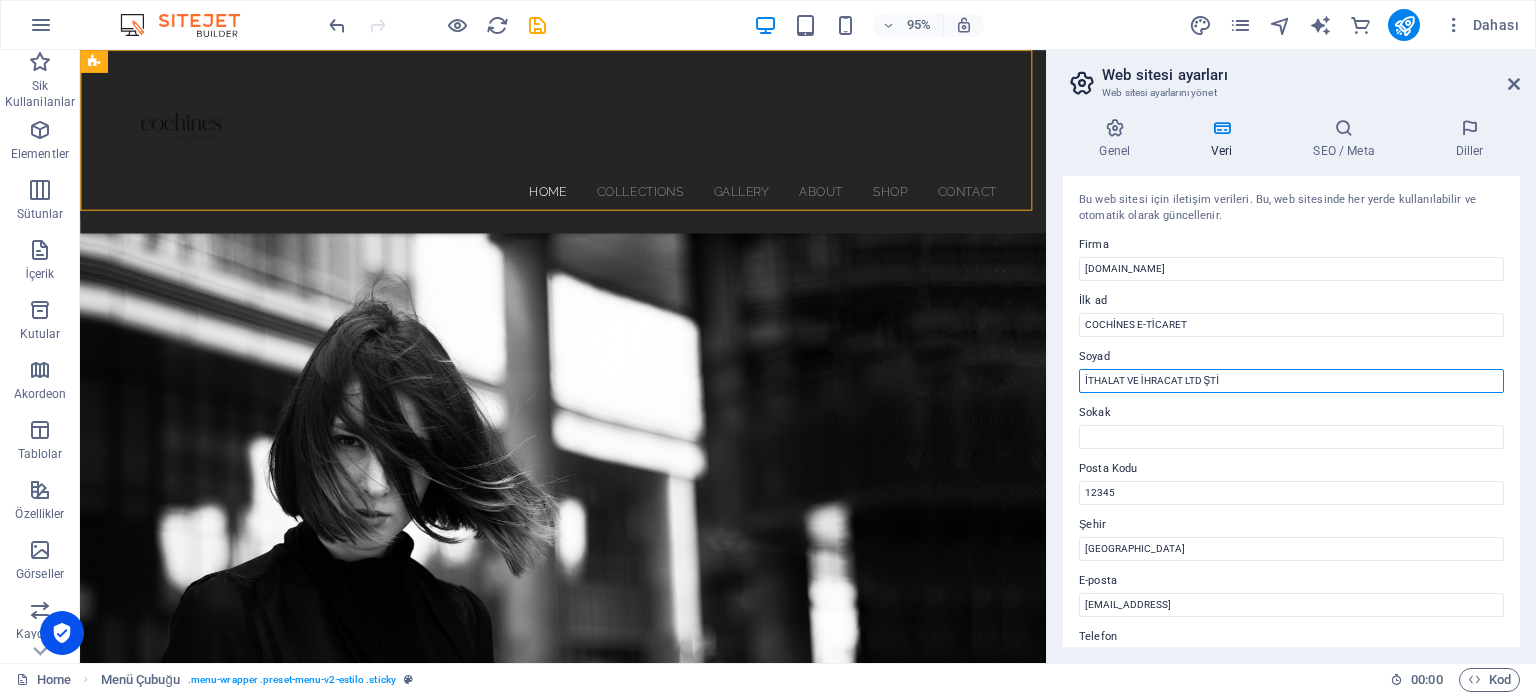 click on "İTHALAT VE İHRACAT LTD ŞTİ" at bounding box center (1291, 381) 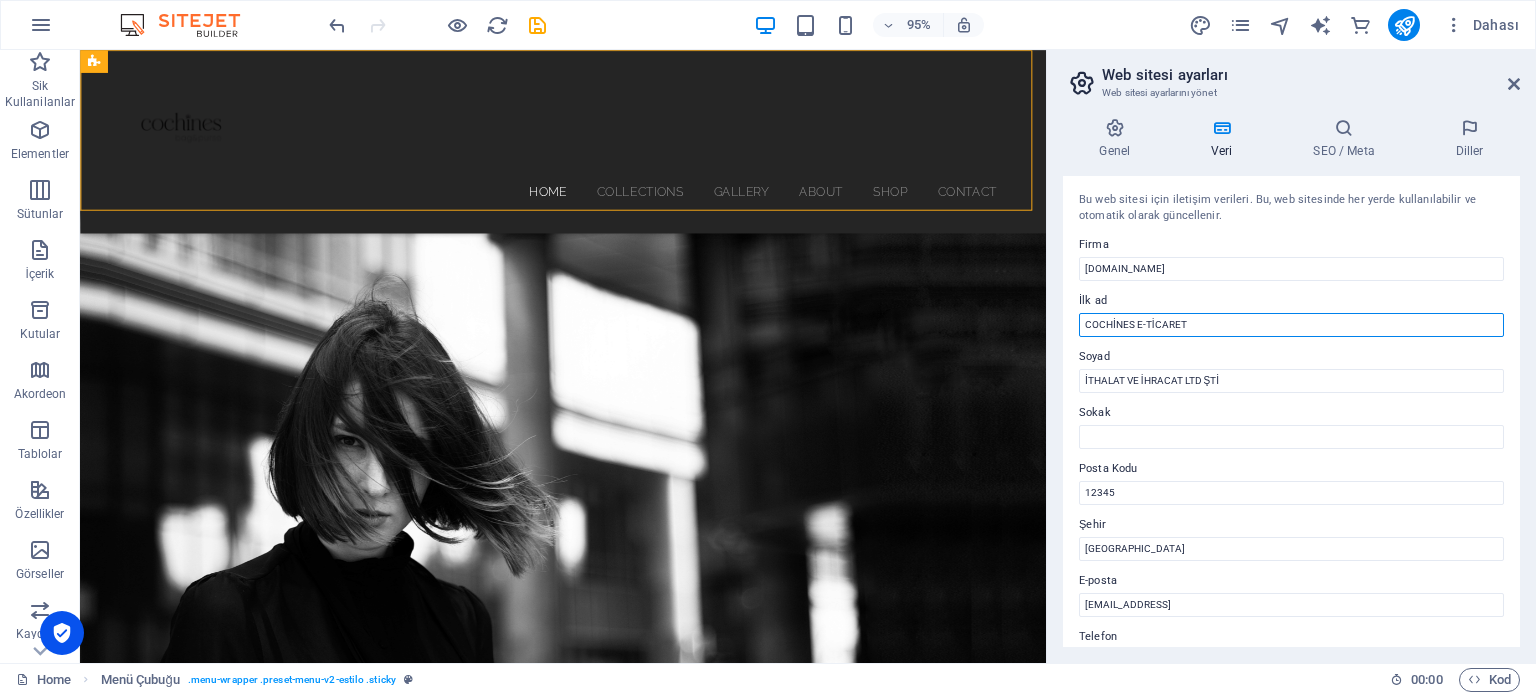 click on "COCHİNES E-TİCARET" at bounding box center [1291, 325] 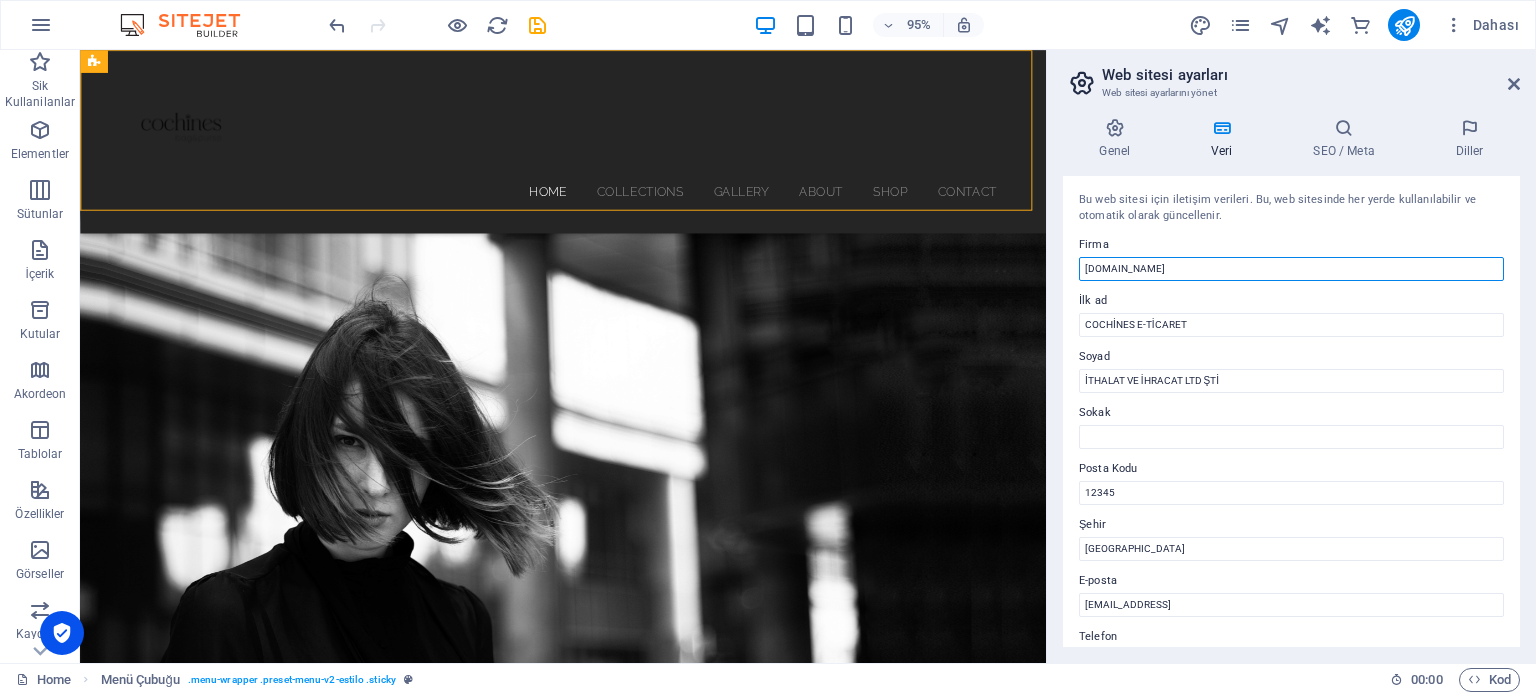 click on "cochinesbags.com" at bounding box center (1291, 269) 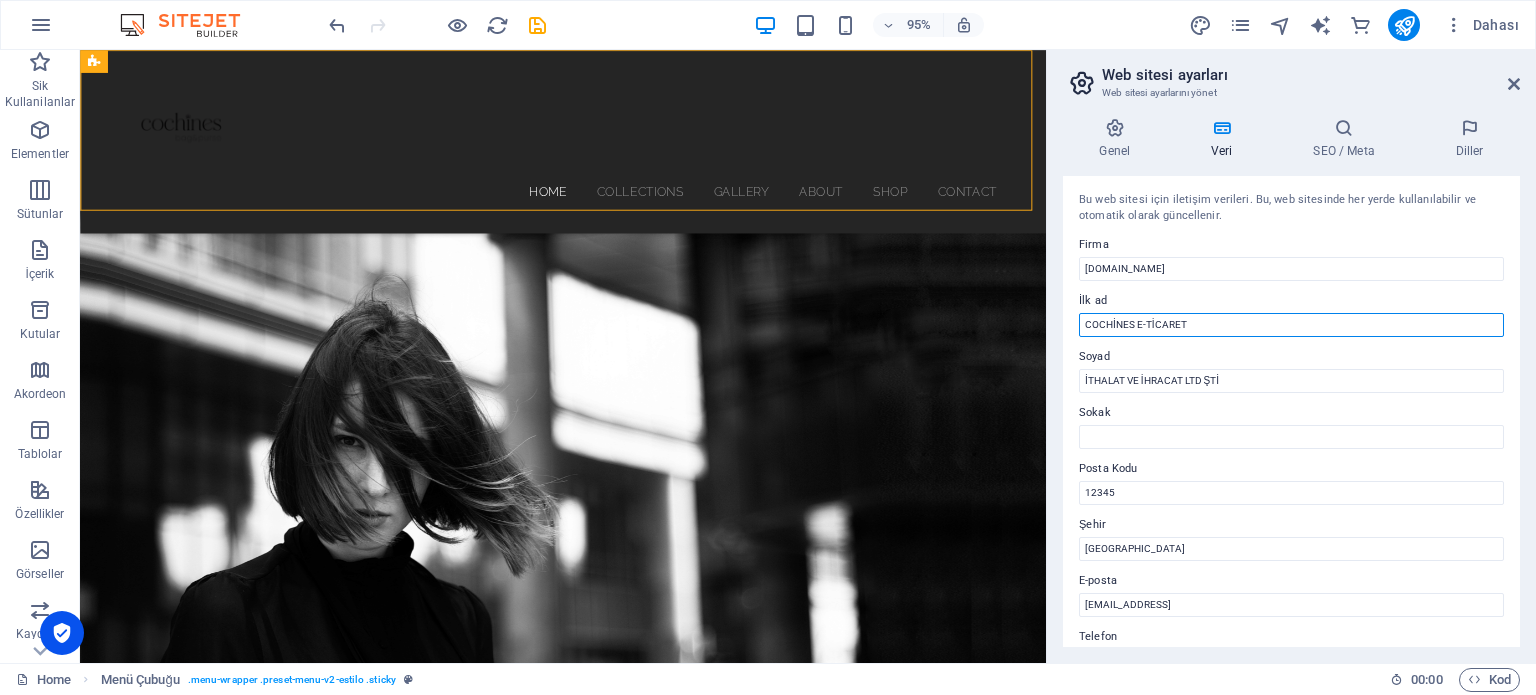 click on "COCHİNES E-TİCARET" at bounding box center [1291, 325] 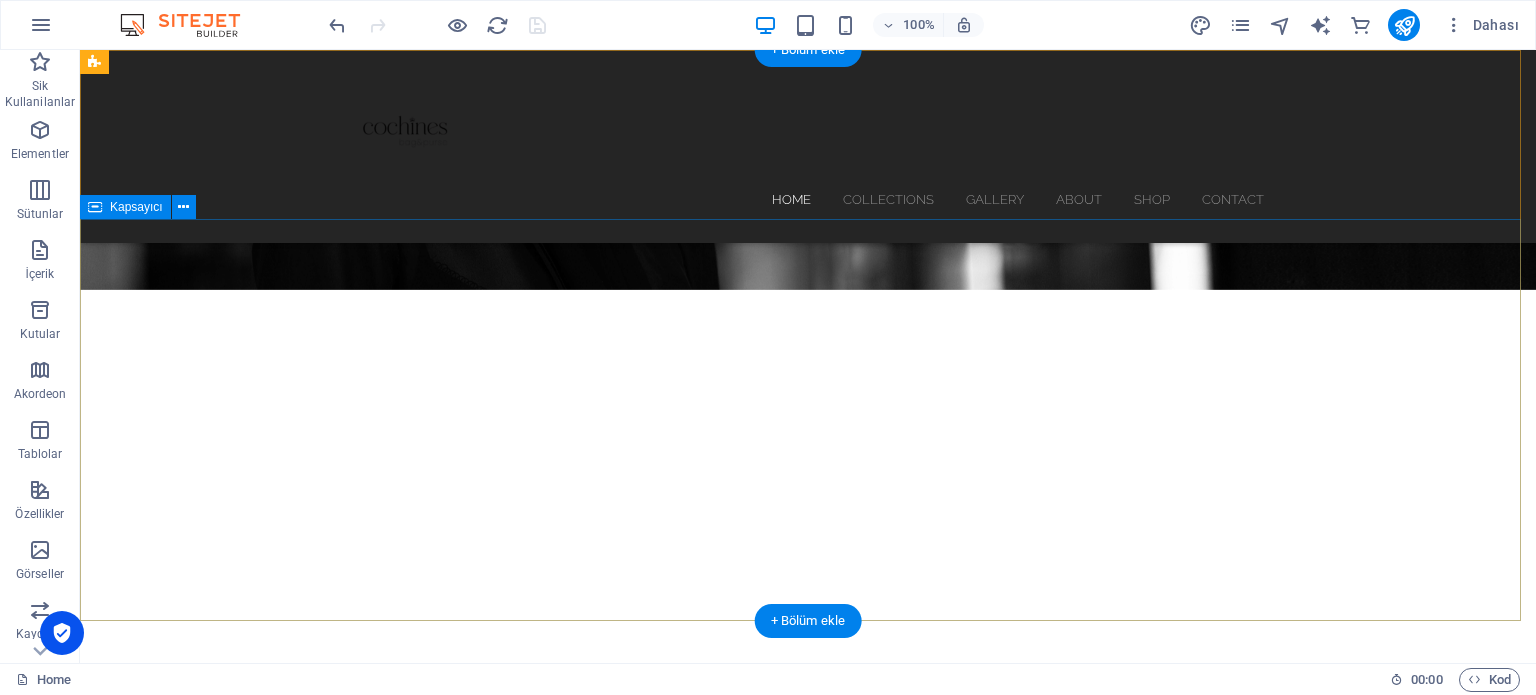 scroll, scrollTop: 0, scrollLeft: 0, axis: both 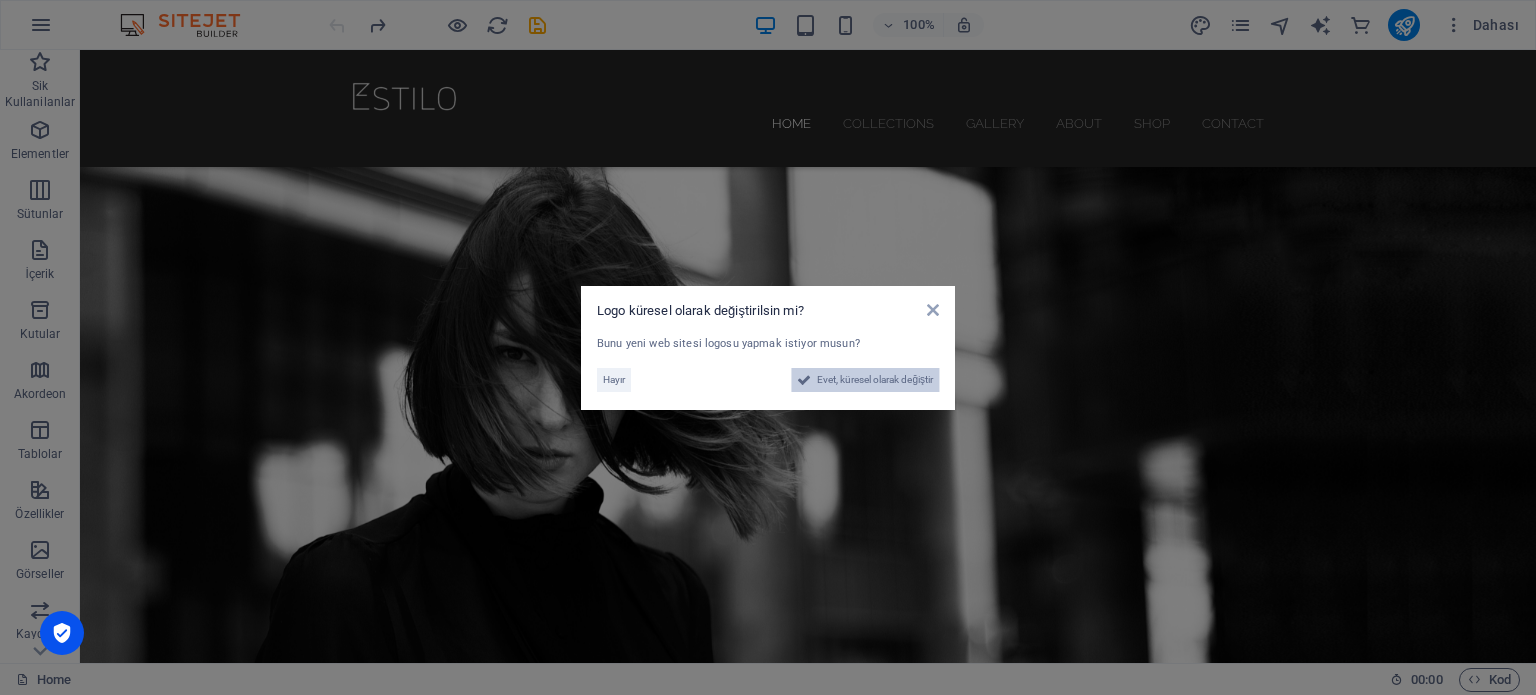 click on "Evet, küresel olarak değiştir" at bounding box center [875, 380] 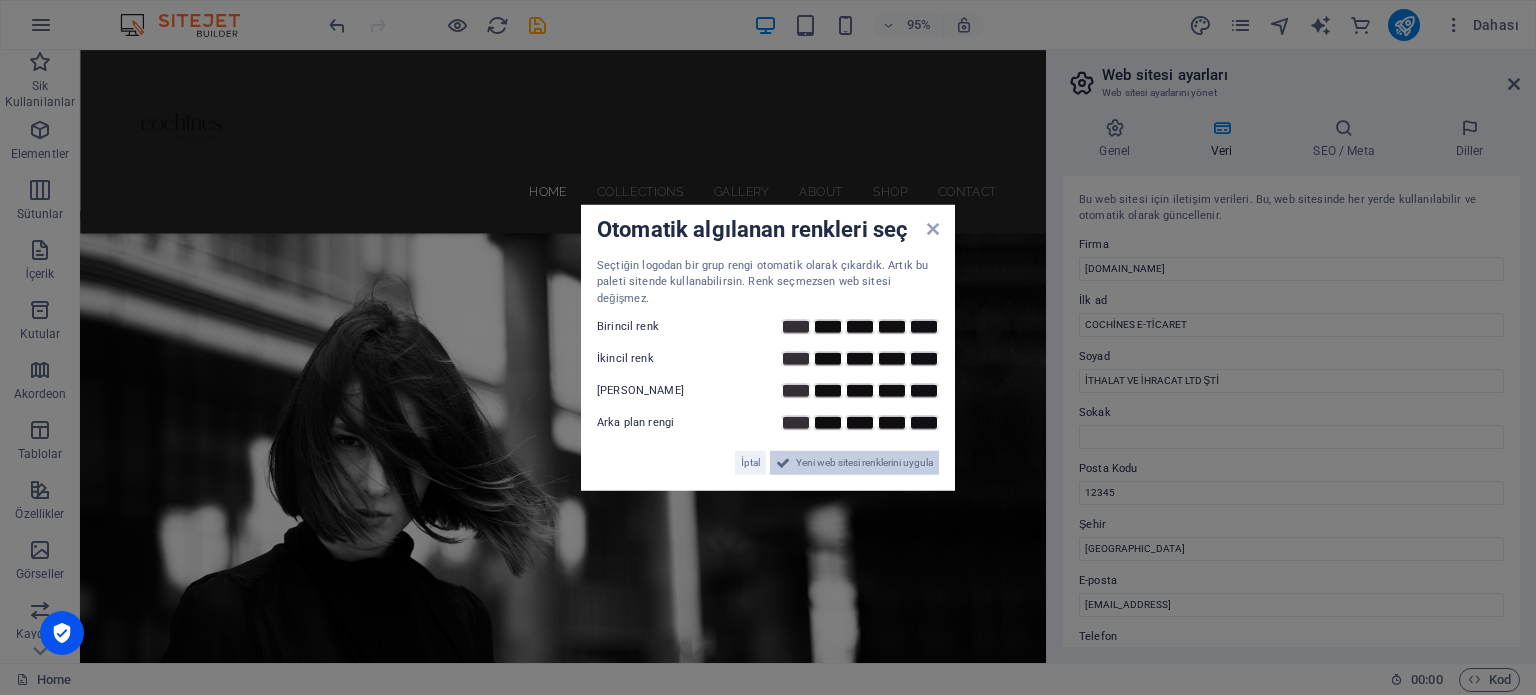 click on "Otomatik algılanan renkleri seç Seçtiğin logodan bir grup rengi otomatik olarak çıkardık. Artık bu paleti sitende kullanabilirsin. Renk seçmezsen web sitesi değişmez. Birincil renk İkincil renk Metin rengi Arka plan rengi İptal Yeni web sitesi renklerini uygula" at bounding box center [768, 347] 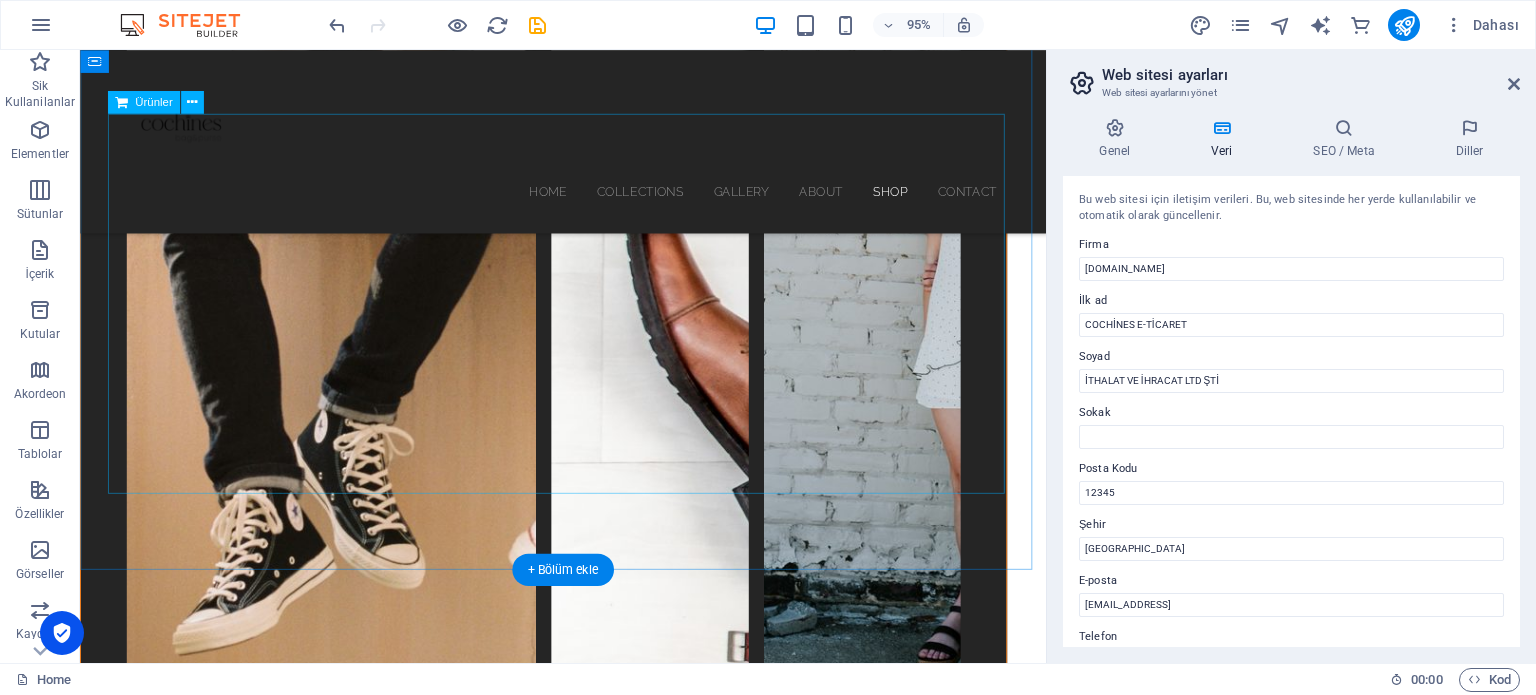 scroll, scrollTop: 6123, scrollLeft: 0, axis: vertical 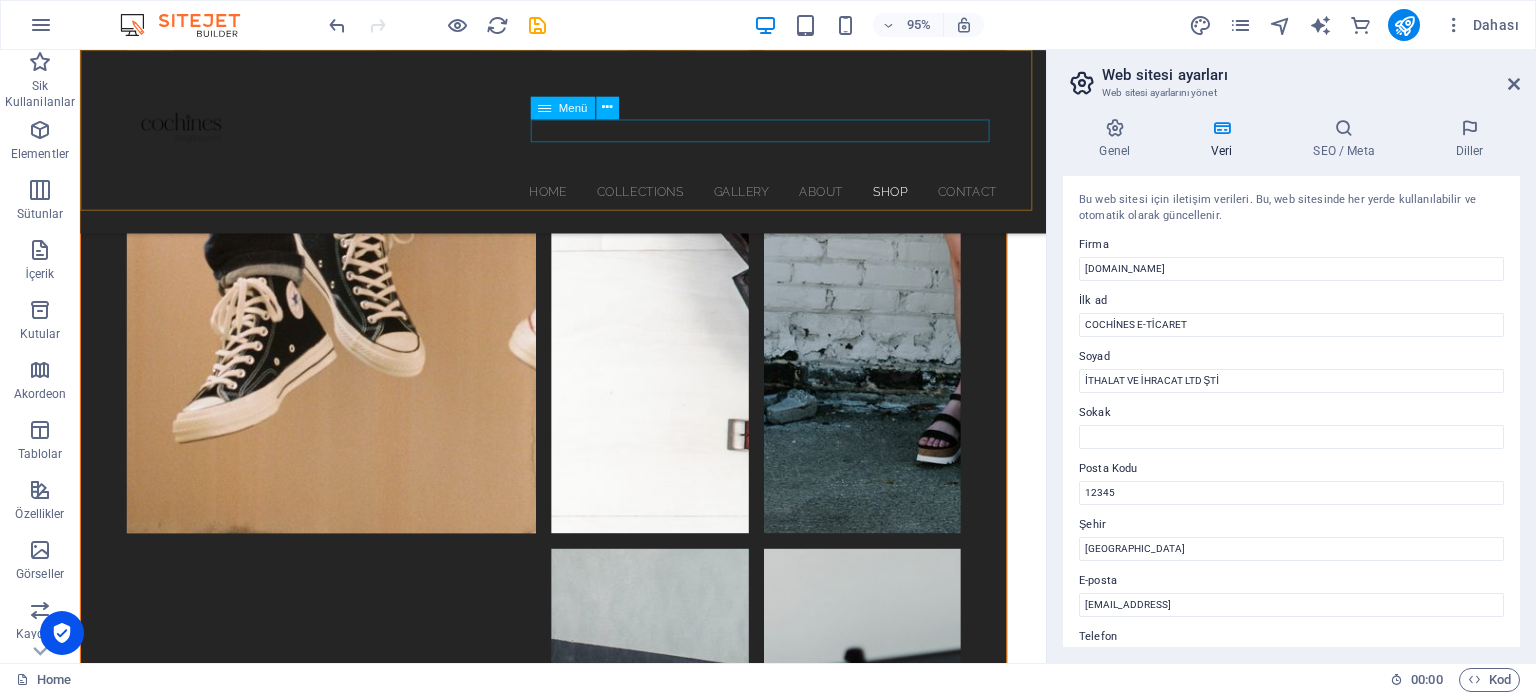 click on "Home Collections Gallery About Shop Contact" at bounding box center [589, 199] 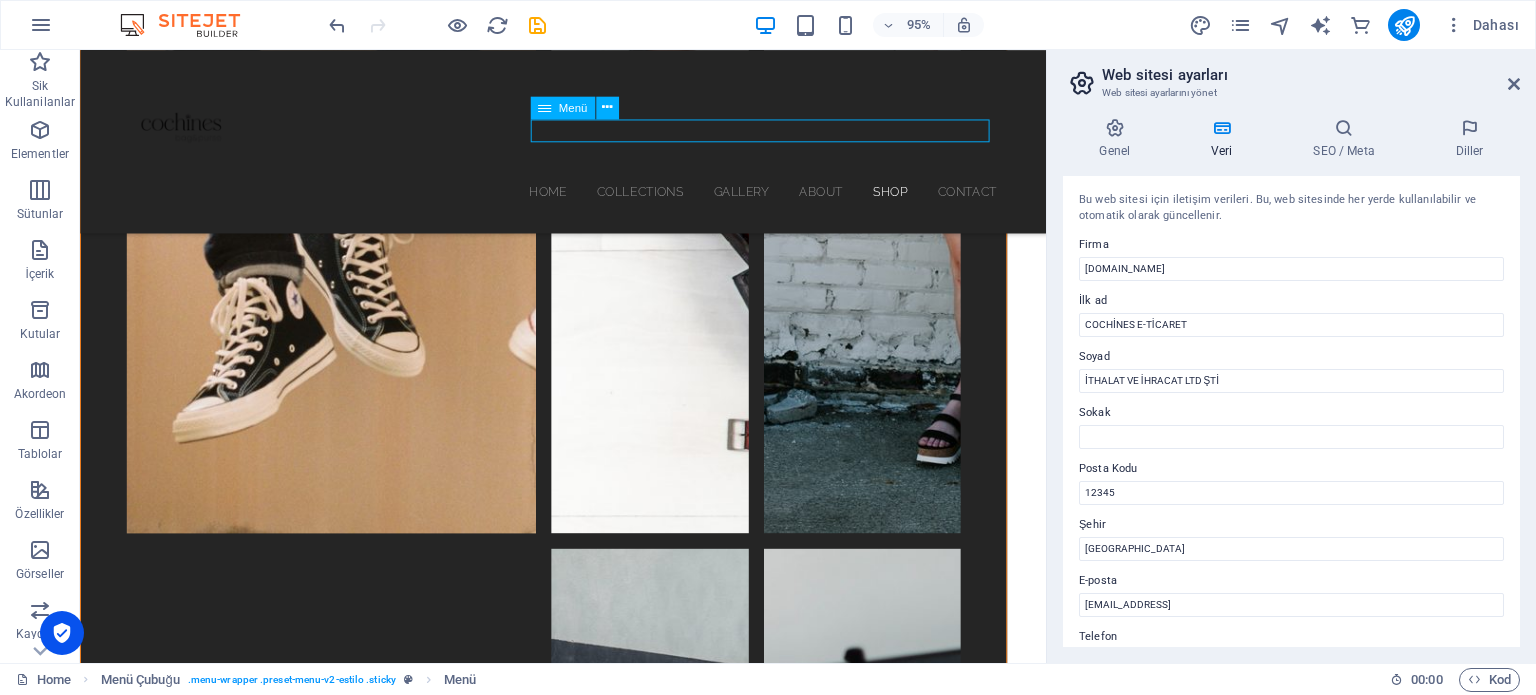 click on "Home Collections Gallery About Shop Contact" at bounding box center (589, 199) 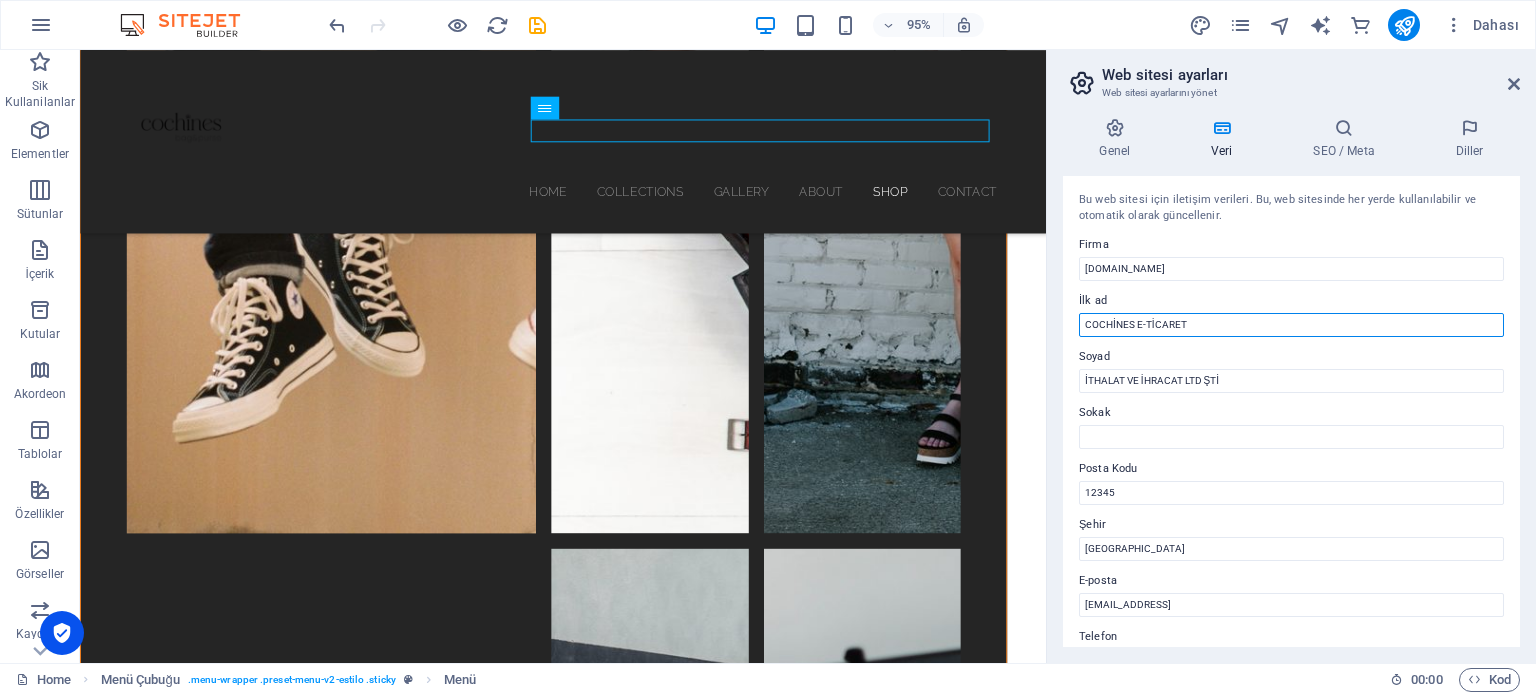 click on "COCHİNES E-TİCARET" at bounding box center (1291, 325) 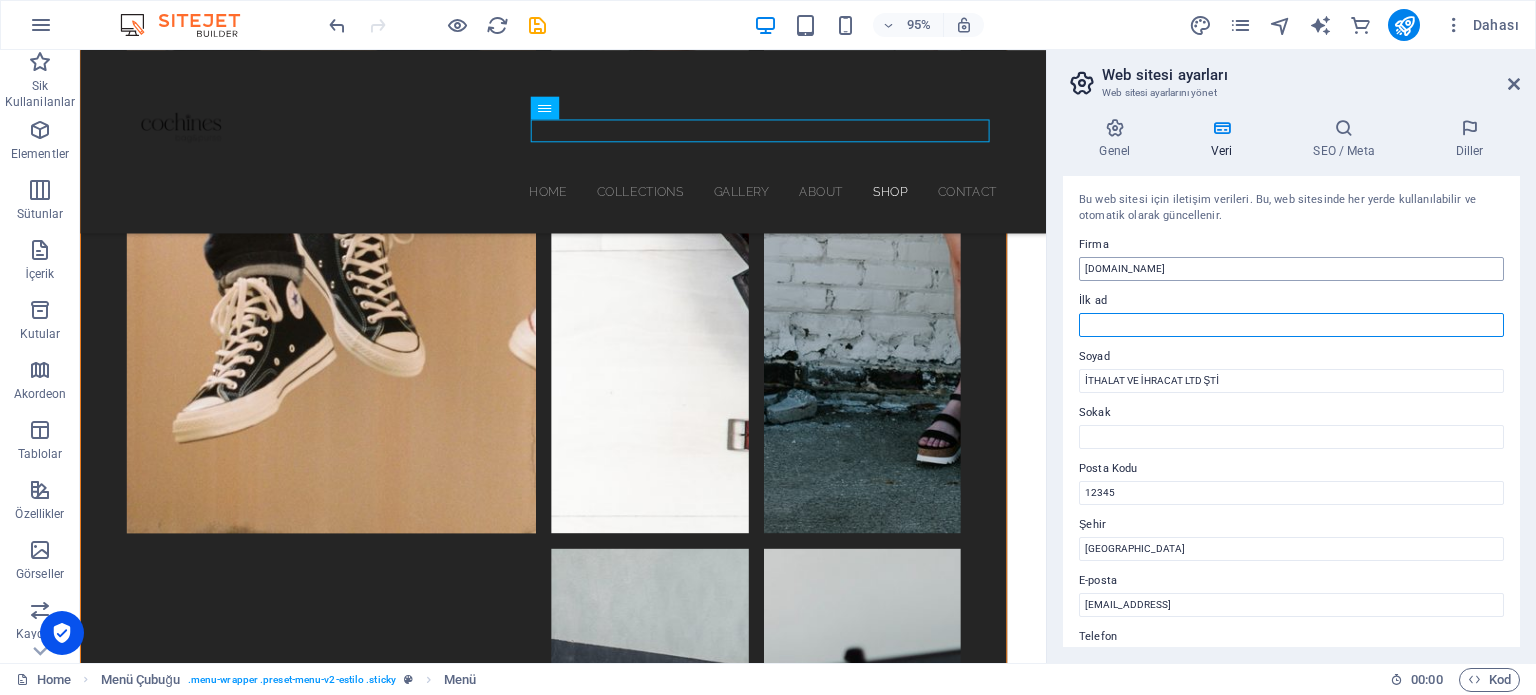 type 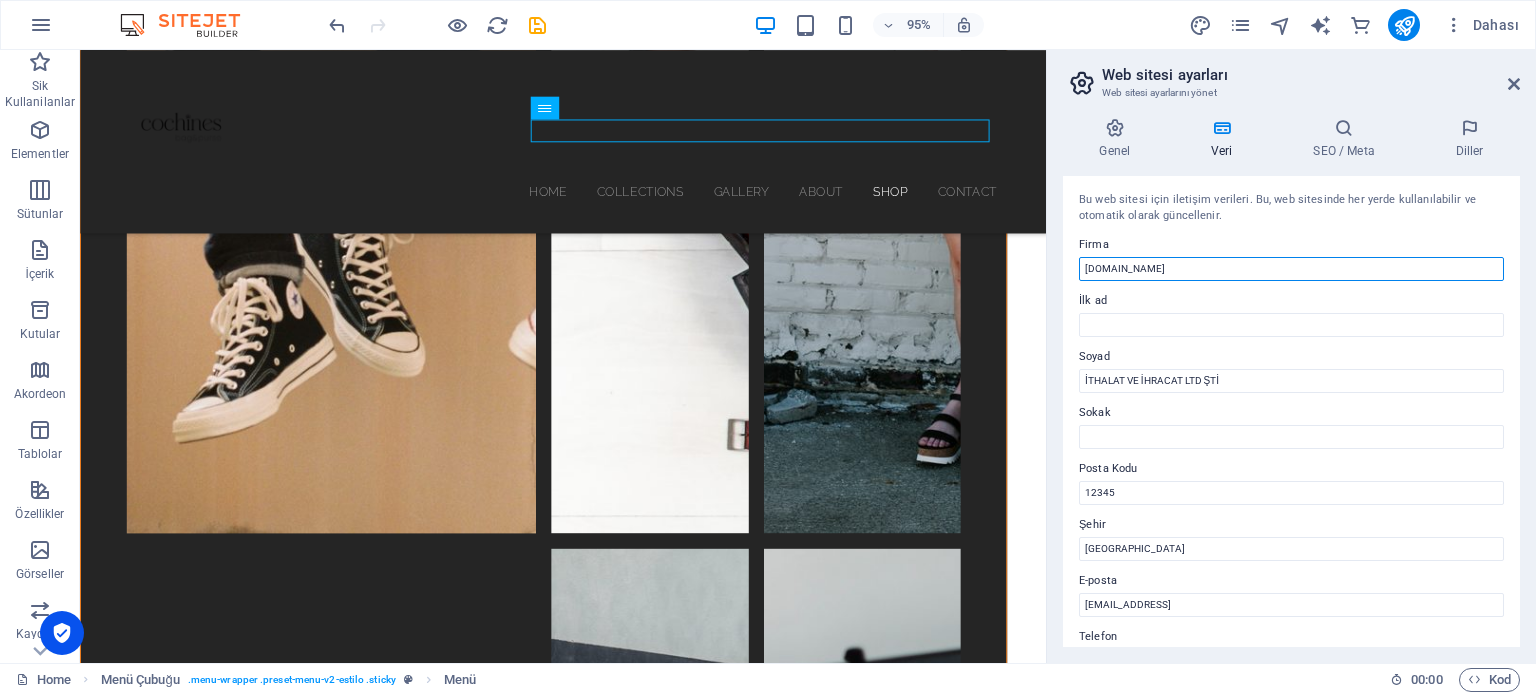 click on "cochinesbags.com" at bounding box center [1291, 269] 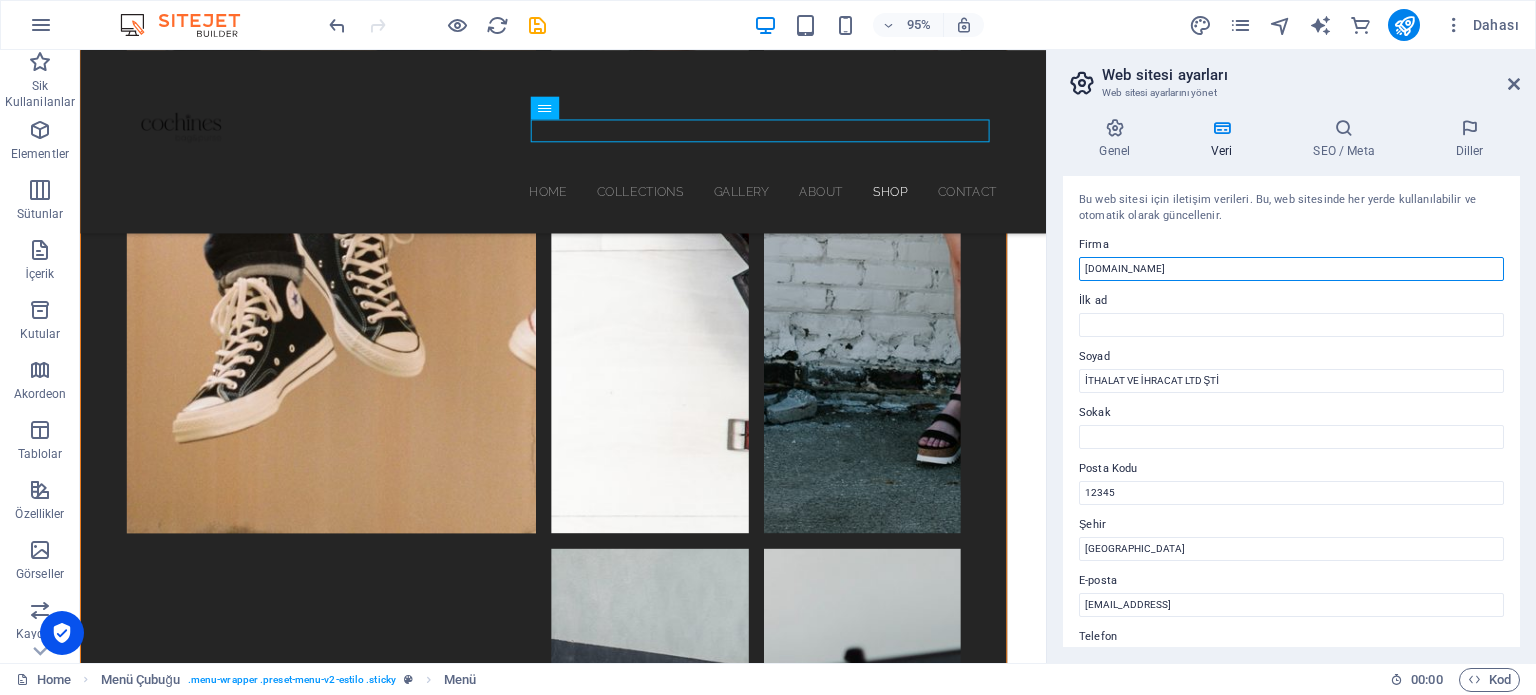 paste on "COCHİNES E-TİCARET" 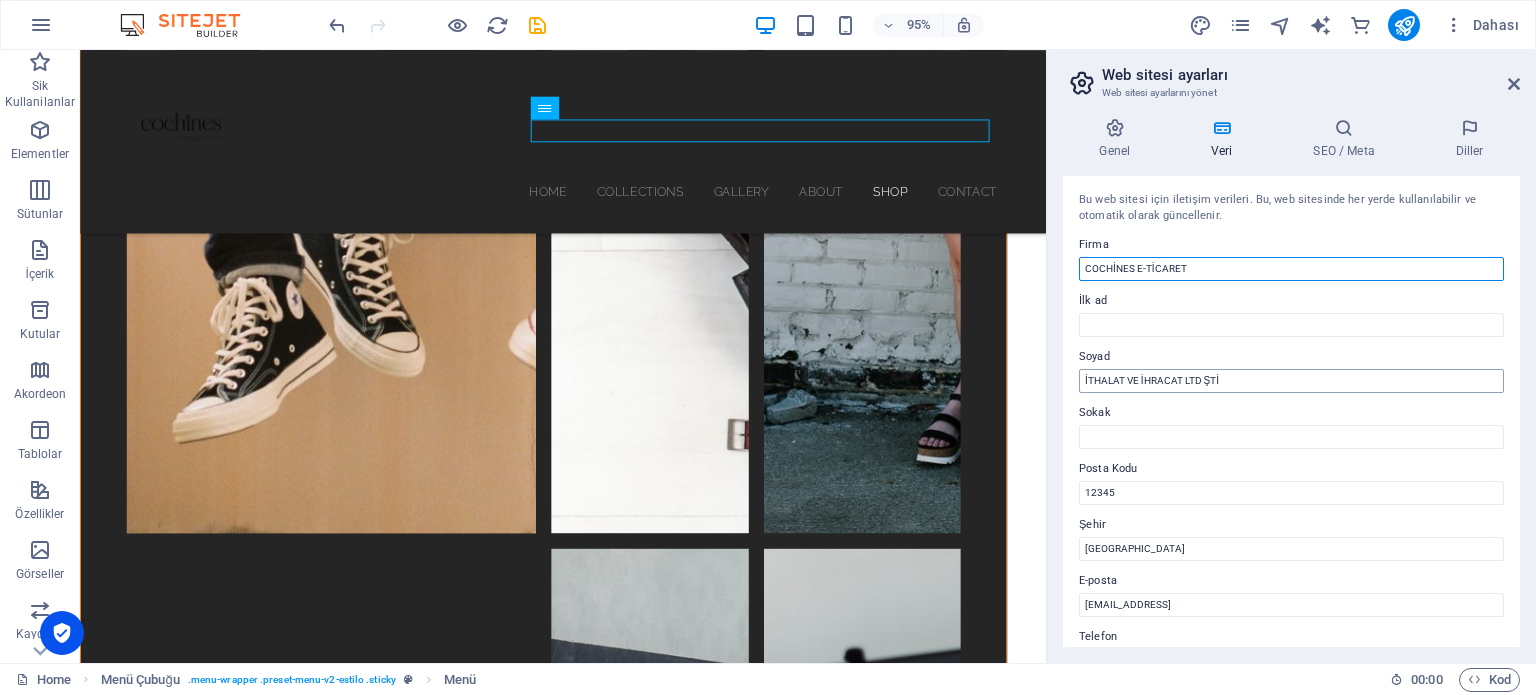 type on "COCHİNES E-TİCARET" 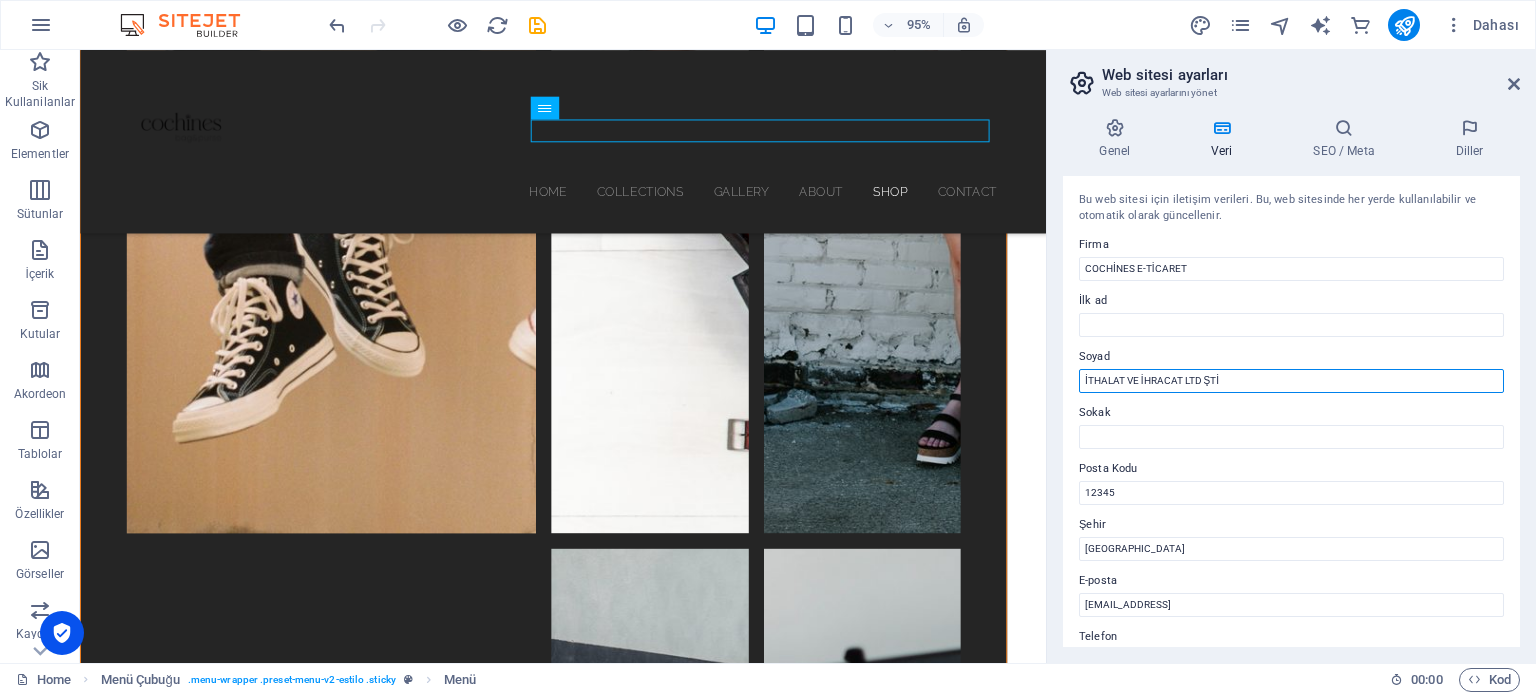 click on "İTHALAT VE İHRACAT LTD ŞTİ" at bounding box center (1291, 381) 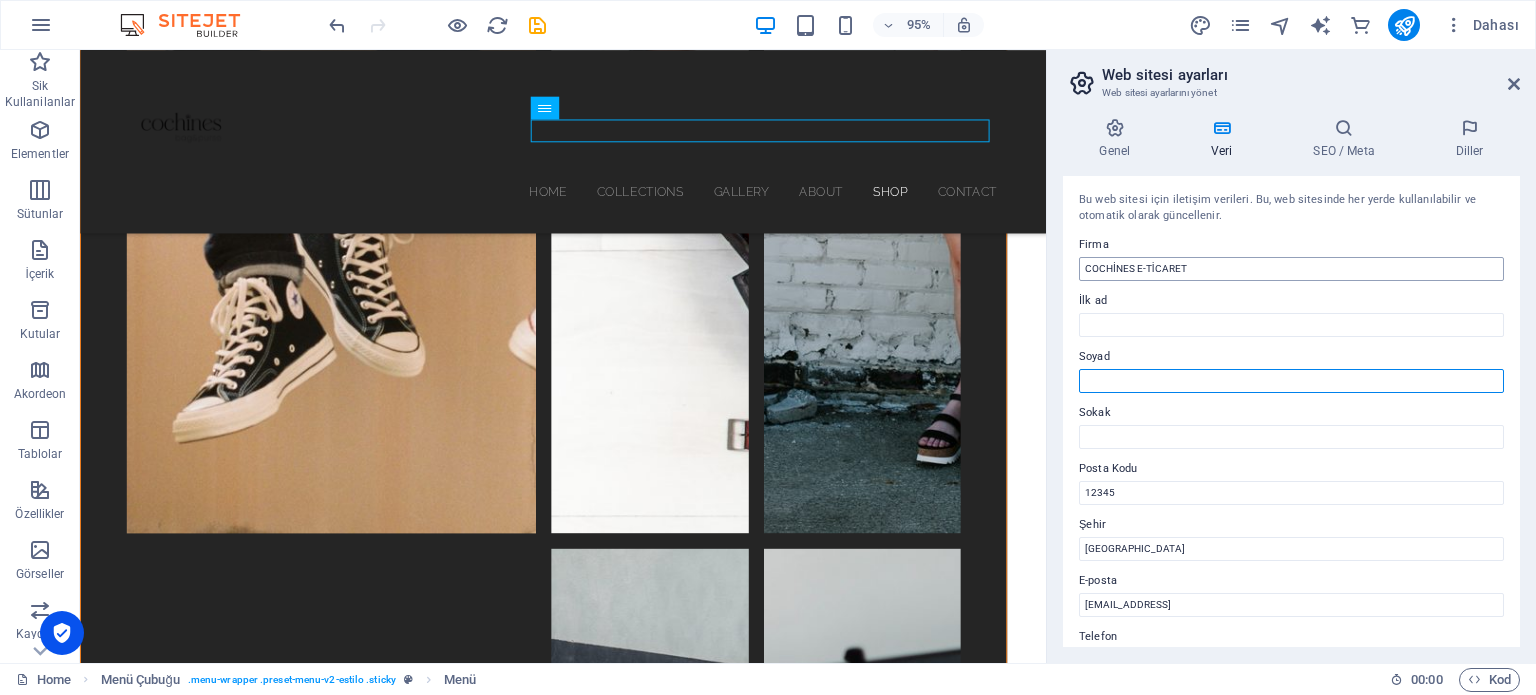 type 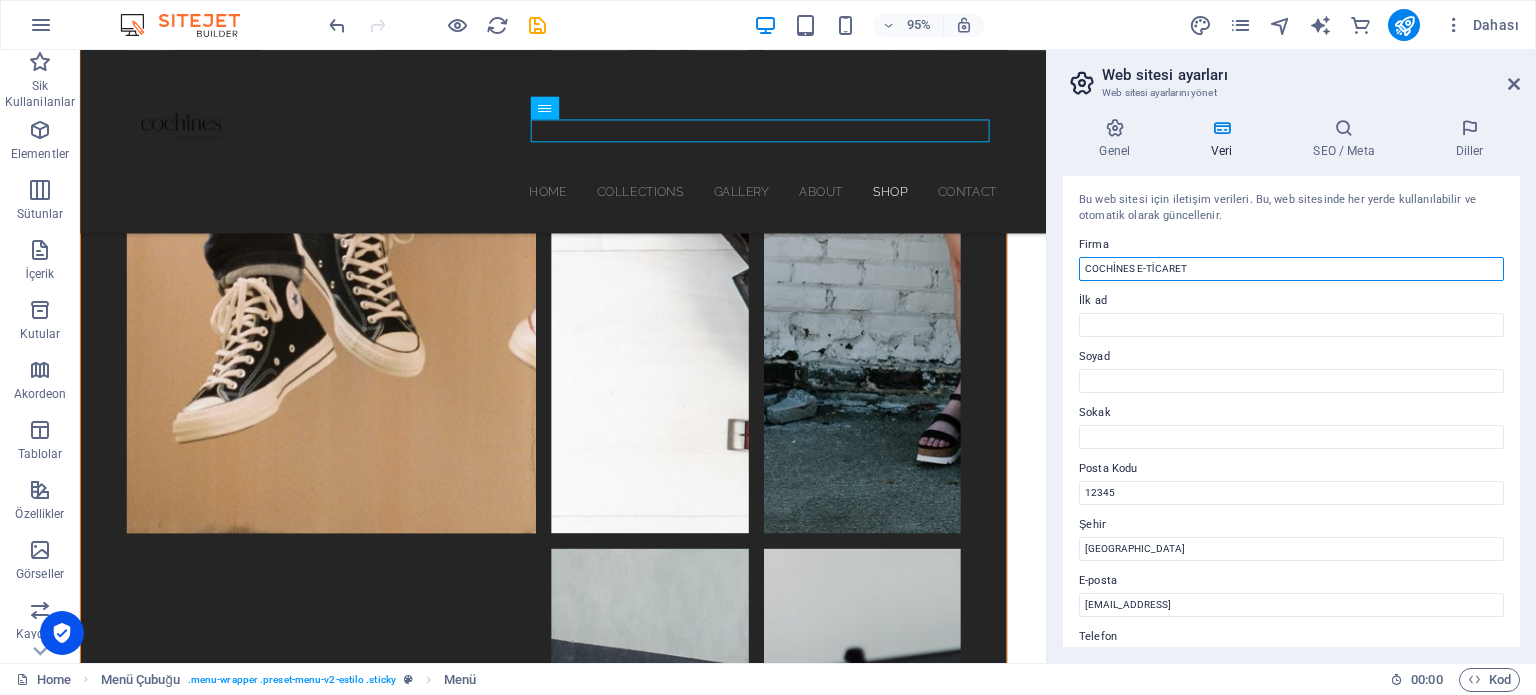 click on "COCHİNES E-TİCARET" at bounding box center (1291, 269) 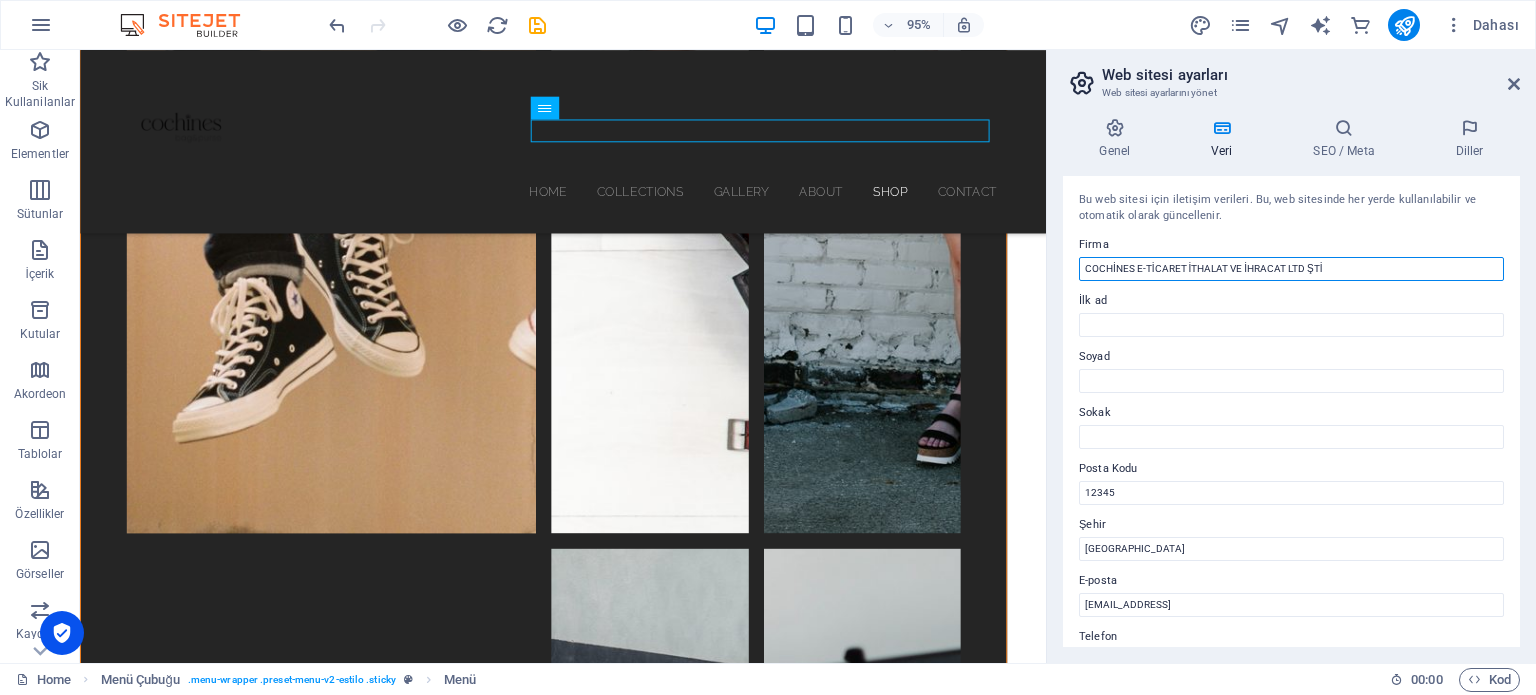 type on "COCHİNES E-TİCARET İTHALAT VE İHRACAT LTD ŞTİ" 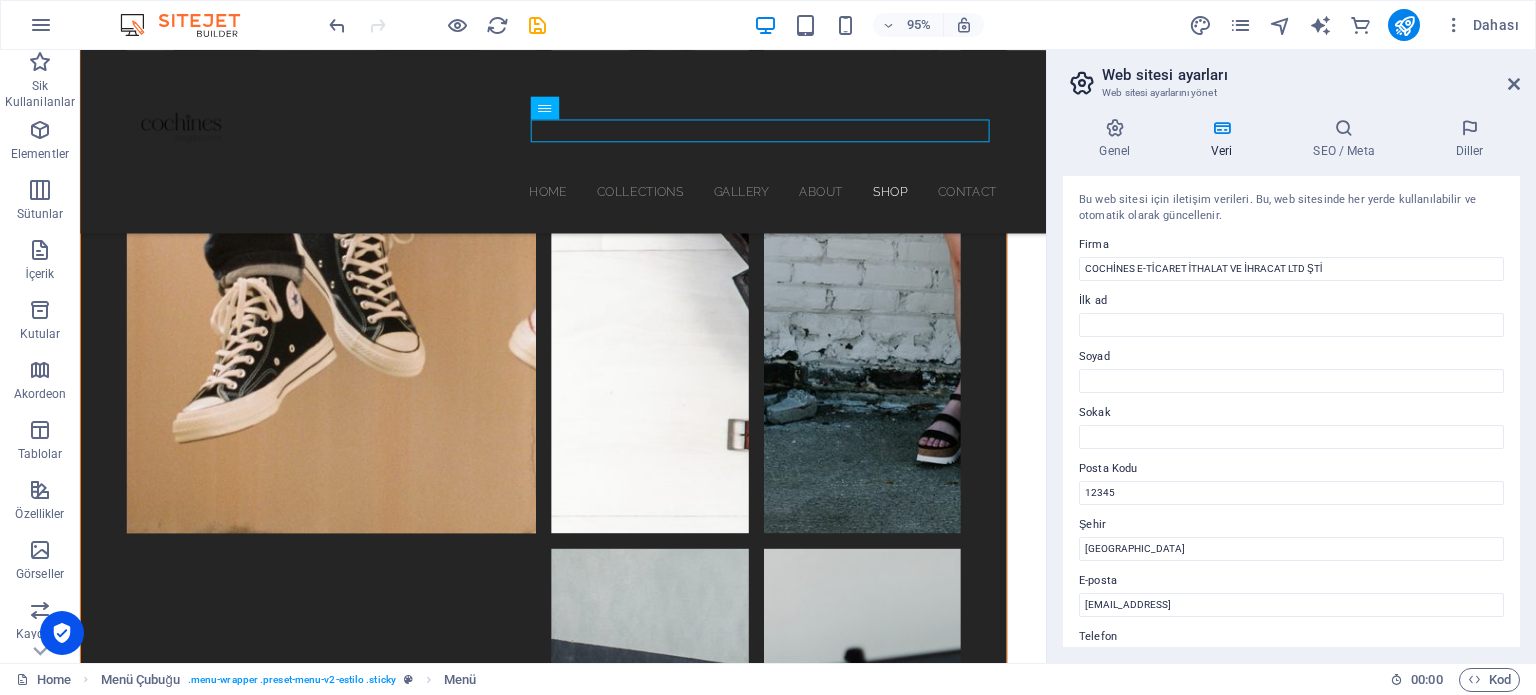 click on "Bu web sitesi için iletişim verileri. Bu, web sitesinde her yerde kullanılabilir ve otomatik olarak güncellenir. Firma COCHİNES E-TİCARET İTHALAT VE İHRACAT LTD ŞTİ İlk ad Soyad Sokak Posta Kodu 12345 Şehir Berlin E-posta 841bf270d1ead4271a93a1db419b0b@cpanel.local Telefon 0123 - 456789 Cep Fax Özel alan 1 Özel alan 2 Özel alan 3 Özel alan 4 Özel alan 5 Özel alan 6" at bounding box center [1291, 411] 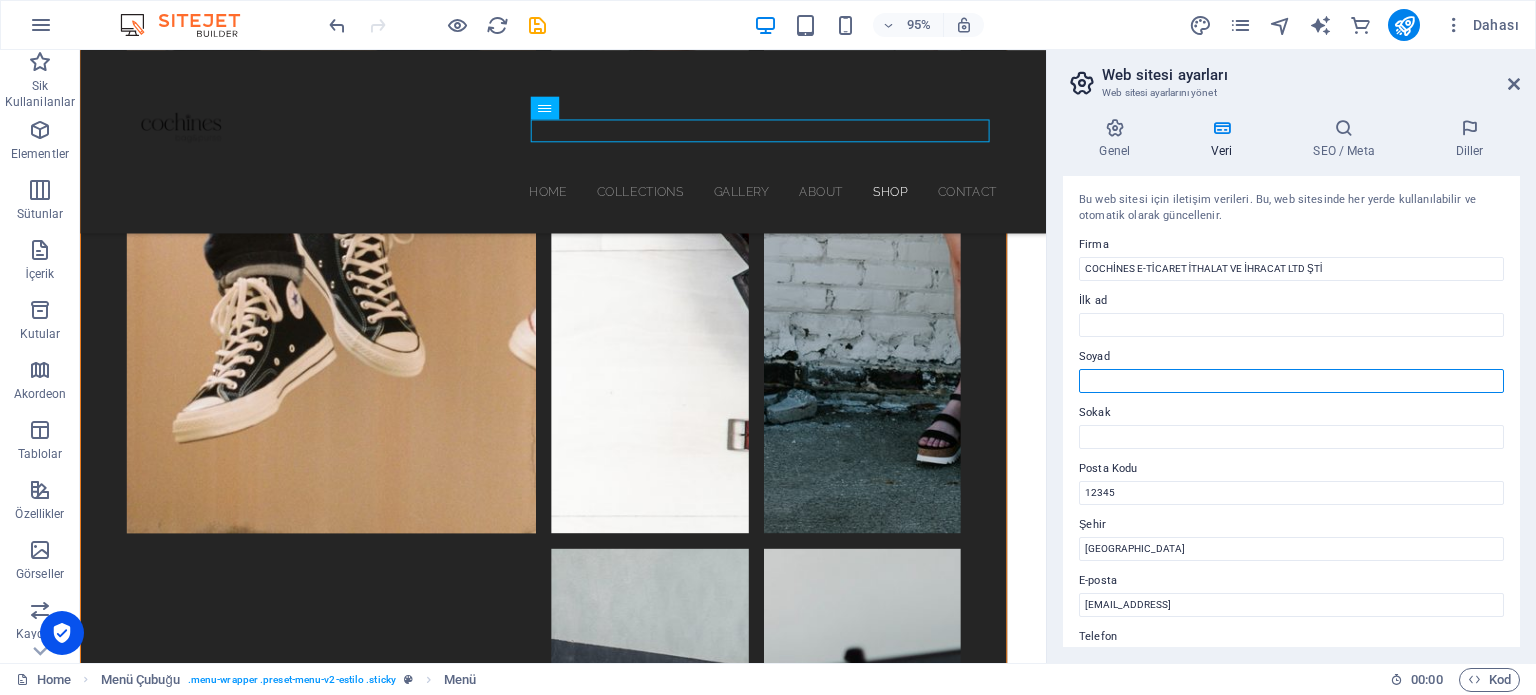 click on "Soyad" at bounding box center (1291, 381) 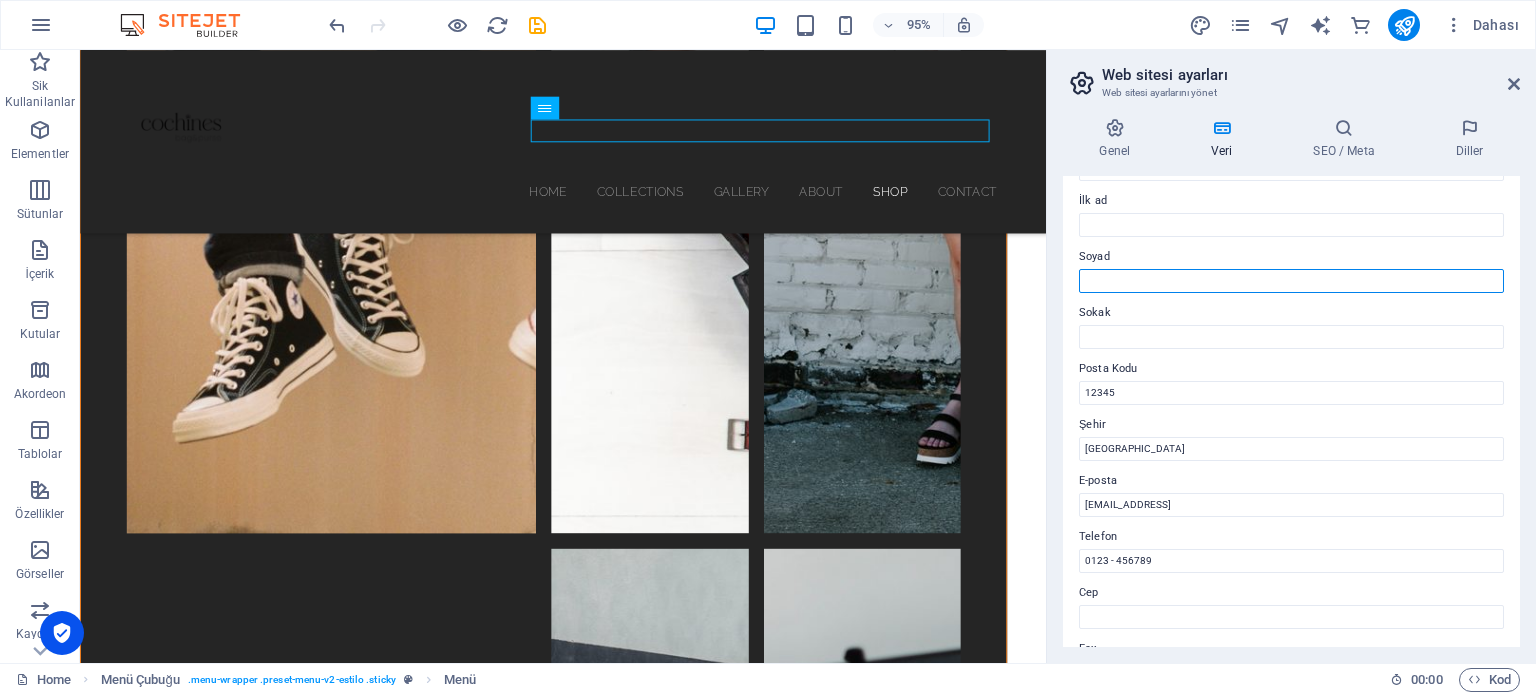 scroll, scrollTop: 200, scrollLeft: 0, axis: vertical 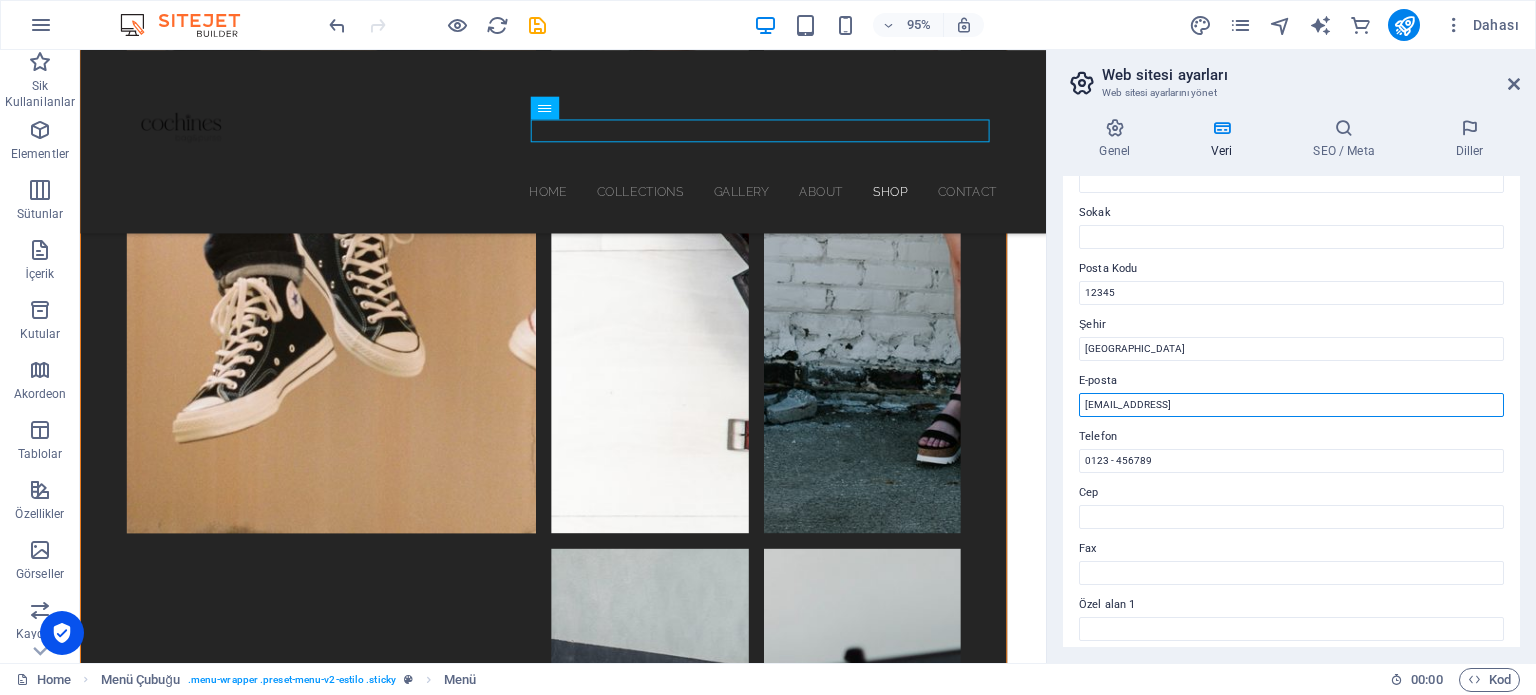 click on "841bf270d1ead4271a93a1db419b0b@cpanel.local" at bounding box center [1291, 405] 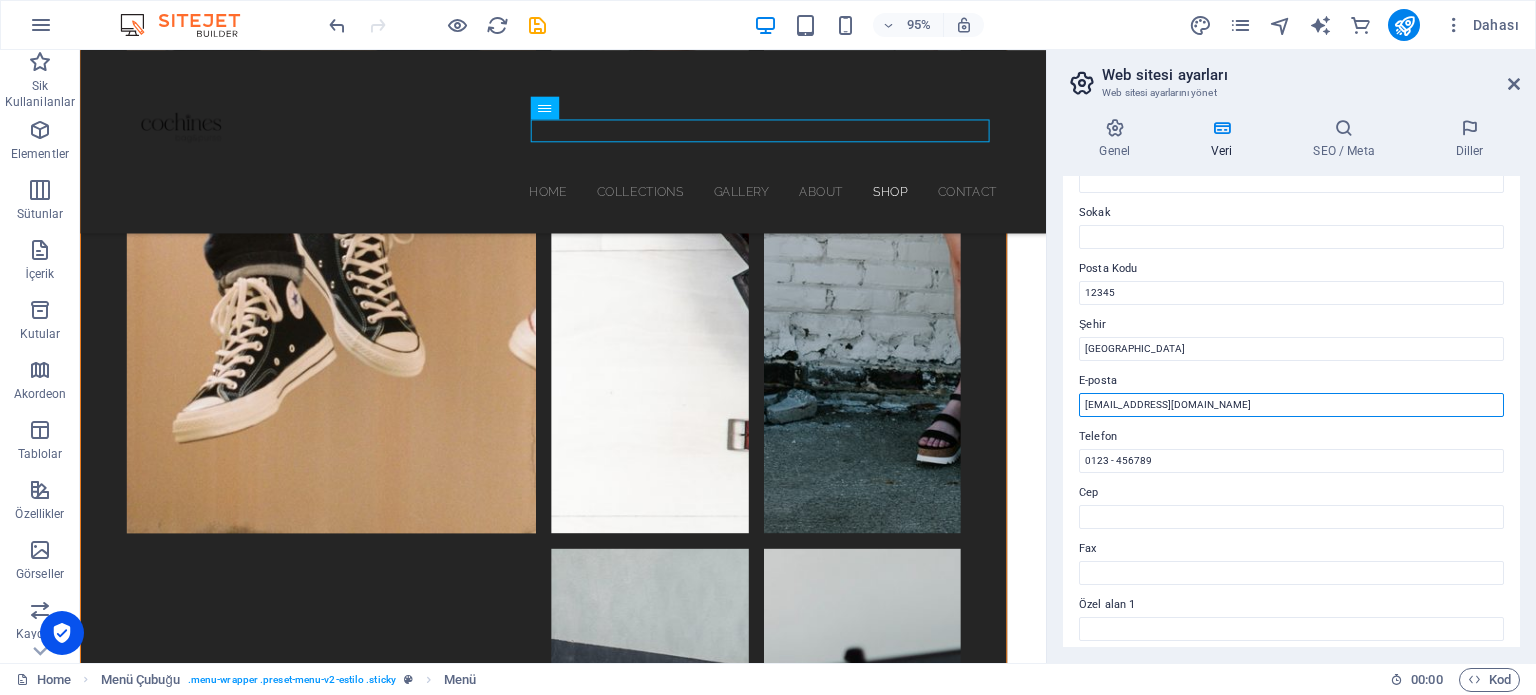 type on "[EMAIL_ADDRESS][DOMAIN_NAME]" 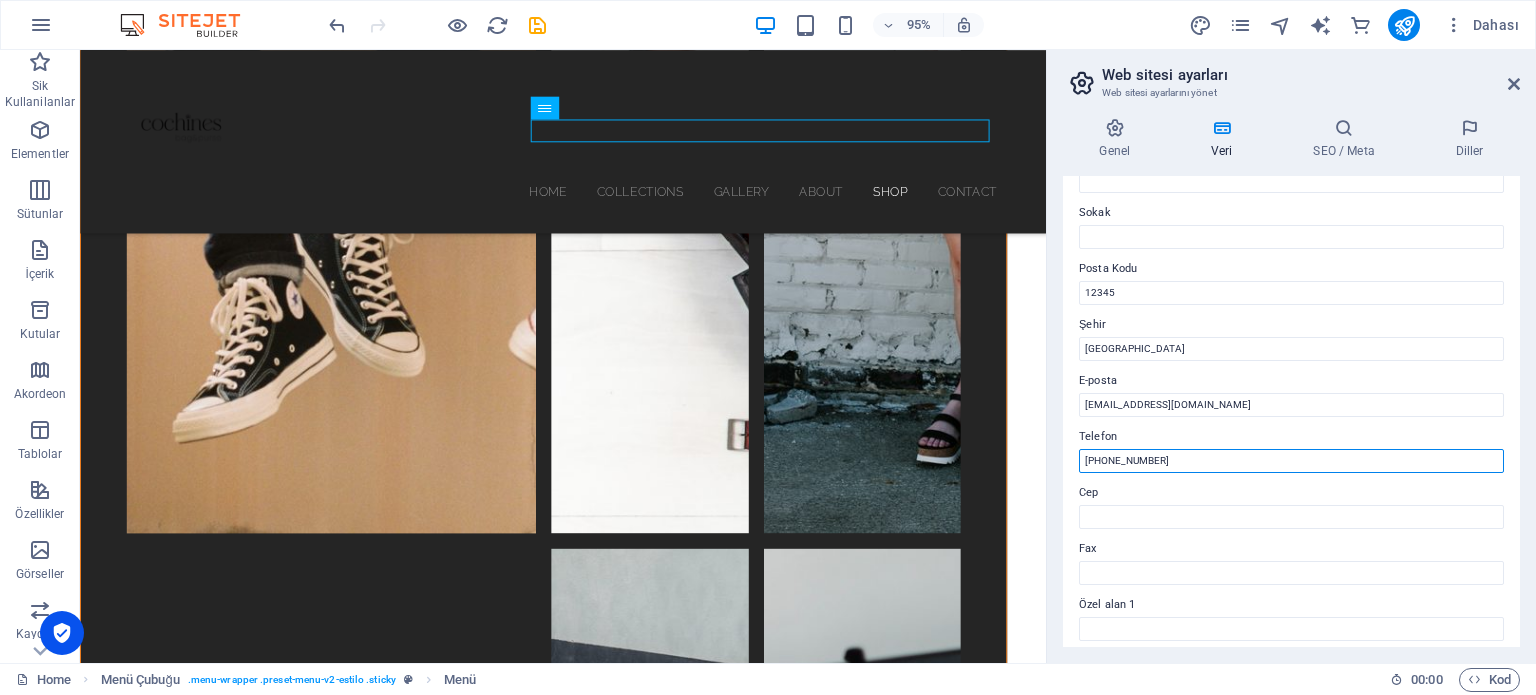 scroll, scrollTop: 400, scrollLeft: 0, axis: vertical 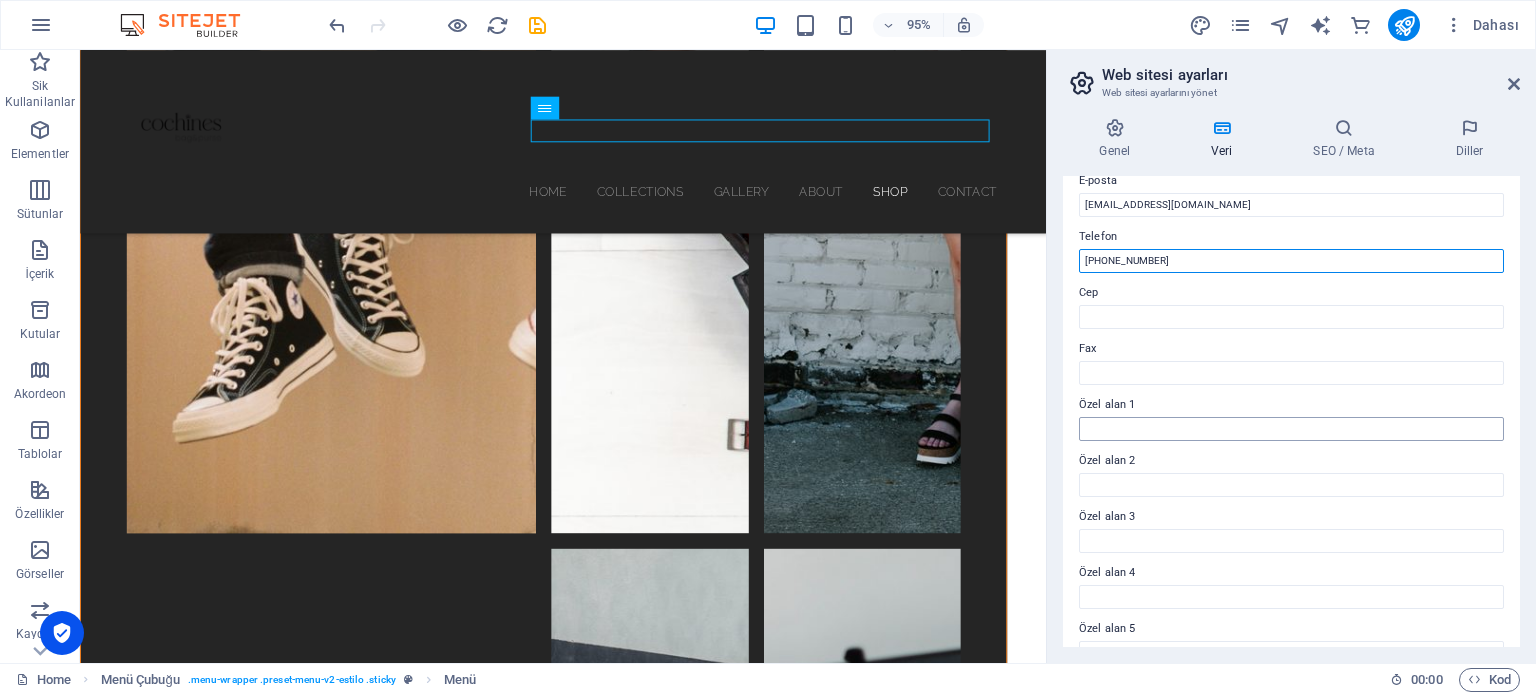 type on "[PHONE_NUMBER]" 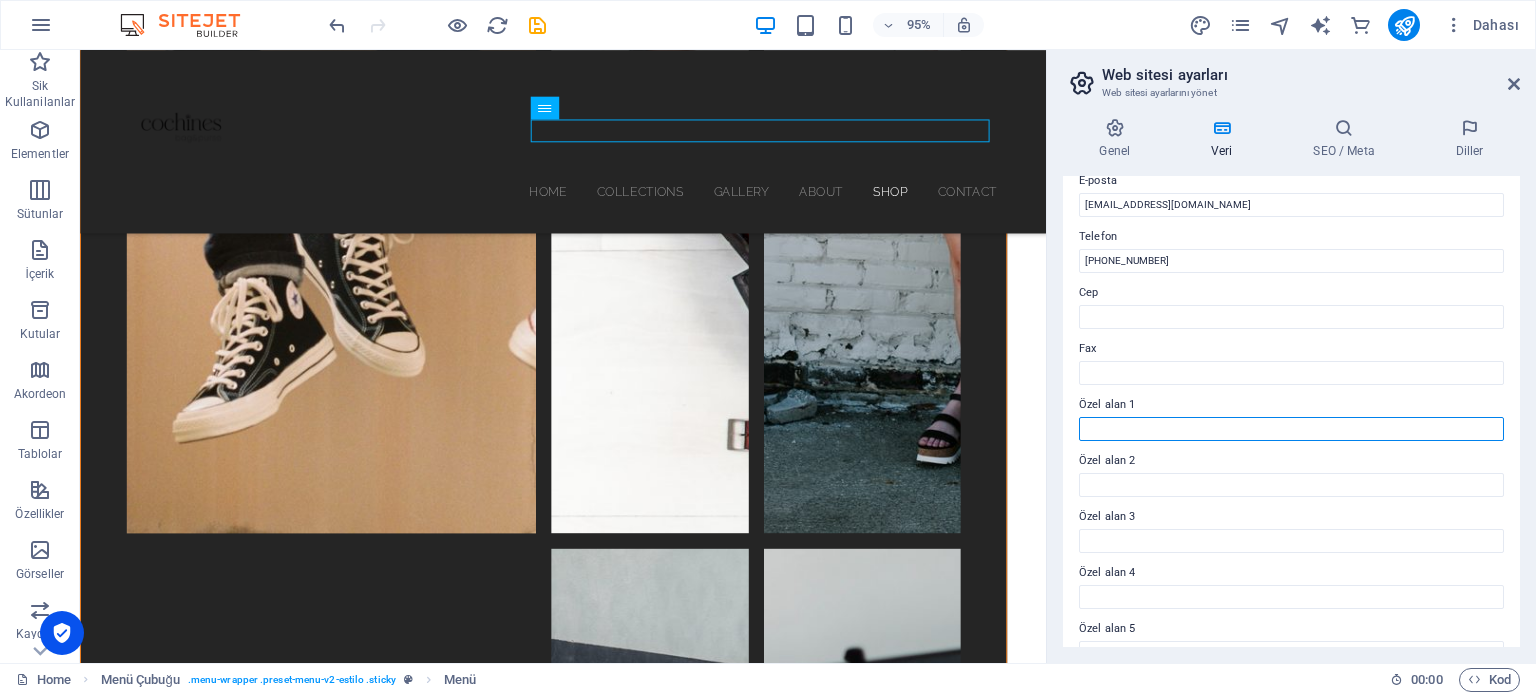 click on "Özel alan 1" at bounding box center (1291, 429) 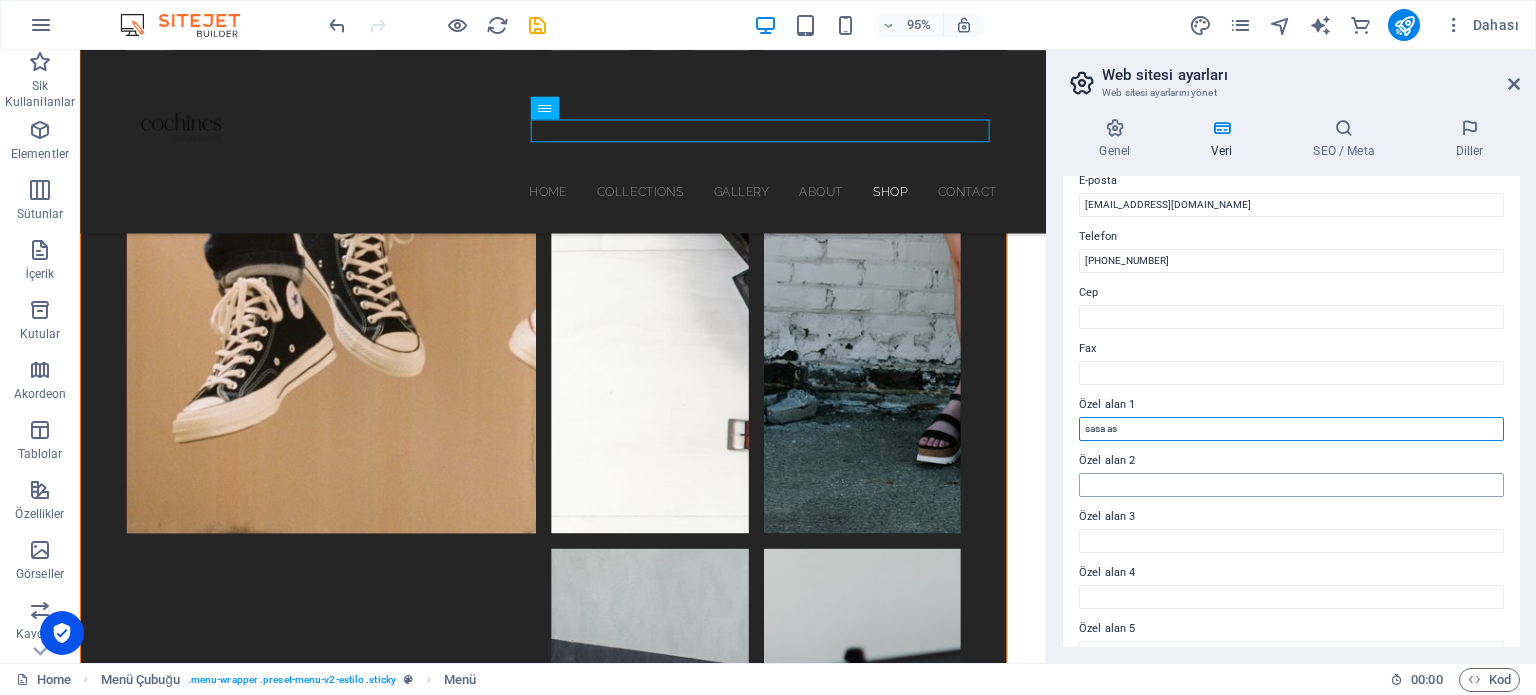 type on "sasa as" 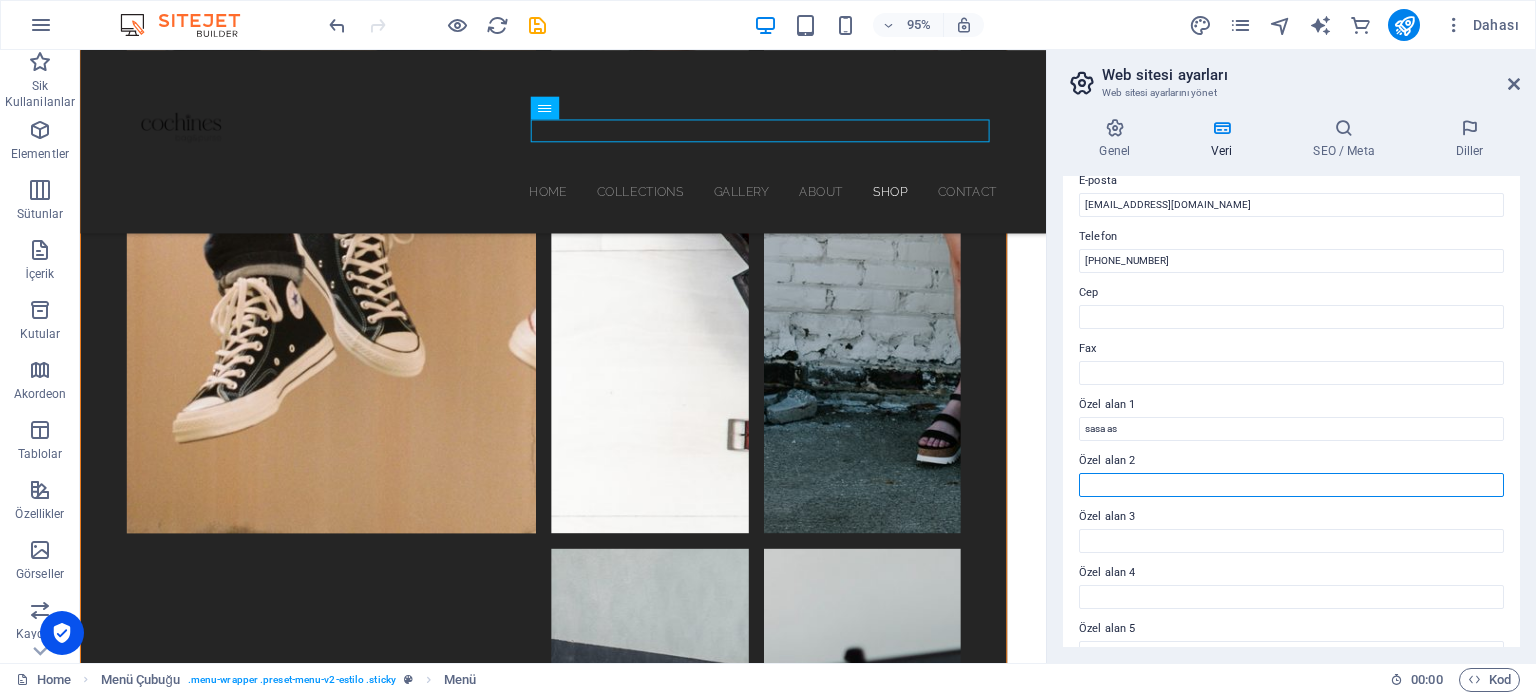 click on "Özel alan 2" at bounding box center (1291, 485) 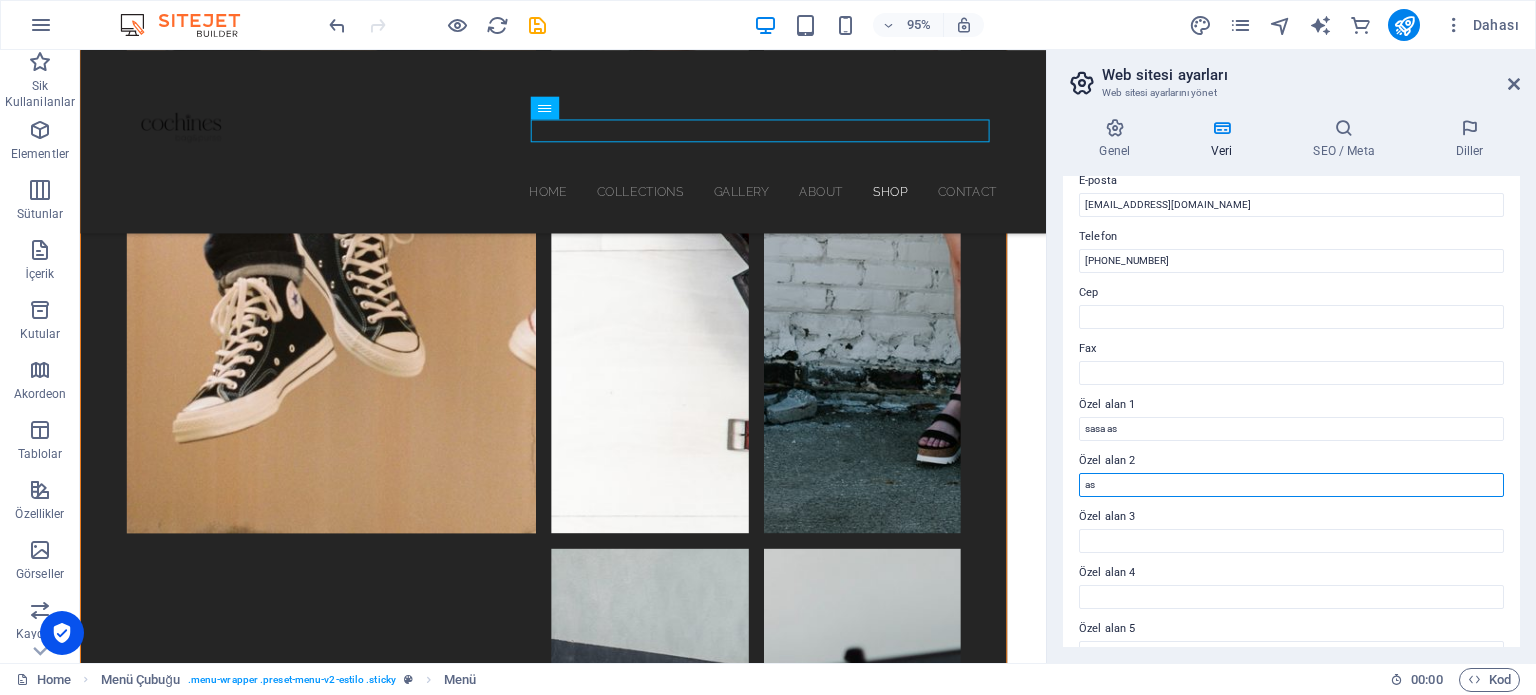 type on "asa" 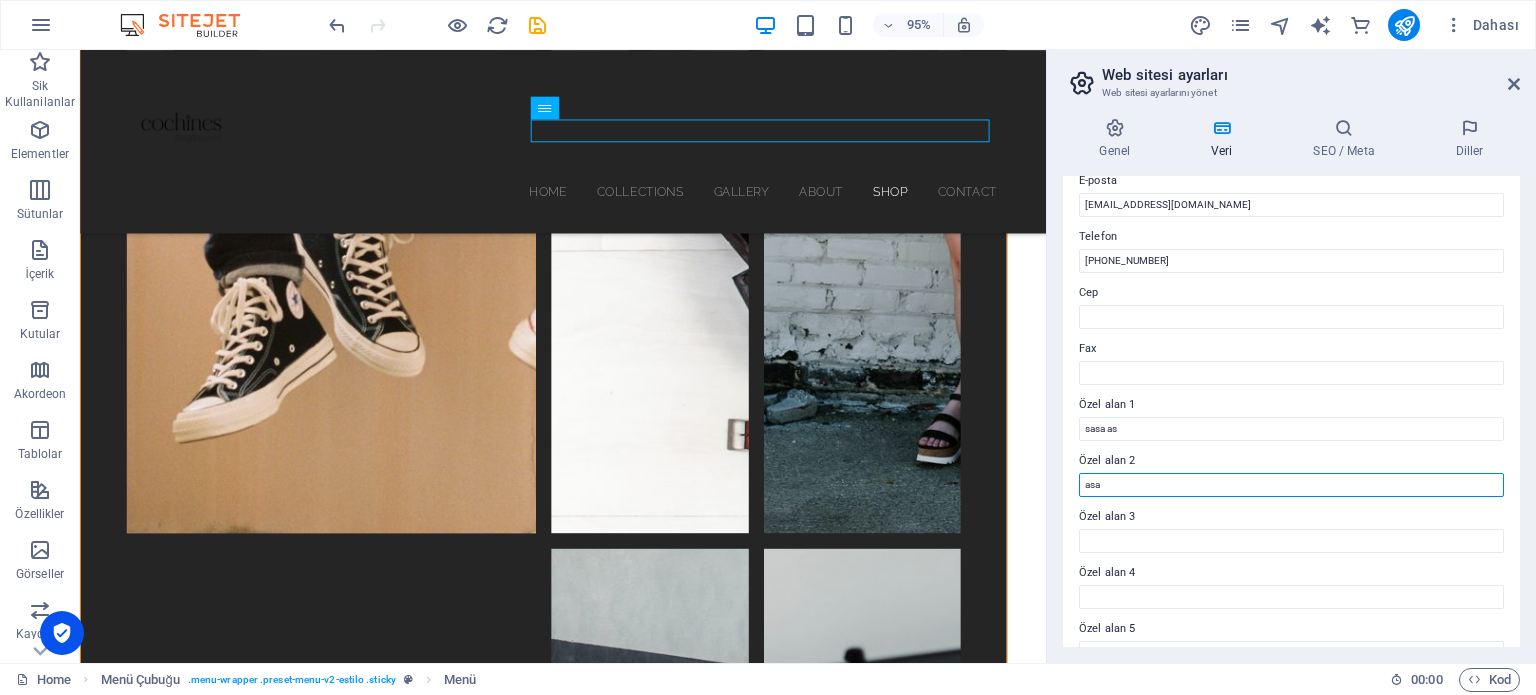 click on "asa" at bounding box center (1291, 485) 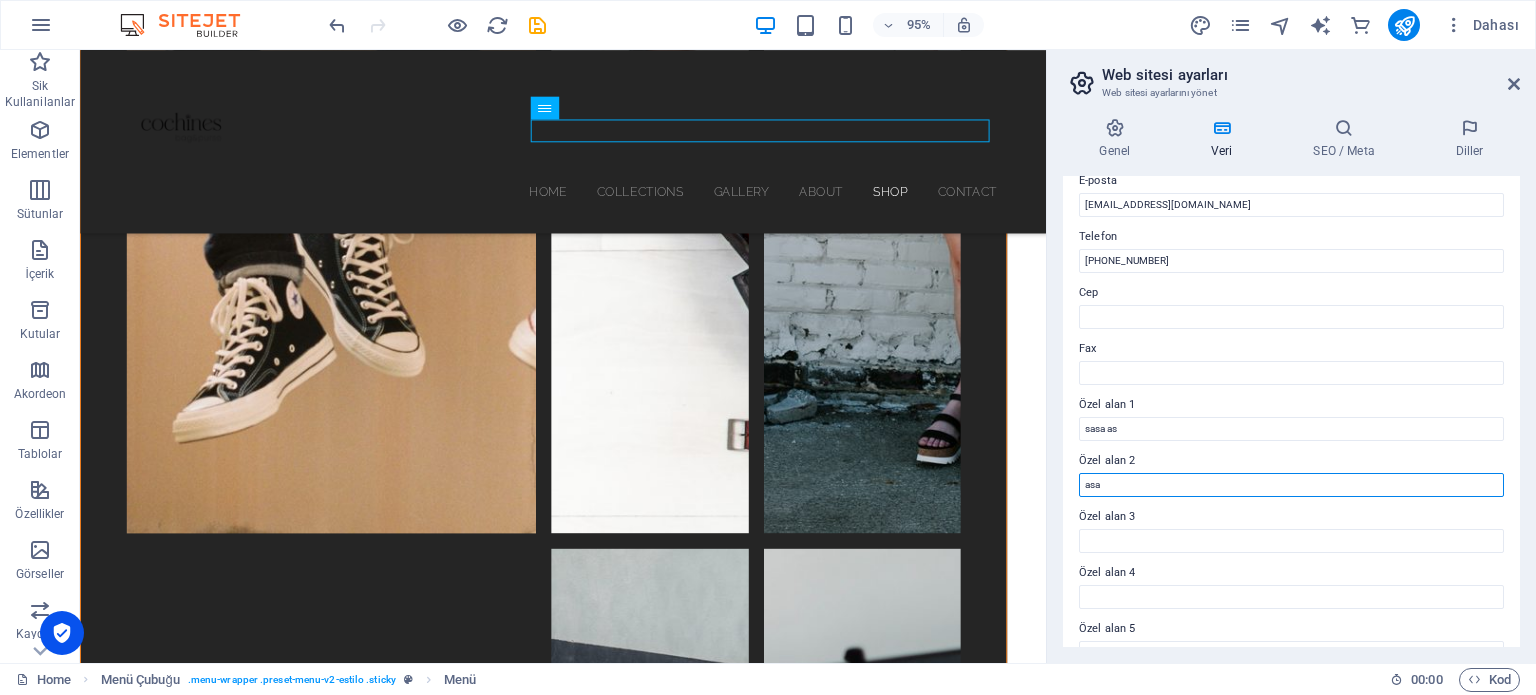 type 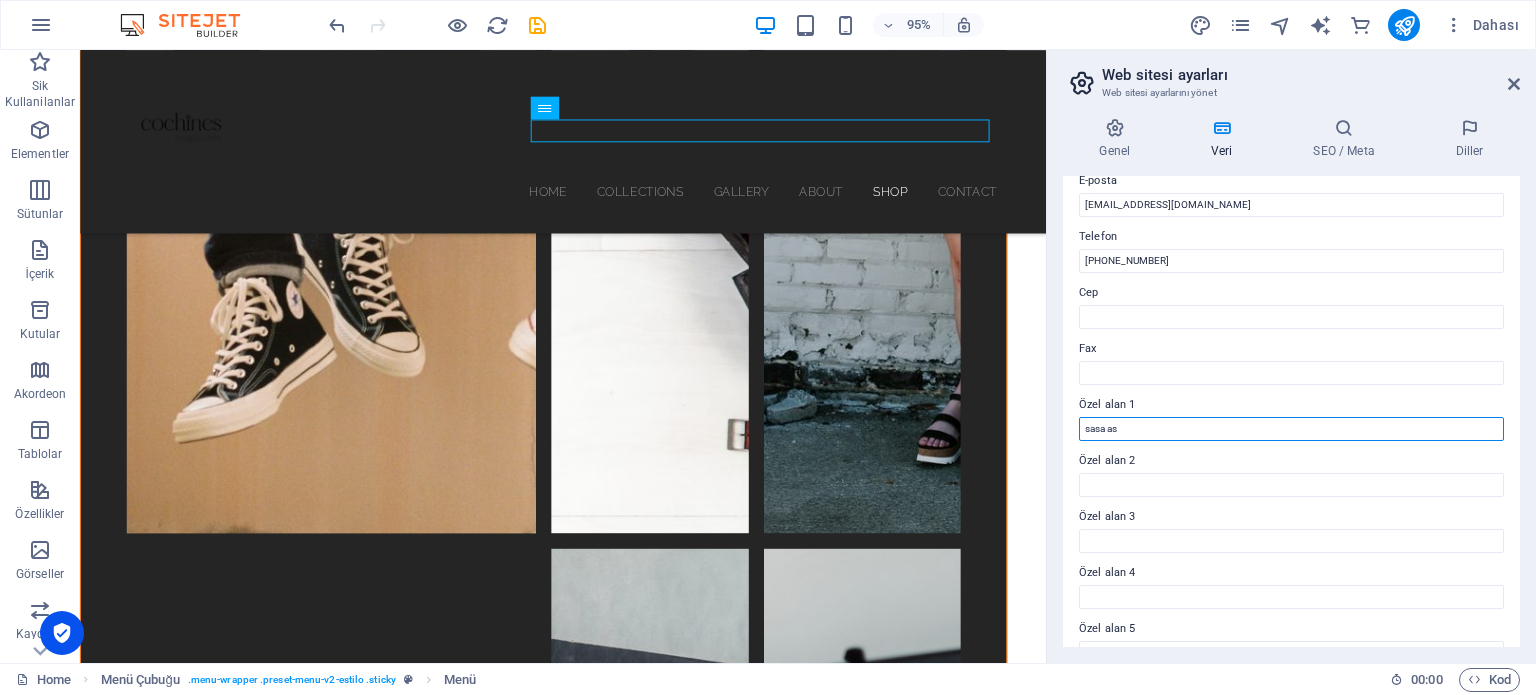 click on "sasa as" at bounding box center (1291, 429) 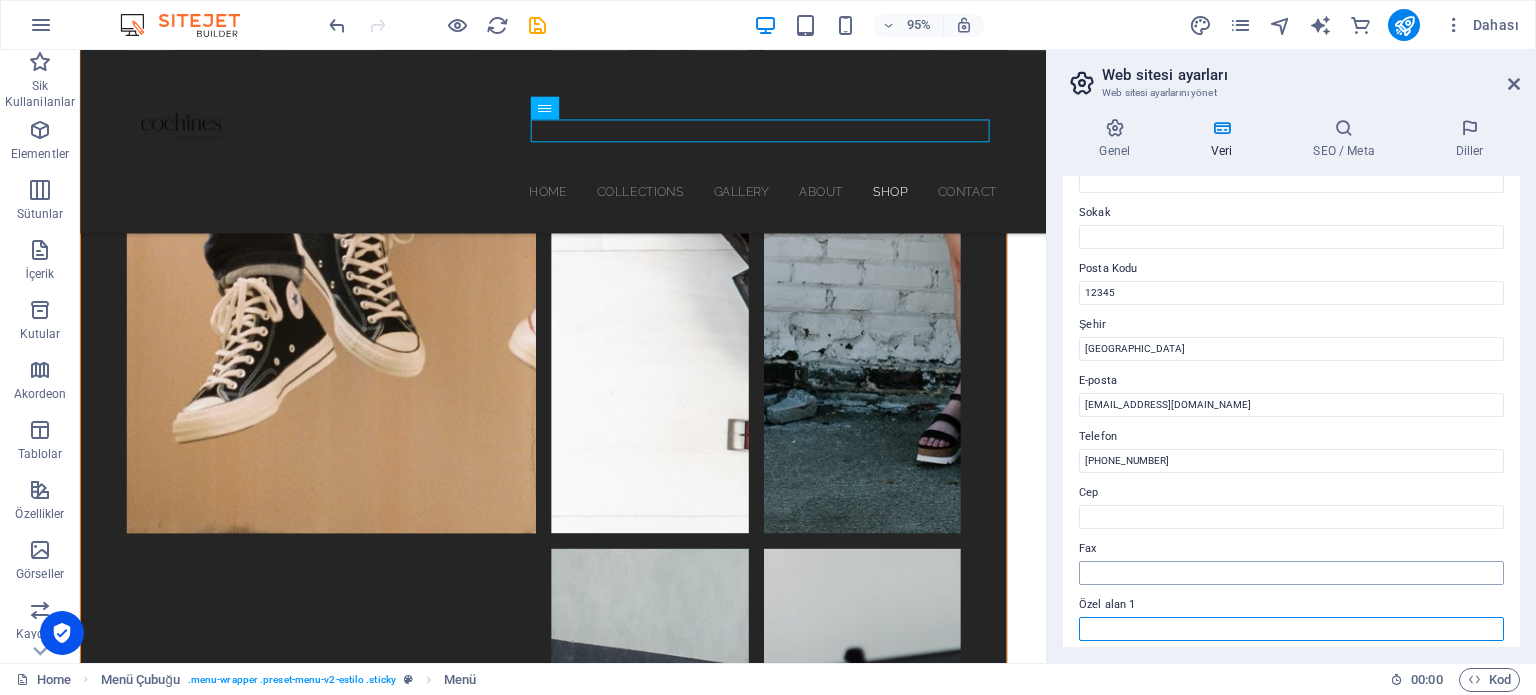 scroll, scrollTop: 0, scrollLeft: 0, axis: both 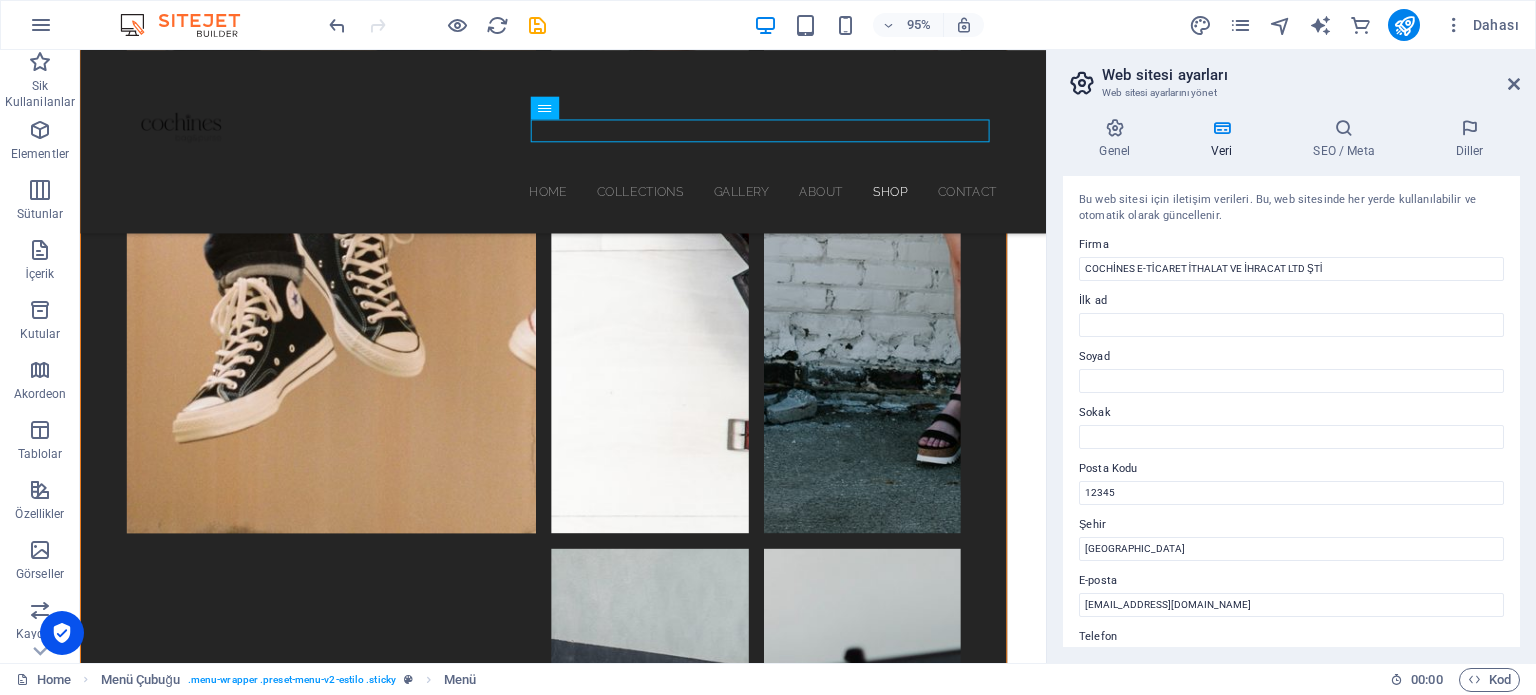 type 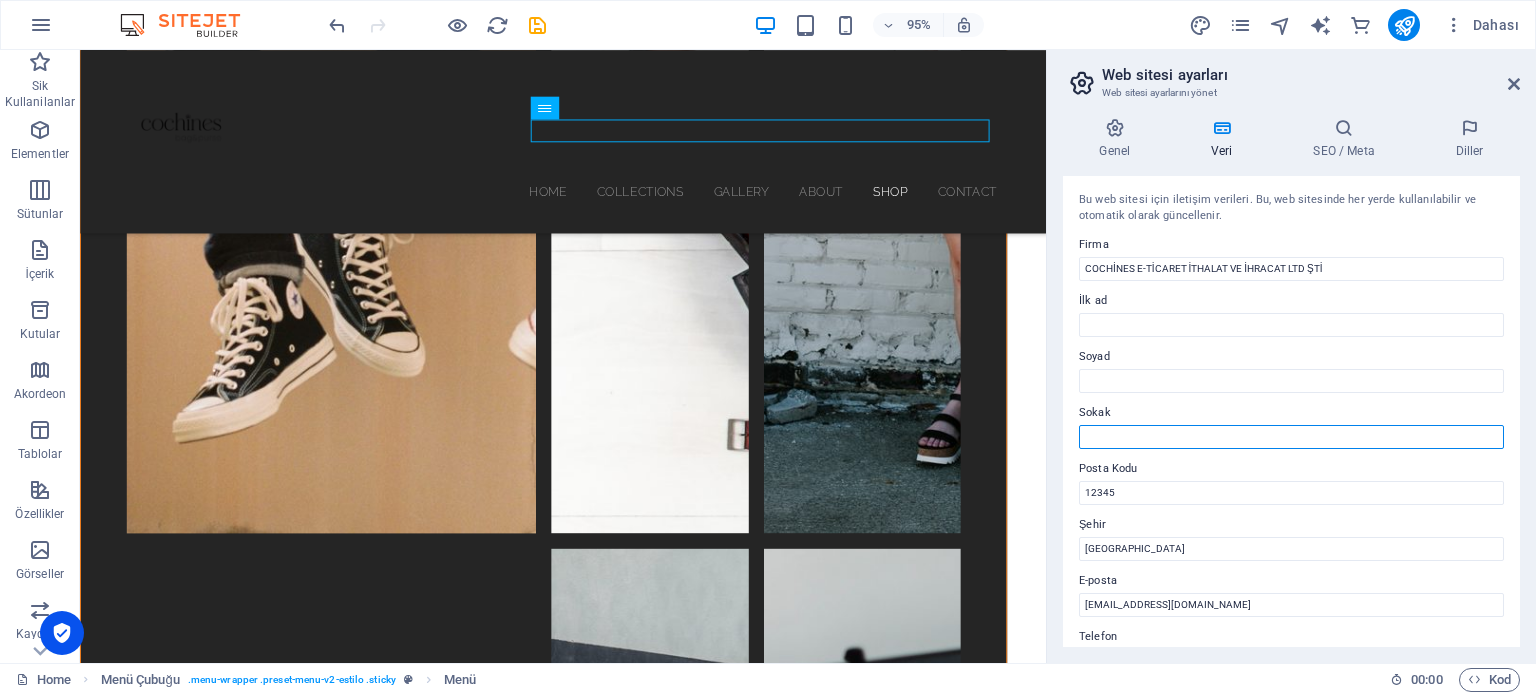 click on "Sokak" at bounding box center [1291, 437] 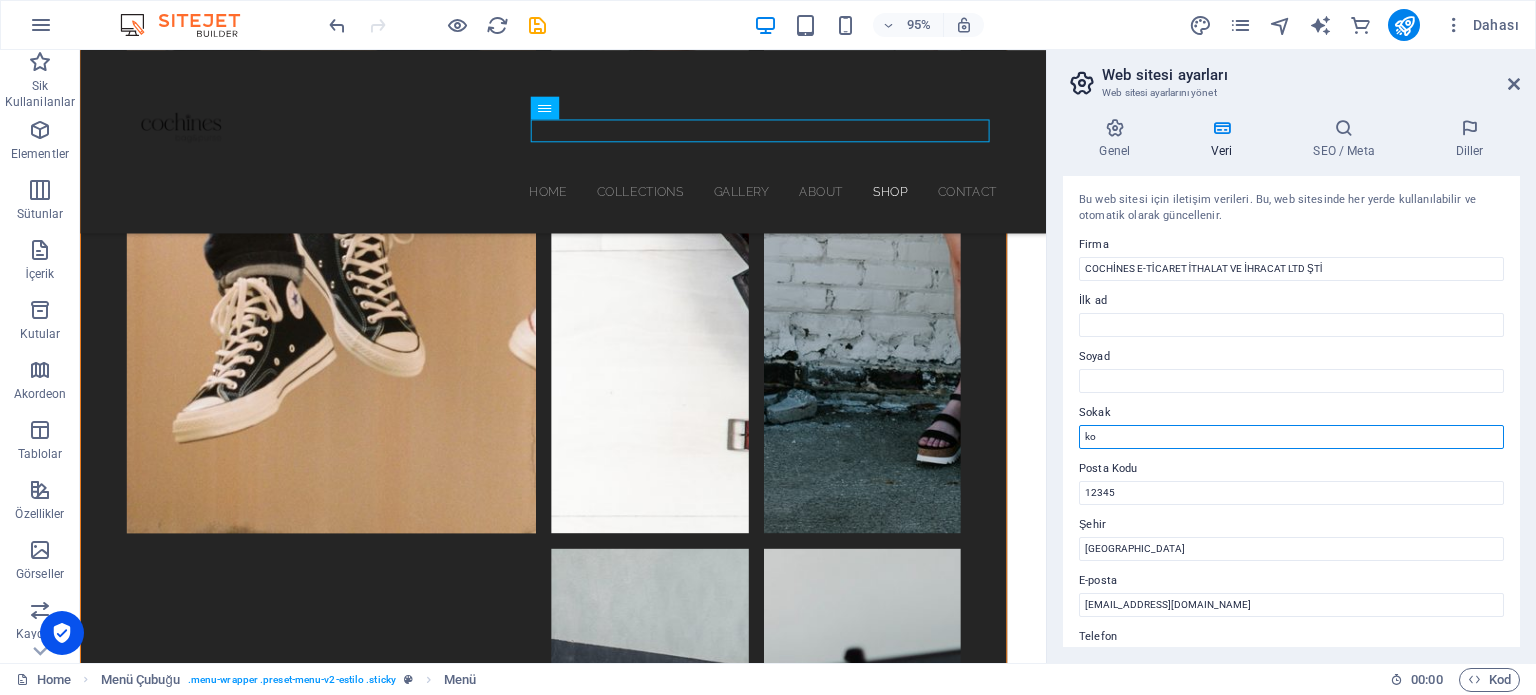 type on "k" 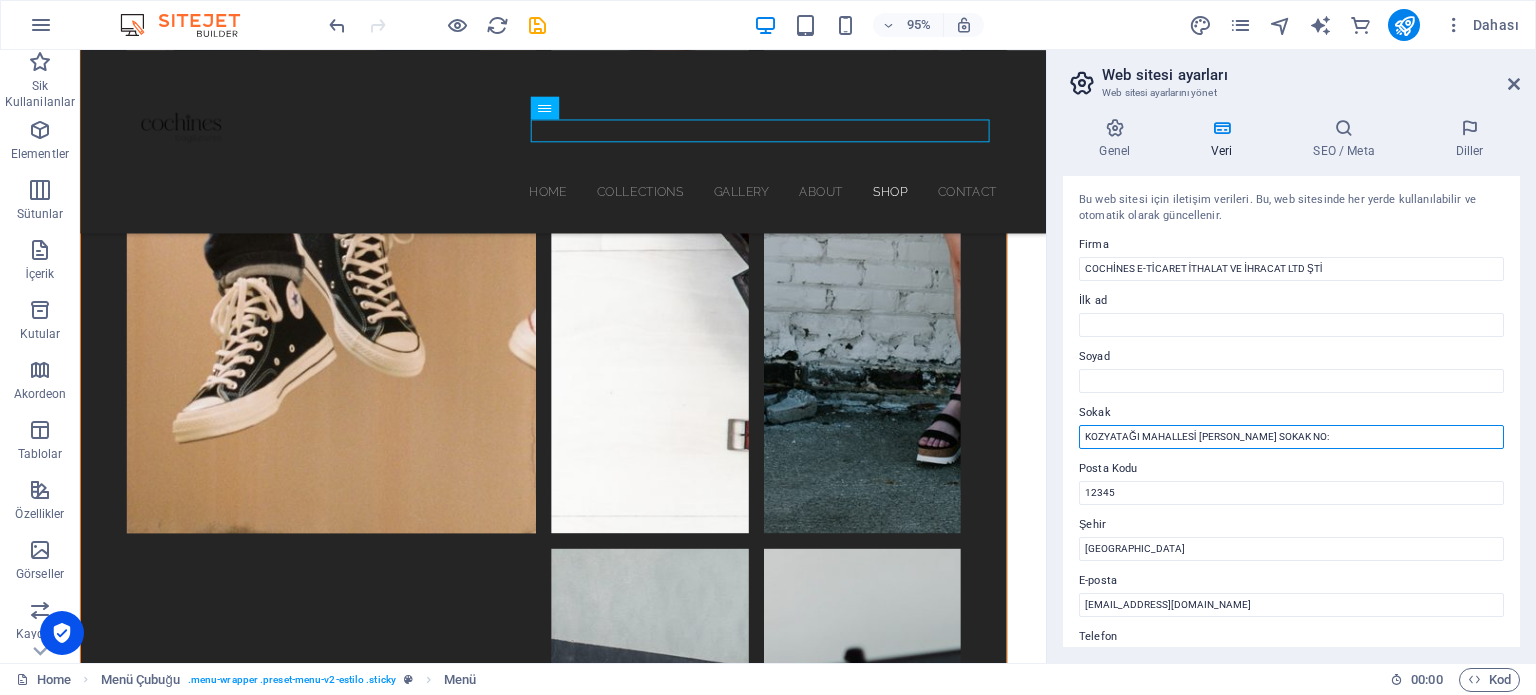 click on "KOZYATAĞI MAHALLESİ KAYA SULTAN SOKAK NO:" at bounding box center (1291, 437) 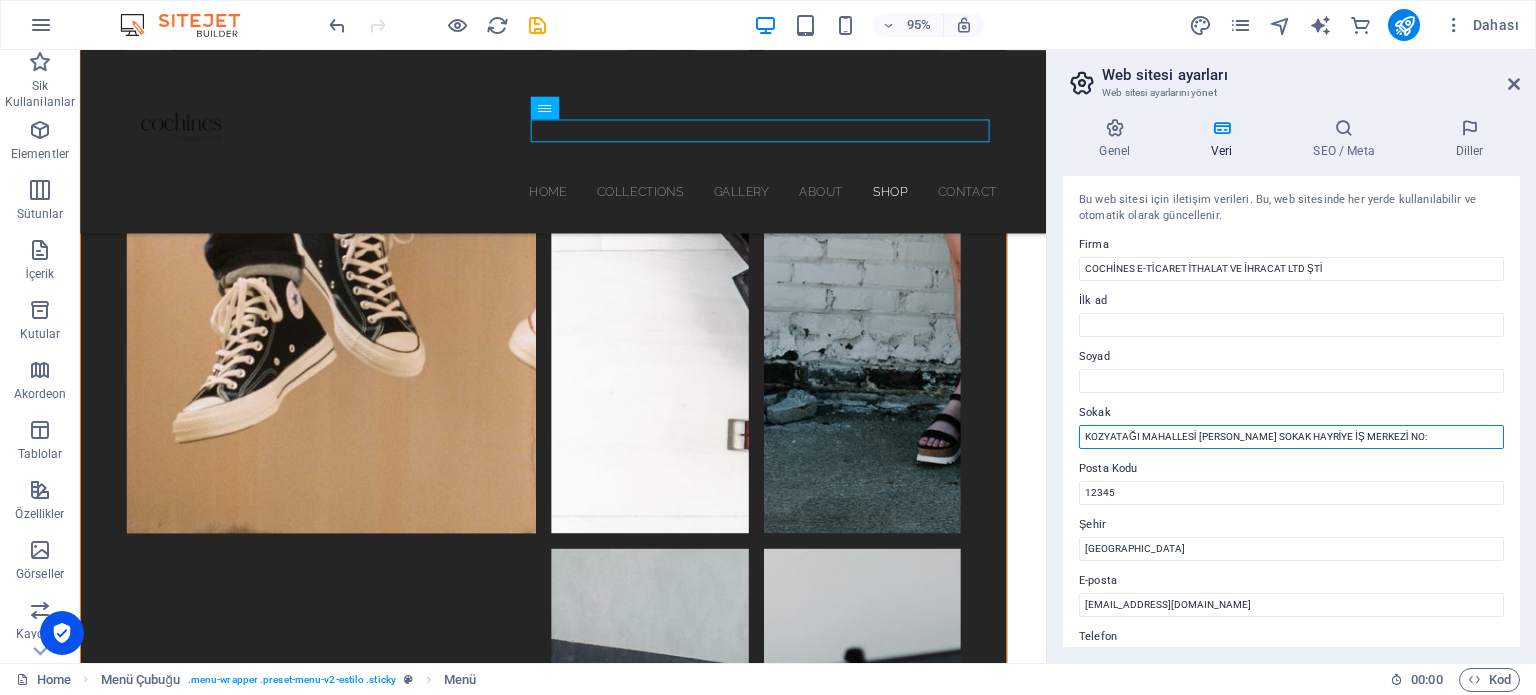 click on "KOZYATAĞI MAHALLESİ KAYA SULTAN SOKAK HAYRİYE İŞ MERKEZİ NO:" at bounding box center (1291, 437) 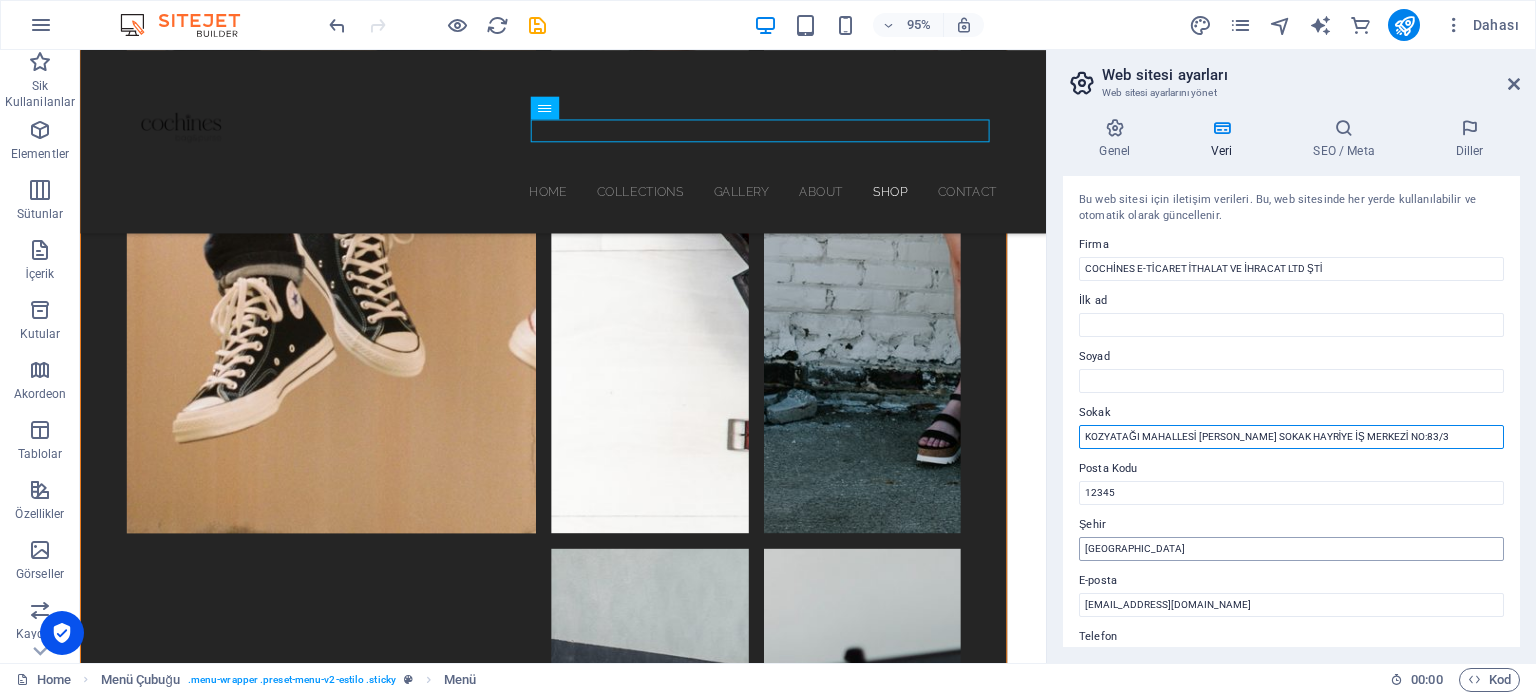 type on "KOZYATAĞI MAHALLESİ [PERSON_NAME] SOKAK HAYRİYE İŞ MERKEZİ NO:83/3" 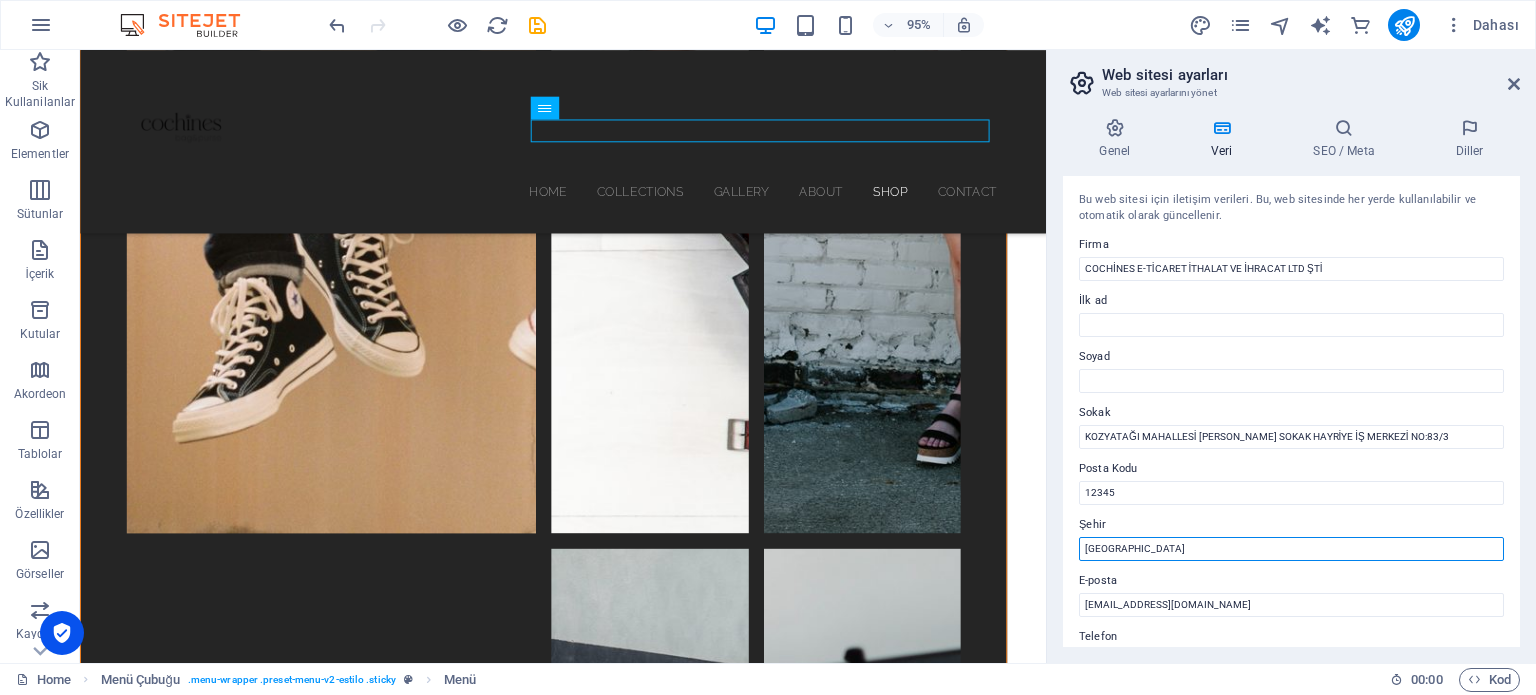 click on "Berlin" at bounding box center [1291, 549] 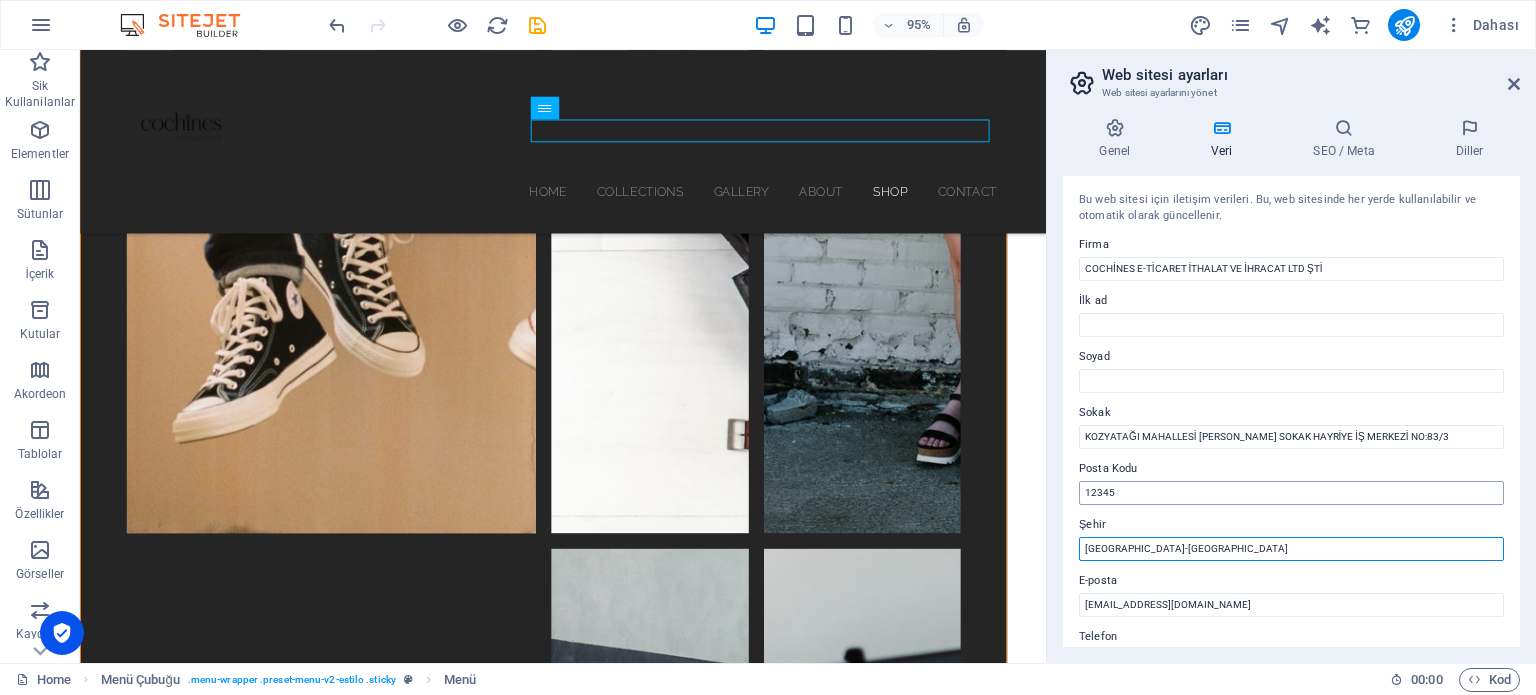 type on "[GEOGRAPHIC_DATA]-[GEOGRAPHIC_DATA]" 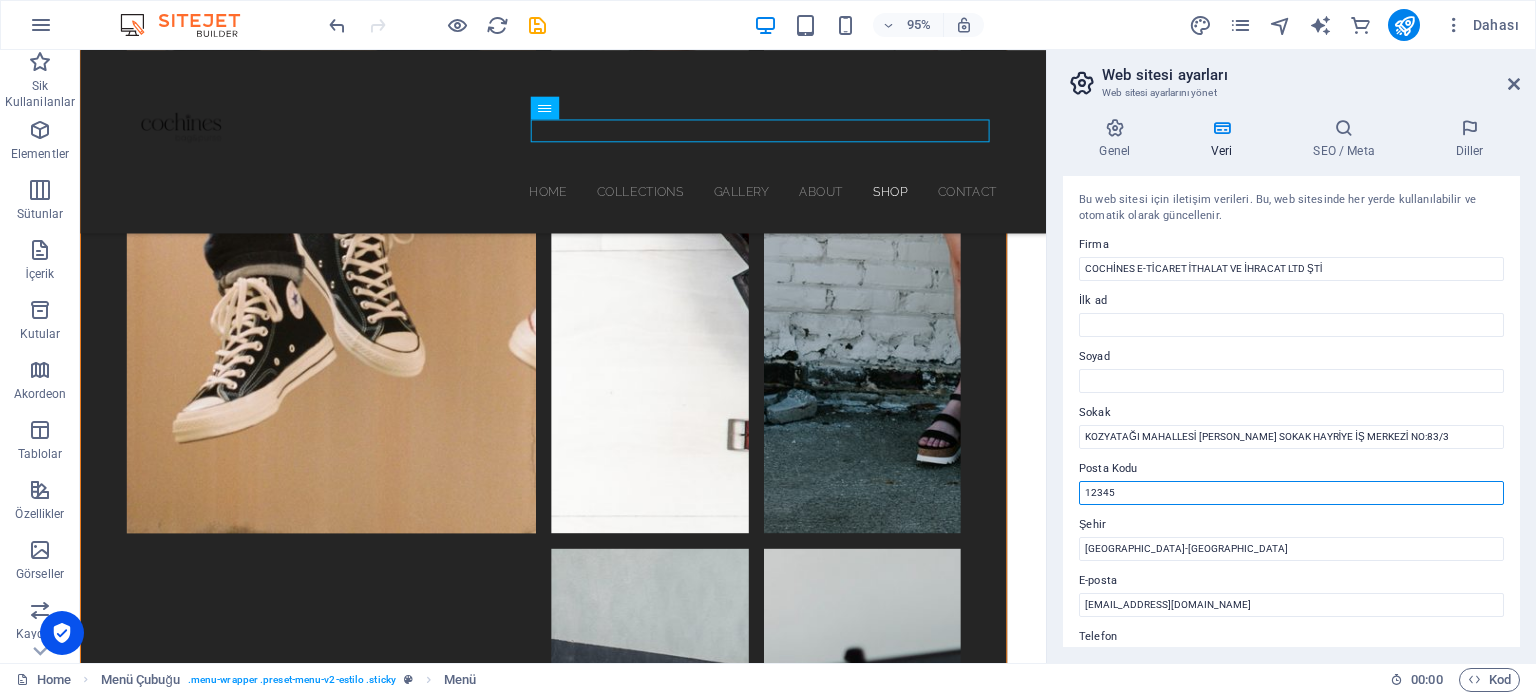 click on "12345" at bounding box center (1291, 493) 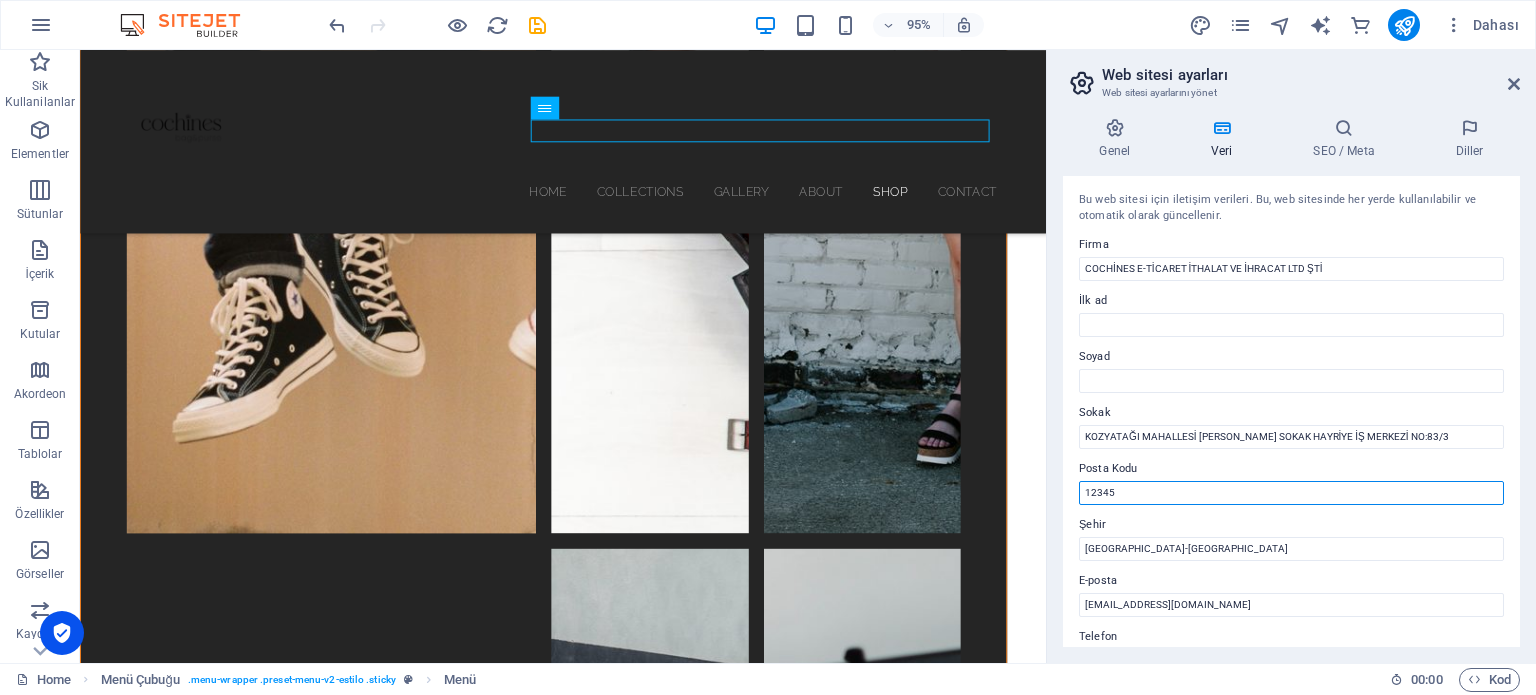 click on "12345" at bounding box center (1291, 493) 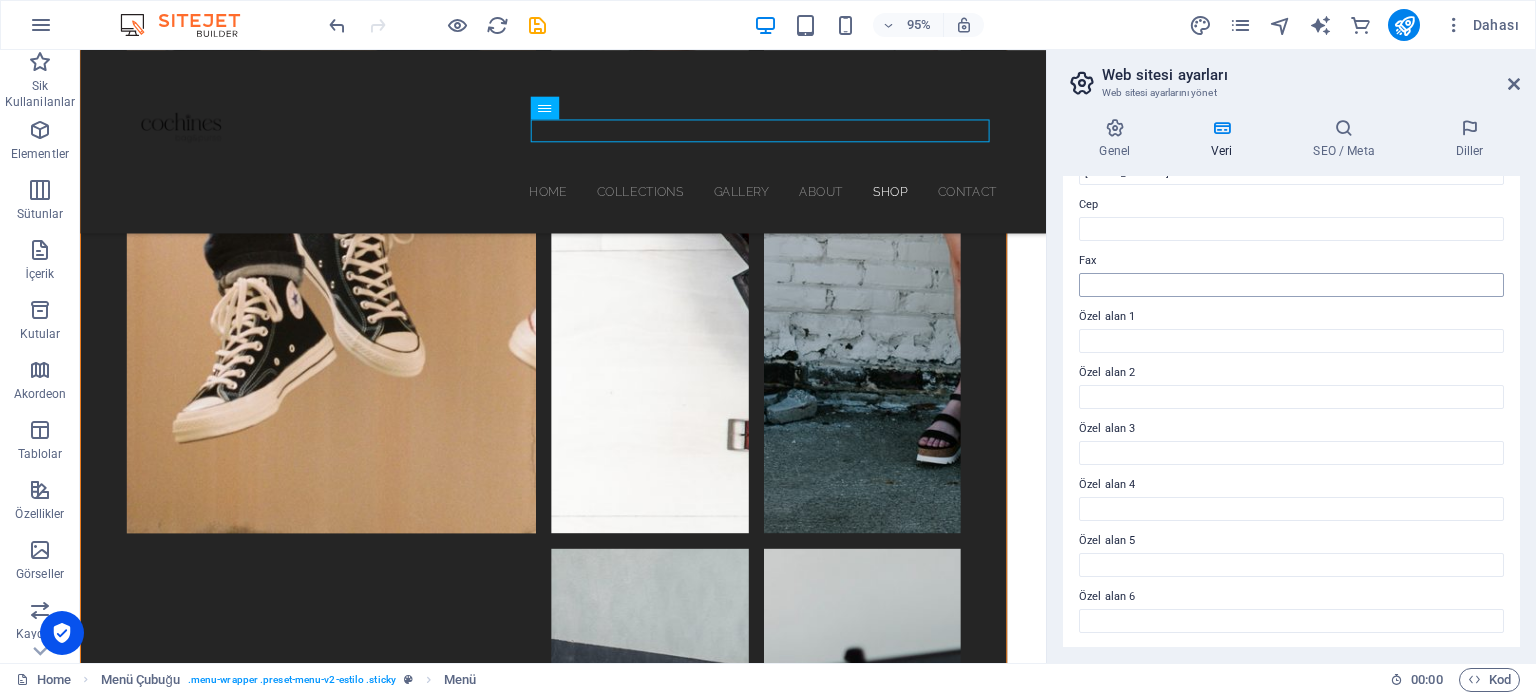 scroll, scrollTop: 0, scrollLeft: 0, axis: both 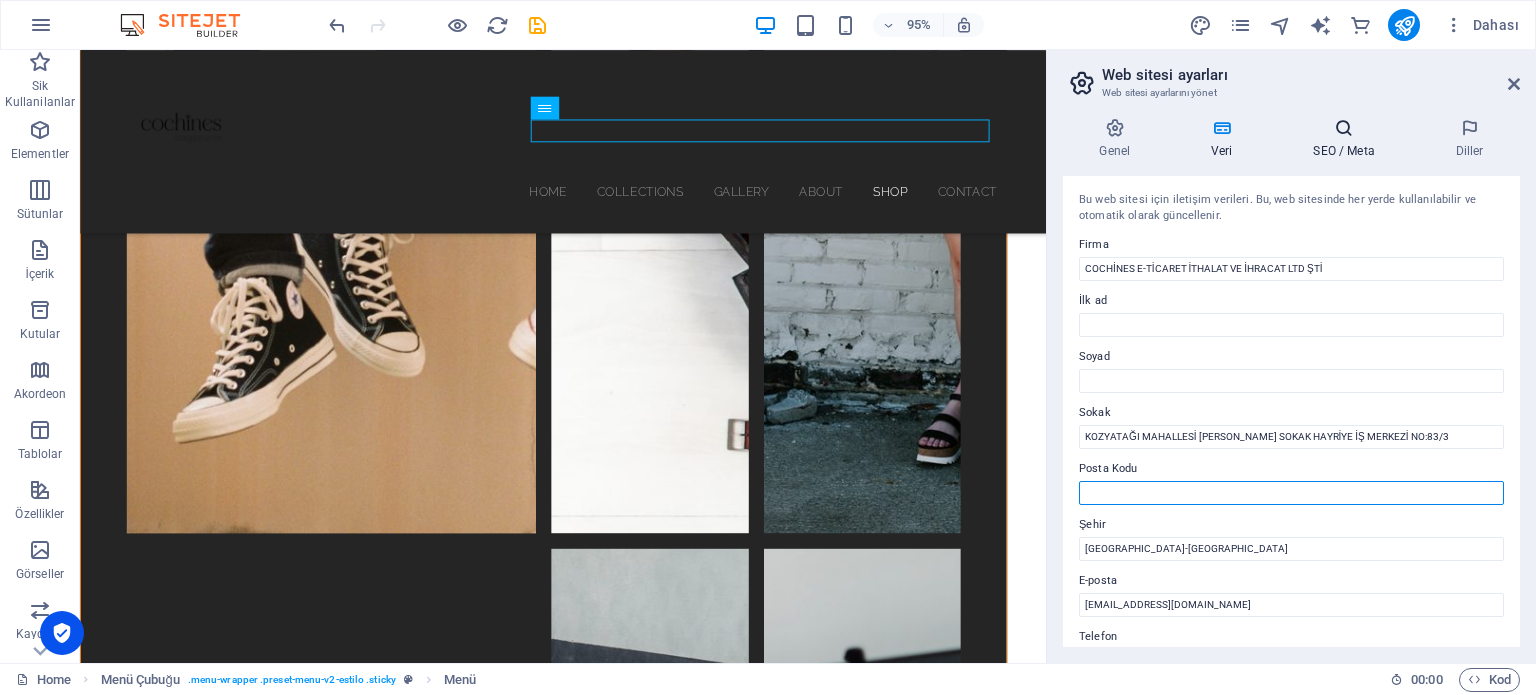 type 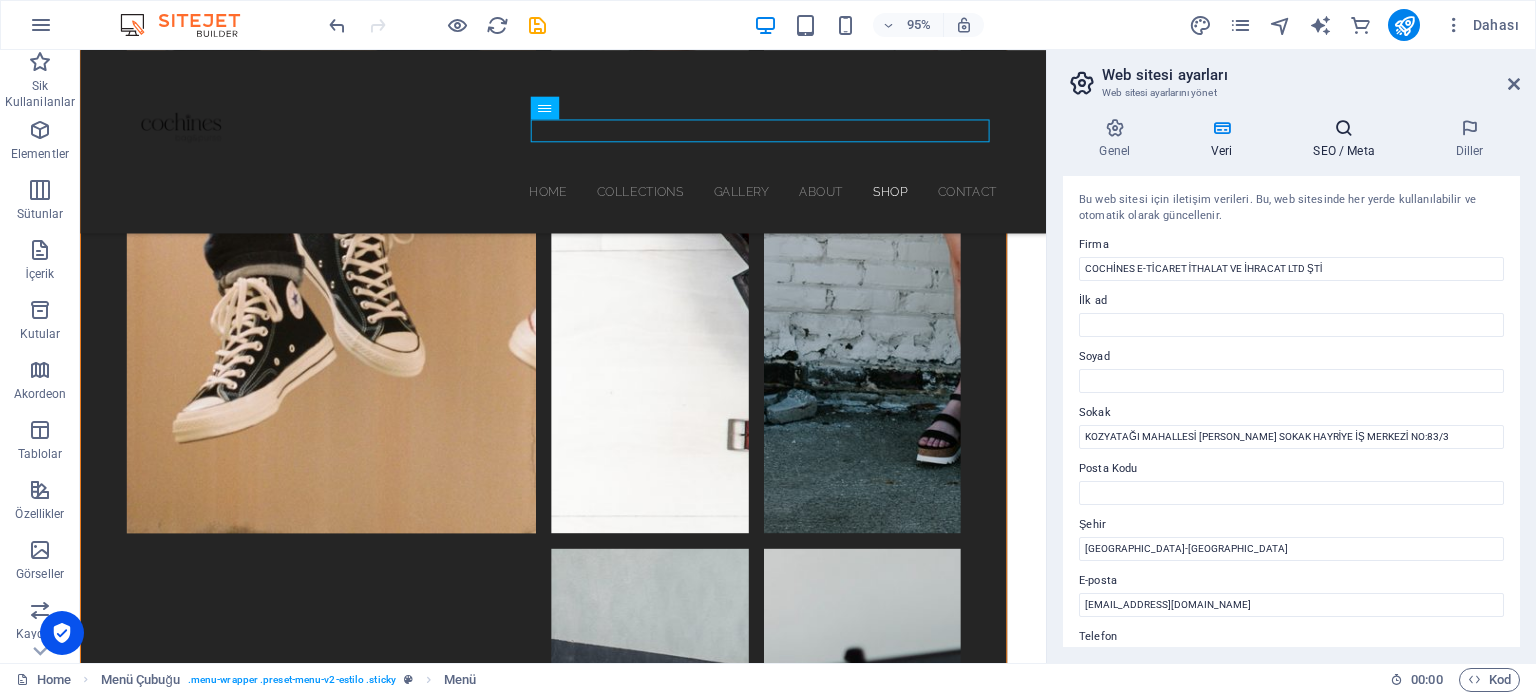 click on "SEO / Meta" at bounding box center [1348, 139] 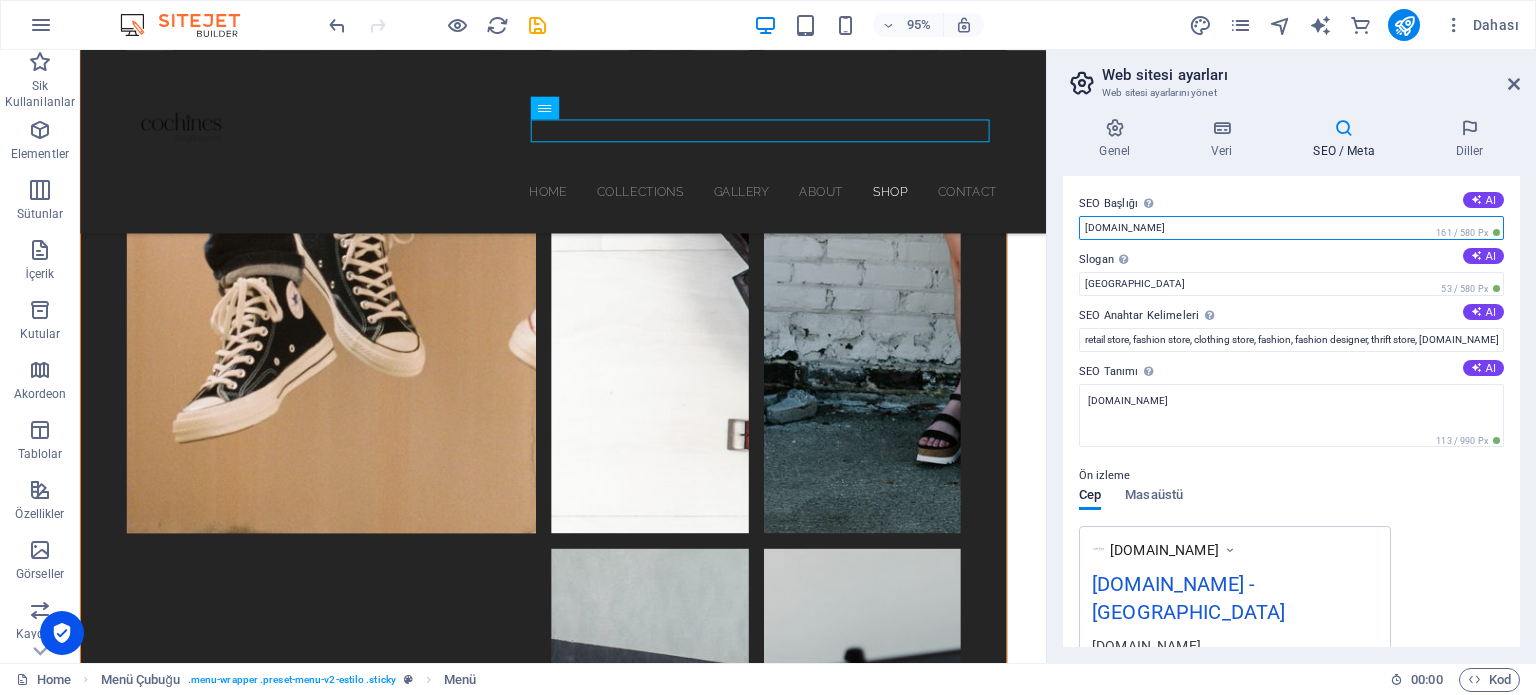 click on "cochinesbag.com" at bounding box center [1291, 228] 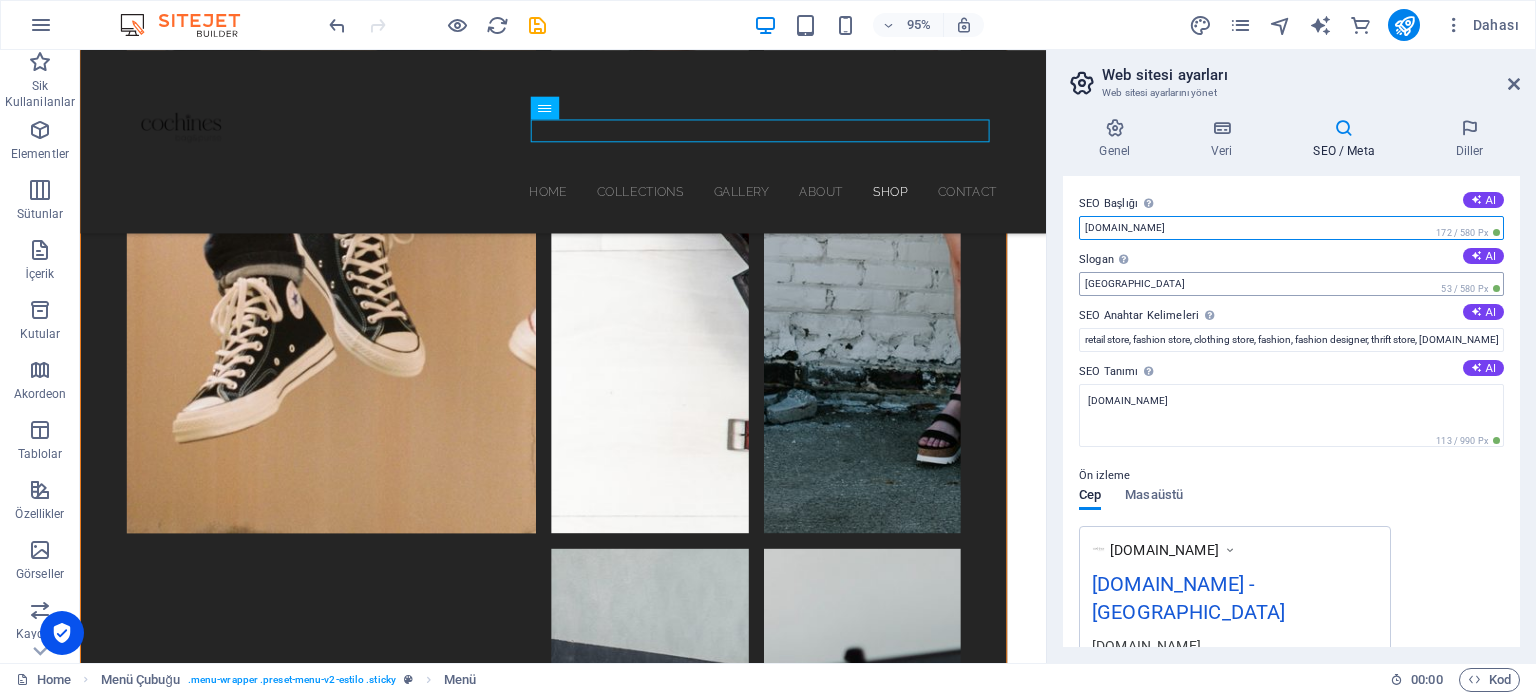 type on "cochinesbags.com" 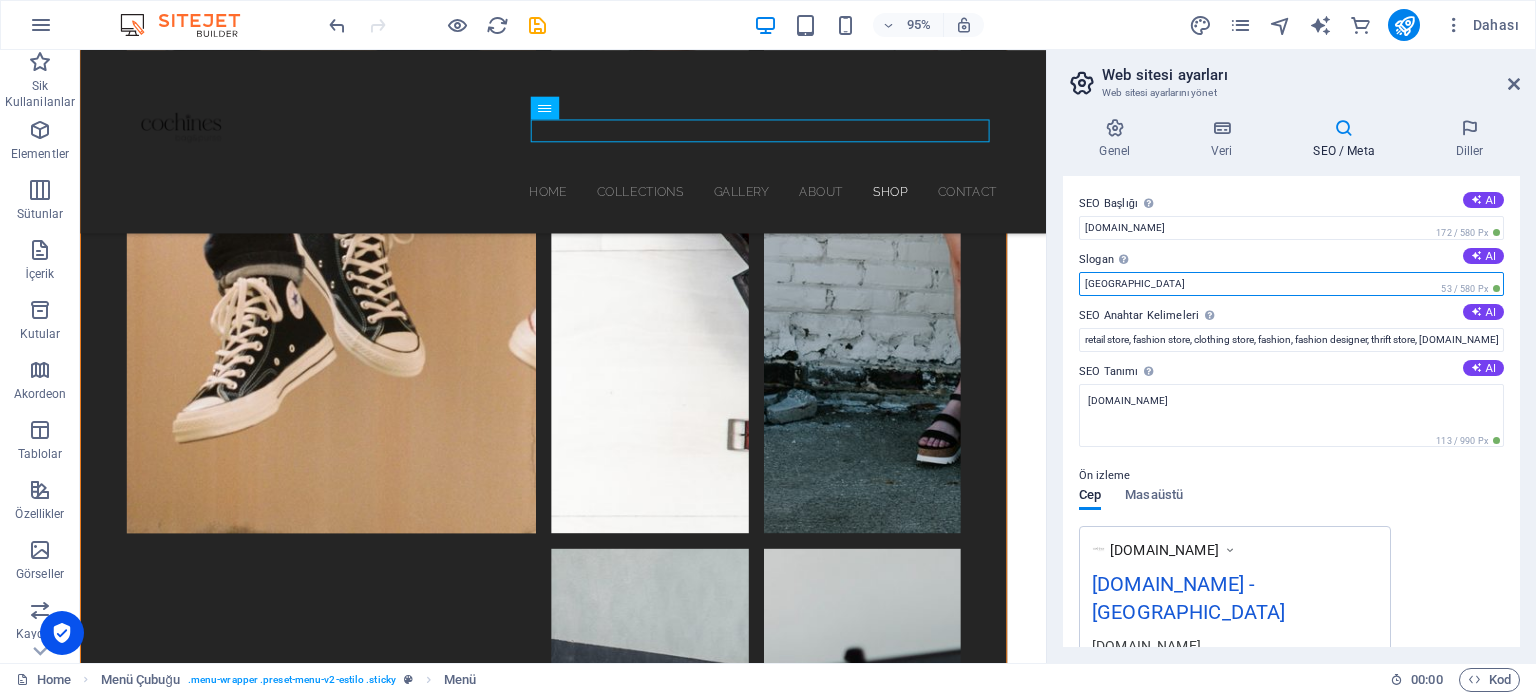click on "Berlin" at bounding box center [1291, 284] 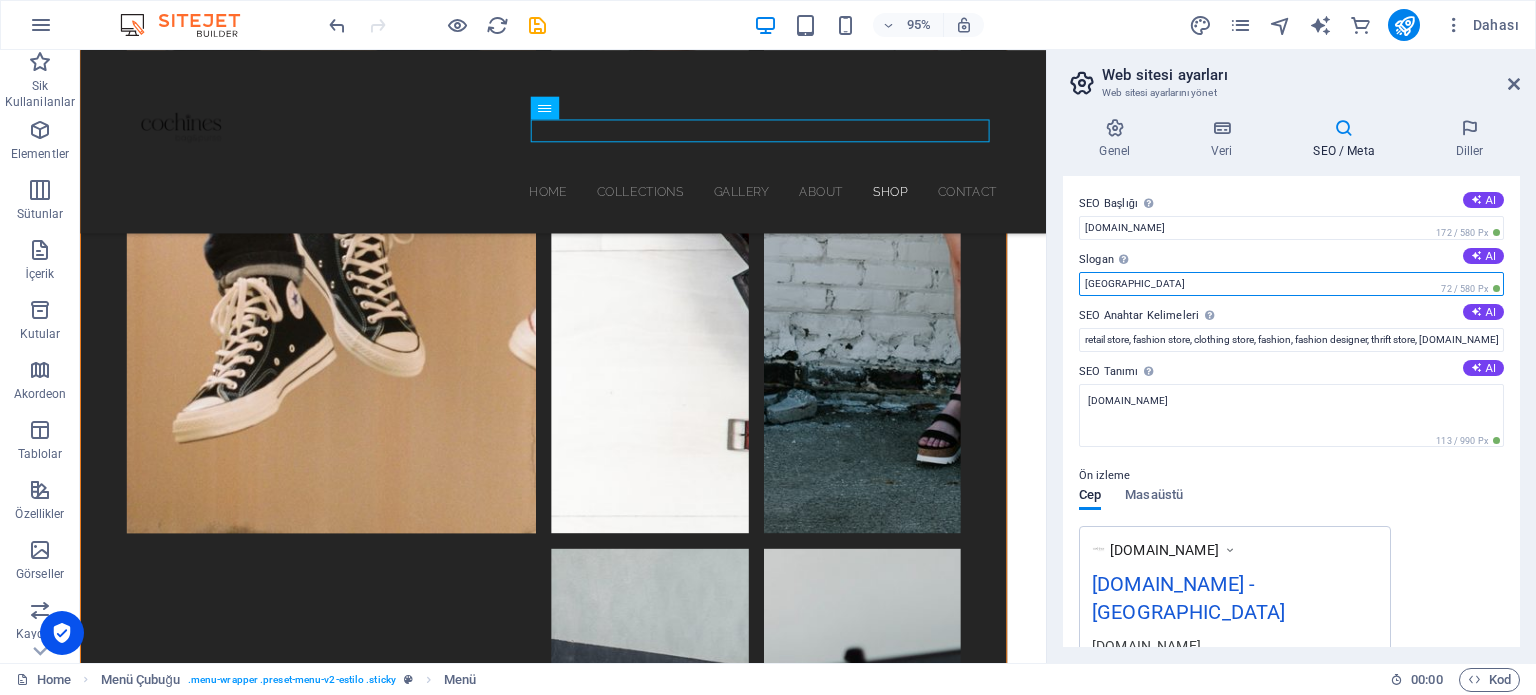 click on "İstanbul" at bounding box center [1291, 284] 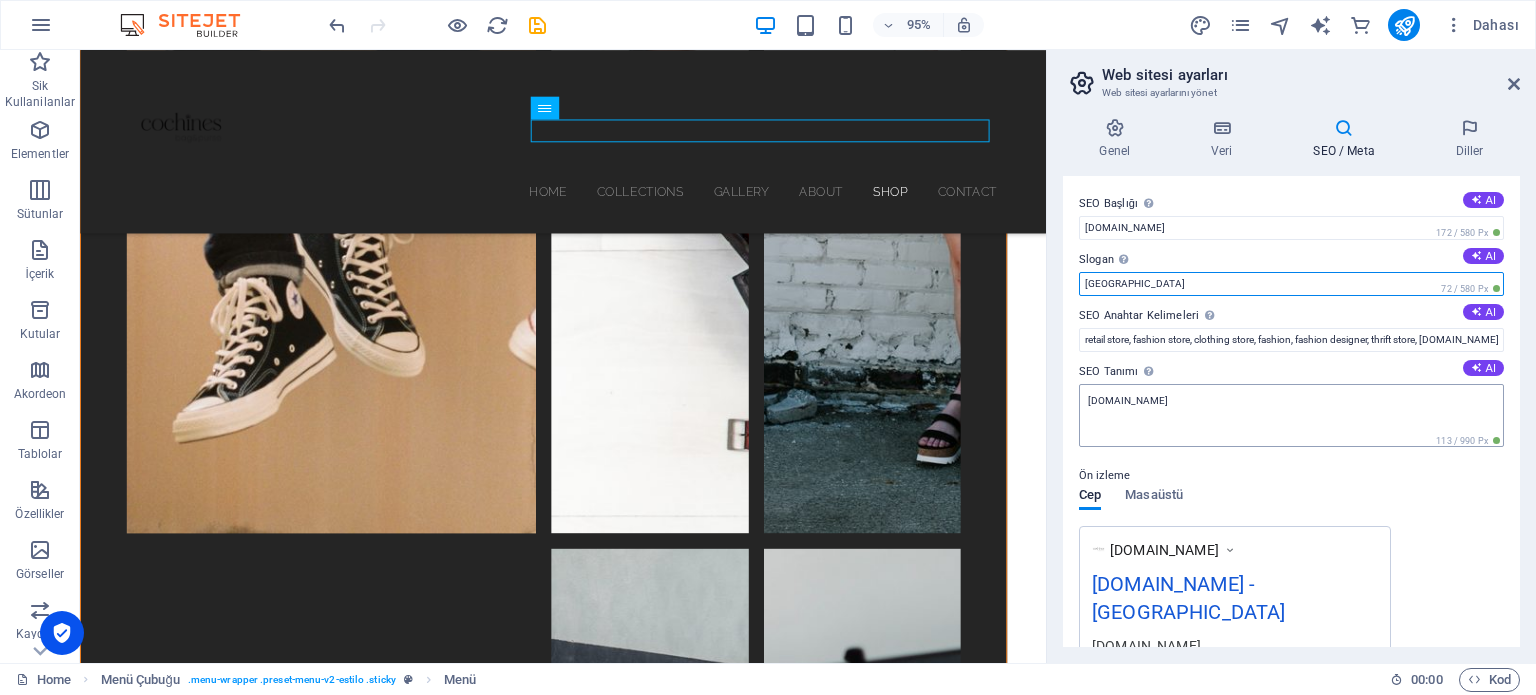 type on "İstanbul" 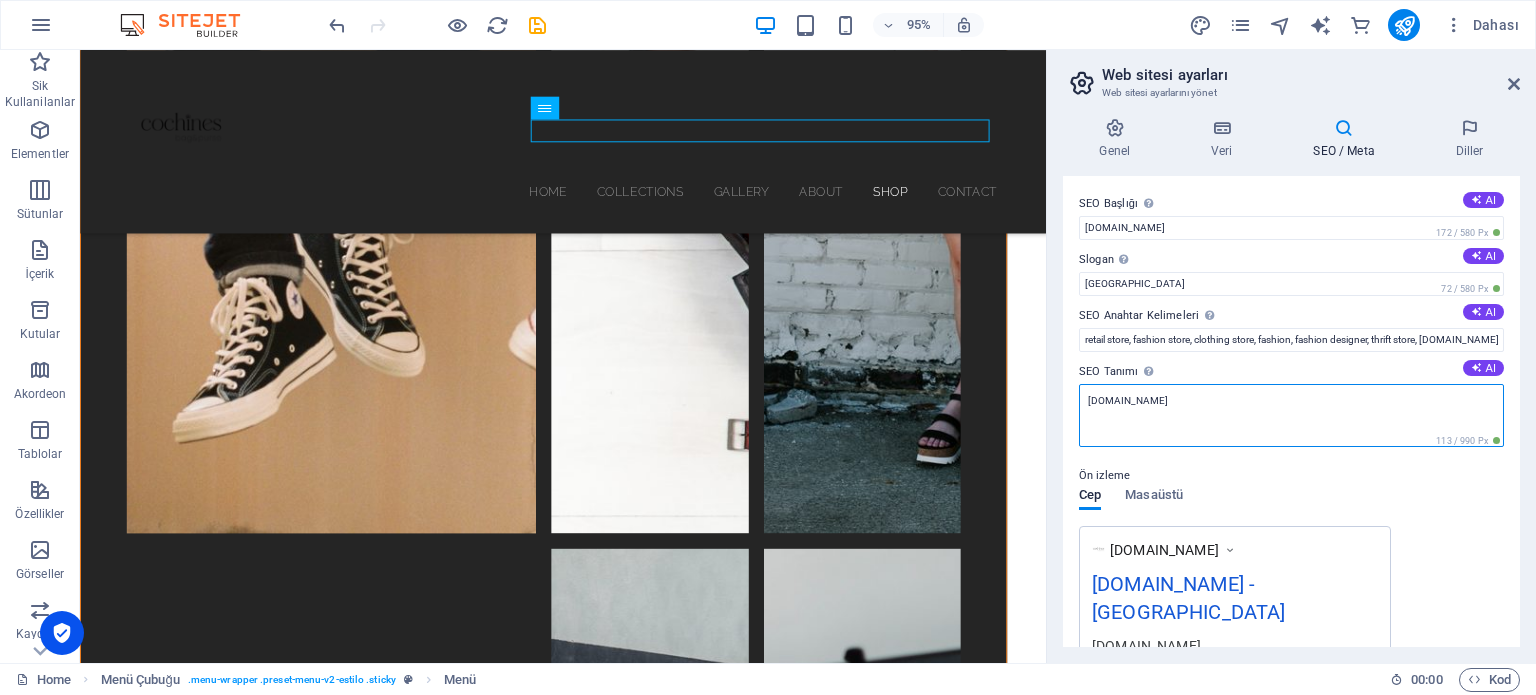 click on "cochinesbag.com" at bounding box center (1291, 415) 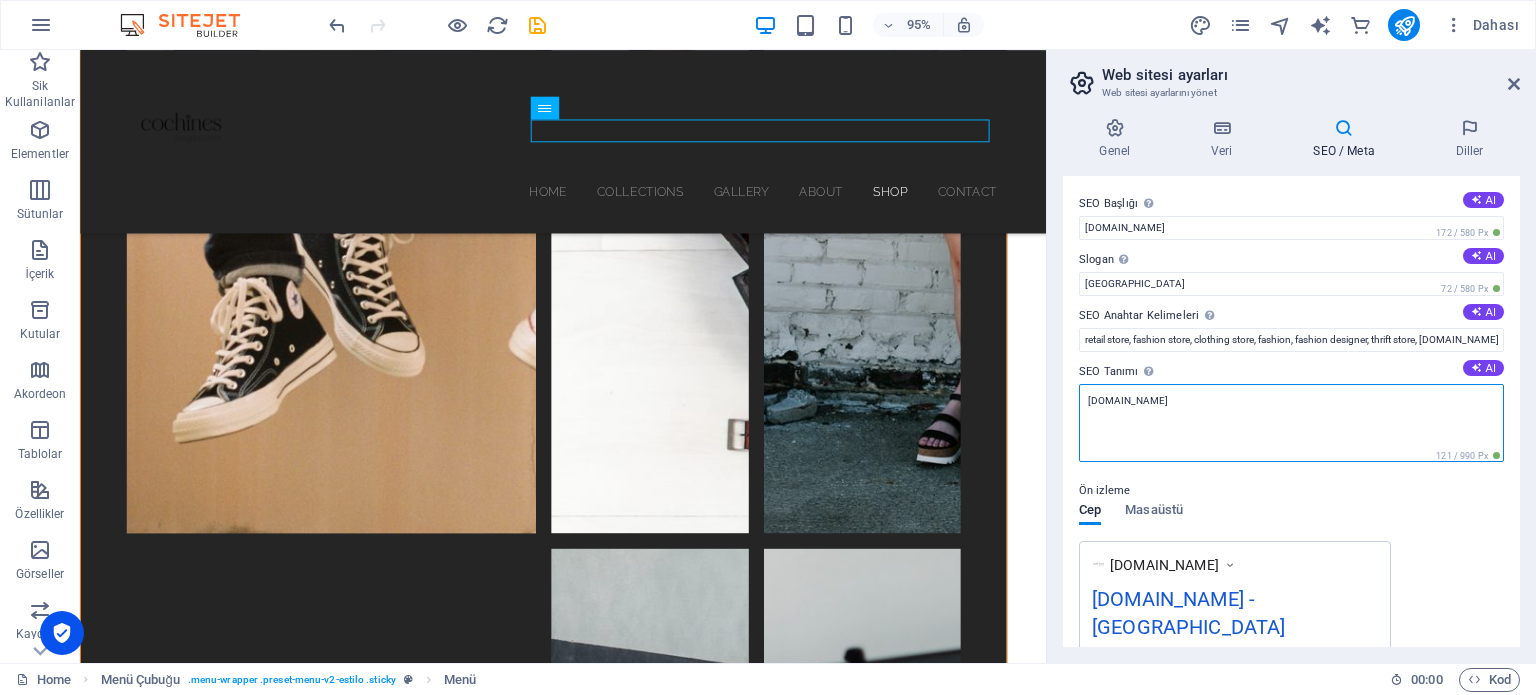 click on "cochinesbags.com" at bounding box center [1291, 423] 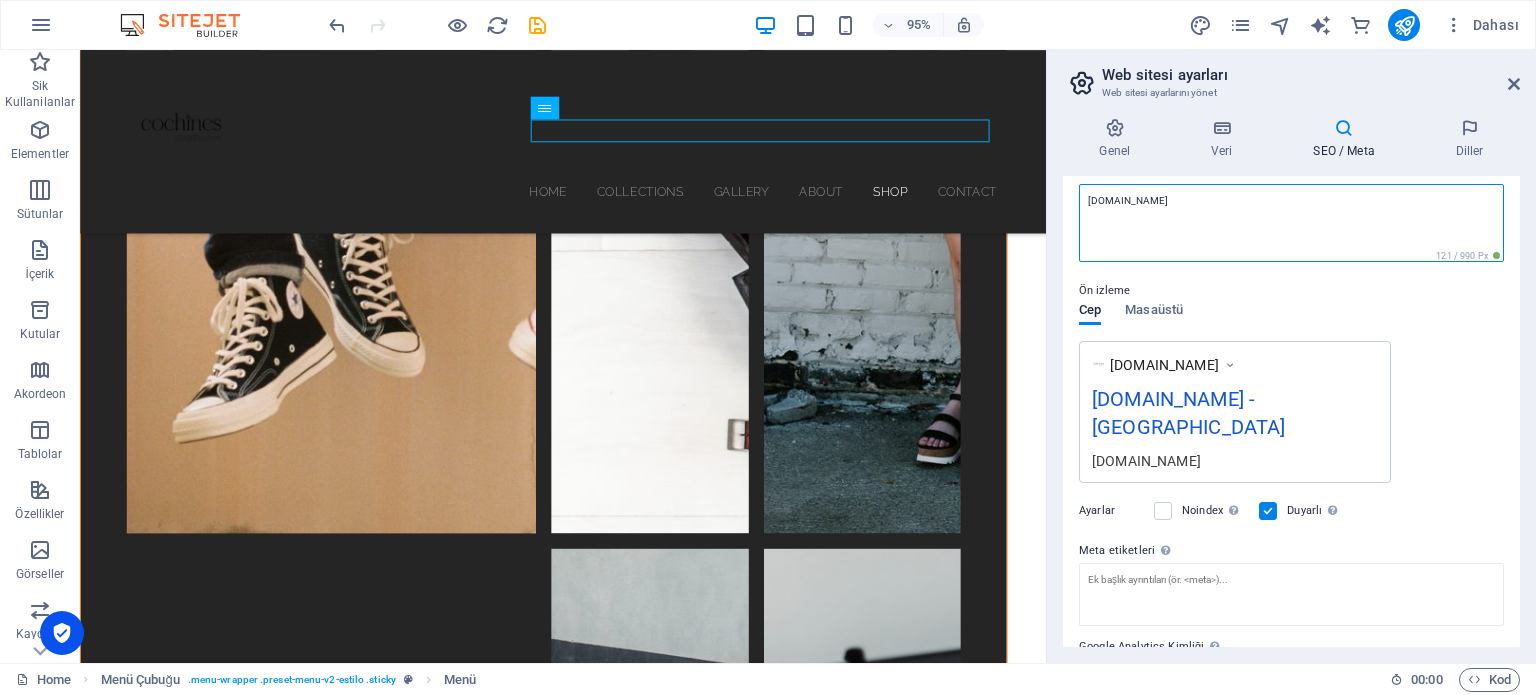scroll, scrollTop: 0, scrollLeft: 0, axis: both 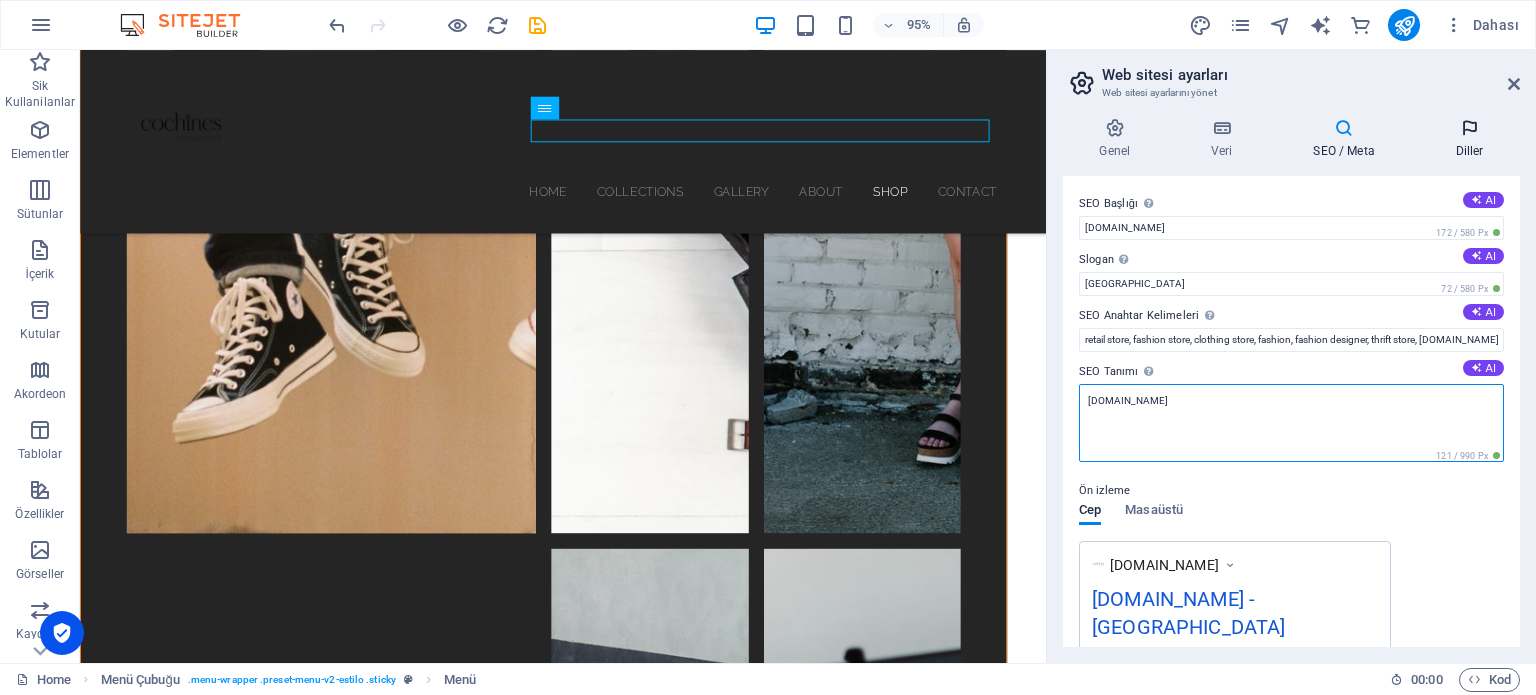 type on "cochinesbags.com" 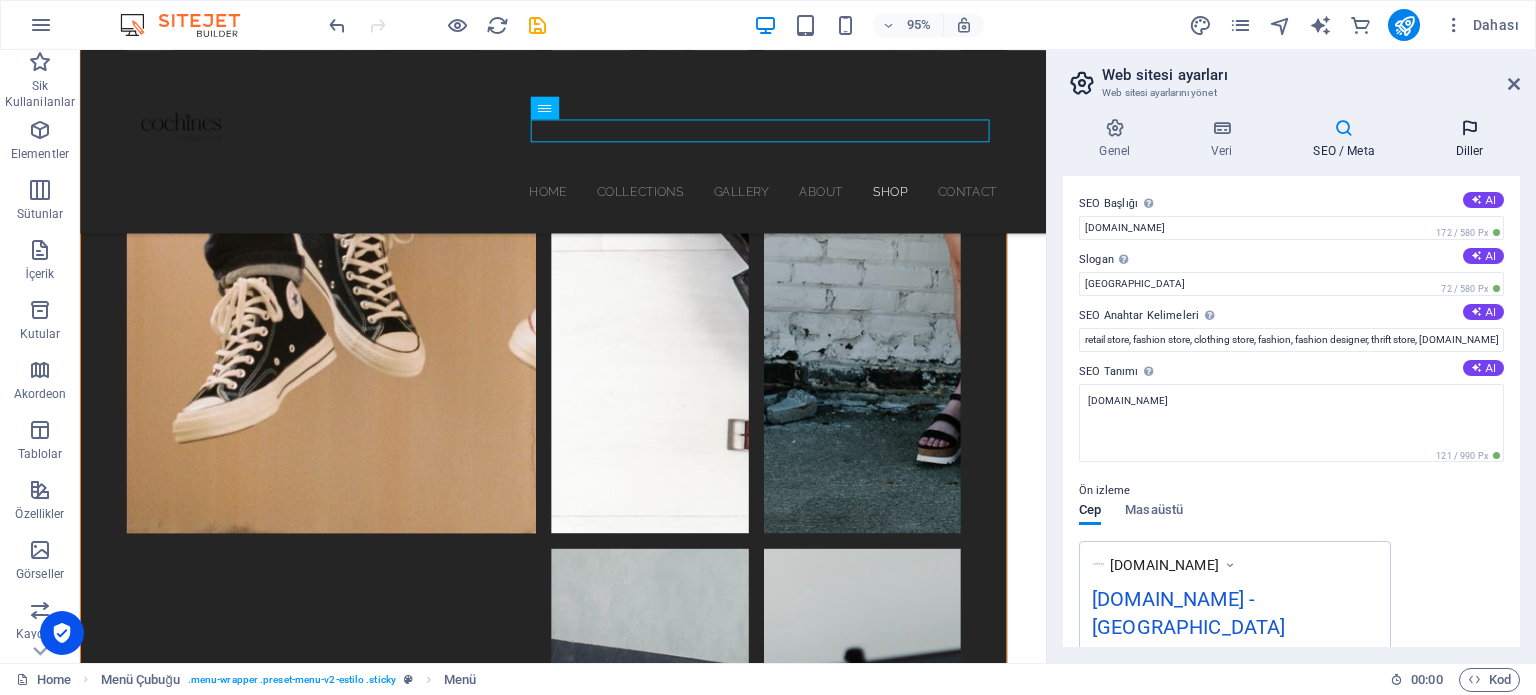 click at bounding box center [1469, 128] 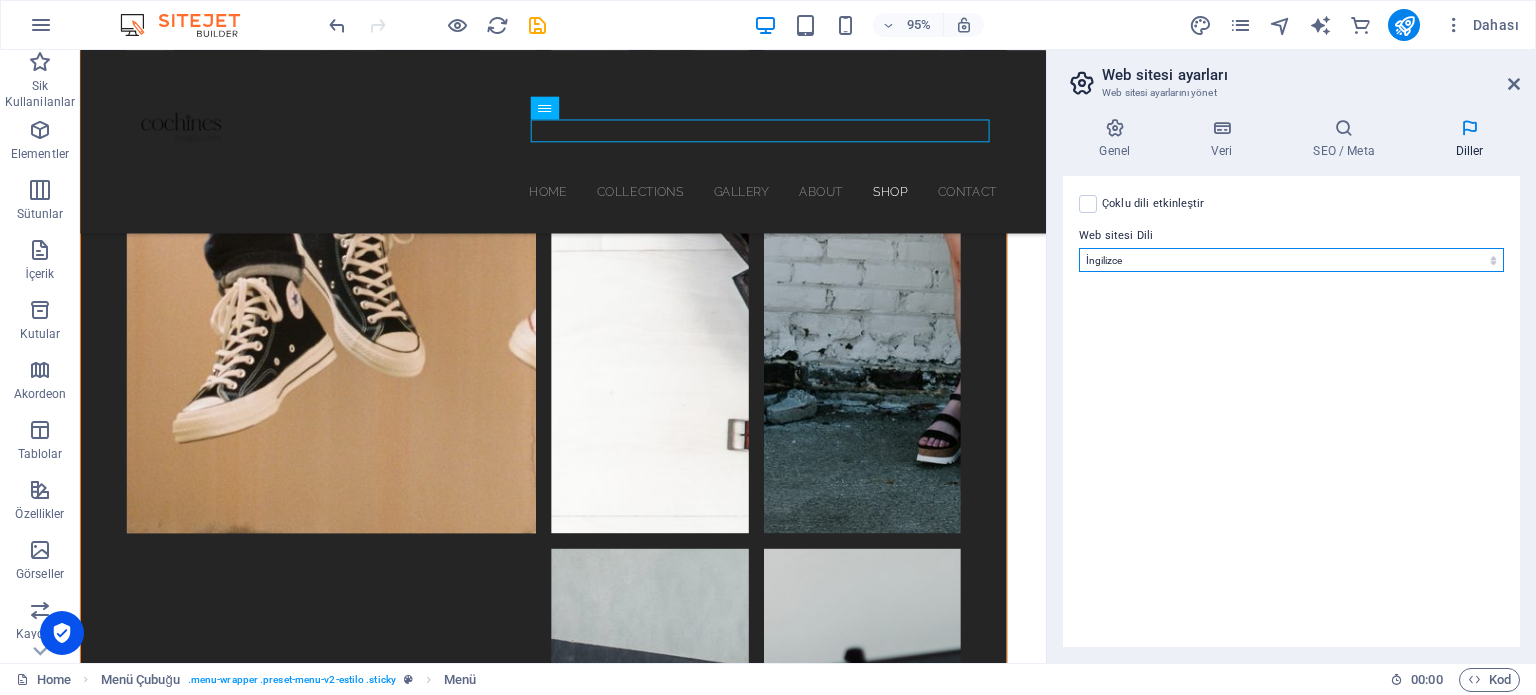 click on "Abkhazian Afar Afrikaans Akan Albanian Almanca Amharic Aragonese Arapça Armenian Assamese Avaric Avestan Aymara Azerbaijani Bambara Bashkir Basque Belarusian Bengalce Bihari languages Bislama Bokmål Bosnian Breton Bulgarca Burmese Central Khmer Chamorro Chechen Church Slavic Chuvash Cornish Corsican Cree Çekçe Çince Danca Dzongkha Endonezce Esperanto Estonian Ewe Faroese Farsça Felemenkçe Fijian Fince Fransızca Fulah Gaelic Galician Ganda Georgian Greenlandic Guaraní Gujarati Haitian Creole Hausa Herero Hırvatça Hintçe Hiri Motu Icelandic Ido Igbo Interlingua Interlingue Inuktitut Inupiaq Irish İbranice İngilizce İspanyolca İtalyanca Japonca Javanese Kannada Kanurice Kashmiri Katalanca Kazakh Kikuyu Kinyarwanda Komi Kongo Korece Kurdish Kwanyama Kyrgyz Lao Latin Lehçe Letonca Limburgish Lingala Litvanyaca Luba-Katanga Luxembourgish Macarca Makedonca Malagasy Malay Malayalam Maldivian Maltaca Manx Maori Marathi Marshallese Mongolian Nauru Navajo Ndonga Nepali North Ndebele Northern Sami Nuosu" at bounding box center [1291, 260] 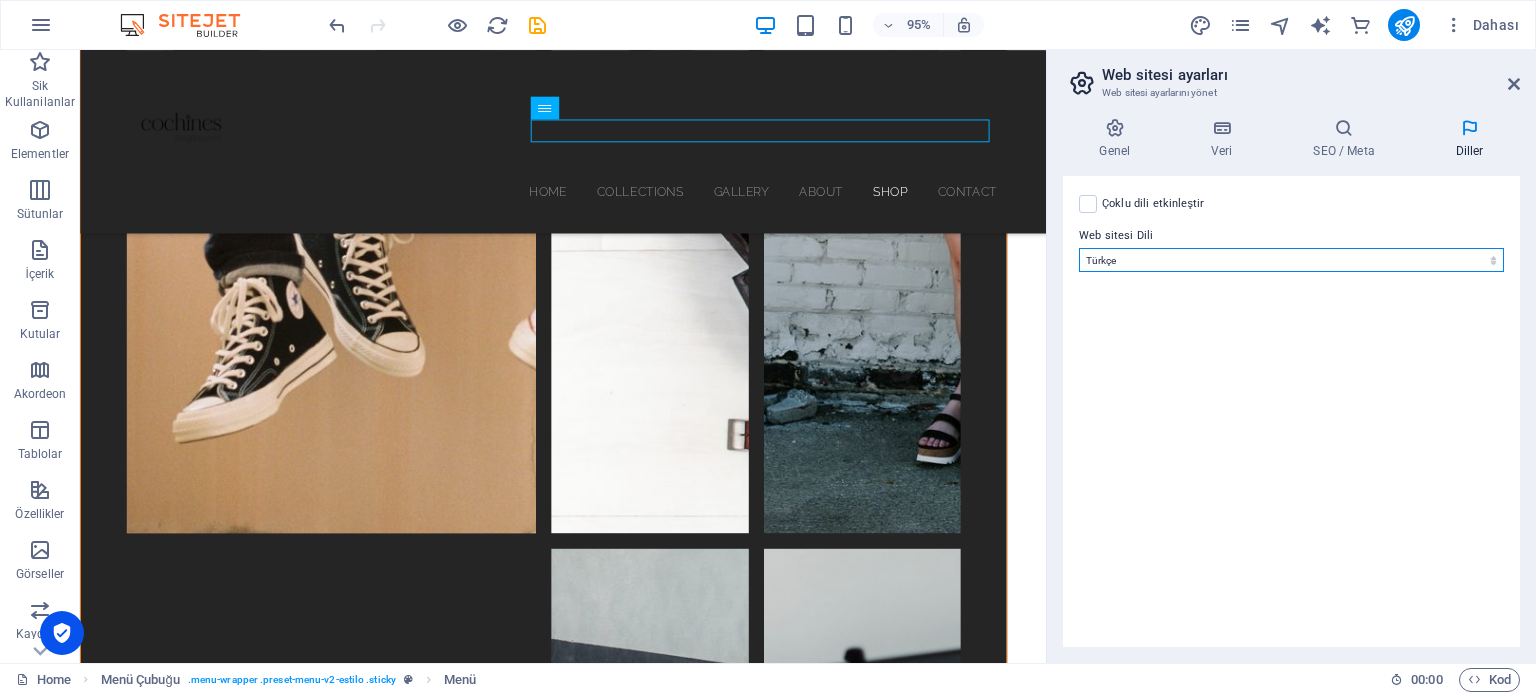 click on "Abkhazian Afar Afrikaans Akan Albanian Almanca Amharic Aragonese Arapça Armenian Assamese Avaric Avestan Aymara Azerbaijani Bambara Bashkir Basque Belarusian Bengalce Bihari languages Bislama Bokmål Bosnian Breton Bulgarca Burmese Central Khmer Chamorro Chechen Church Slavic Chuvash Cornish Corsican Cree Çekçe Çince Danca Dzongkha Endonezce Esperanto Estonian Ewe Faroese Farsça Felemenkçe Fijian Fince Fransızca Fulah Gaelic Galician Ganda Georgian Greenlandic Guaraní Gujarati Haitian Creole Hausa Herero Hırvatça Hintçe Hiri Motu Icelandic Ido Igbo Interlingua Interlingue Inuktitut Inupiaq Irish İbranice İngilizce İspanyolca İtalyanca Japonca Javanese Kannada Kanurice Kashmiri Katalanca Kazakh Kikuyu Kinyarwanda Komi Kongo Korece Kurdish Kwanyama Kyrgyz Lao Latin Lehçe Letonca Limburgish Lingala Litvanyaca Luba-Katanga Luxembourgish Macarca Makedonca Malagasy Malay Malayalam Maldivian Maltaca Manx Maori Marathi Marshallese Mongolian Nauru Navajo Ndonga Nepali North Ndebele Northern Sami Nuosu" at bounding box center [1291, 260] 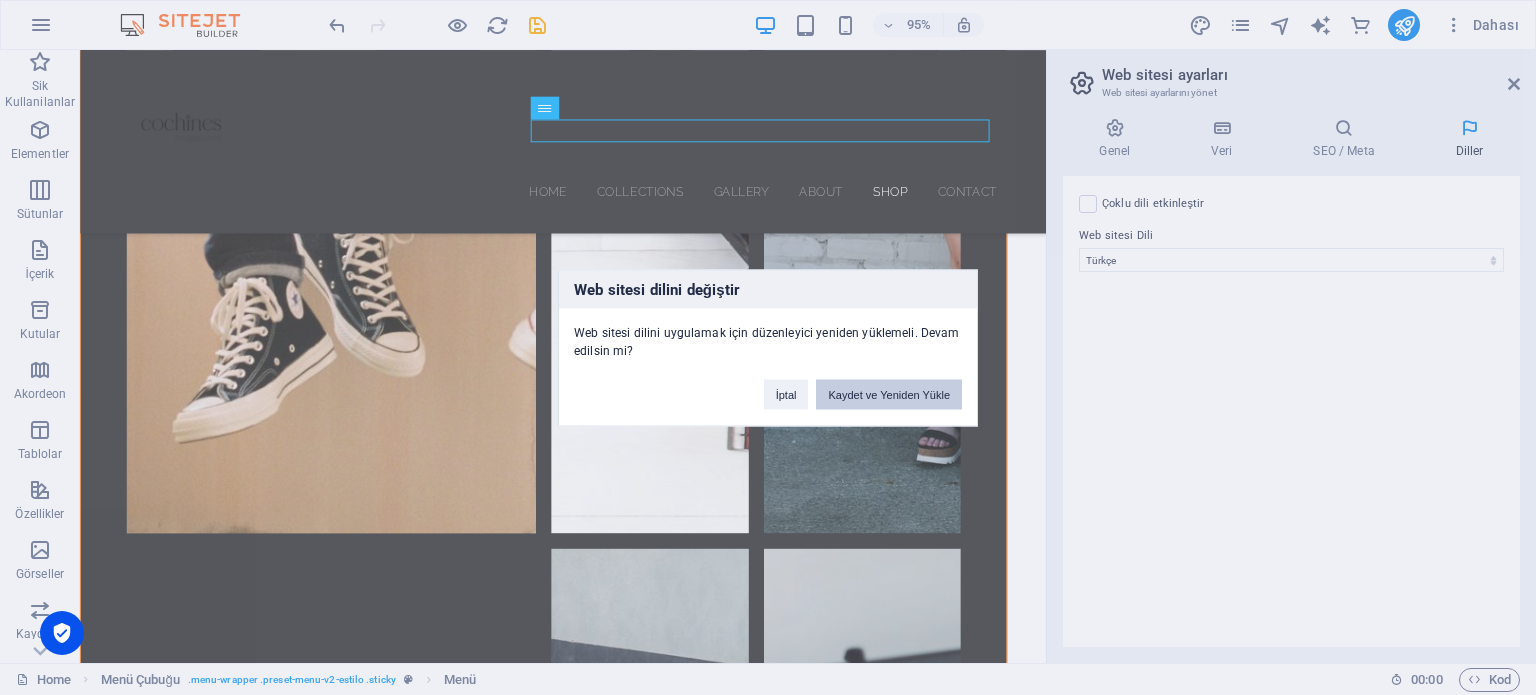 click on "Kaydet ve Yeniden Yükle" at bounding box center (889, 394) 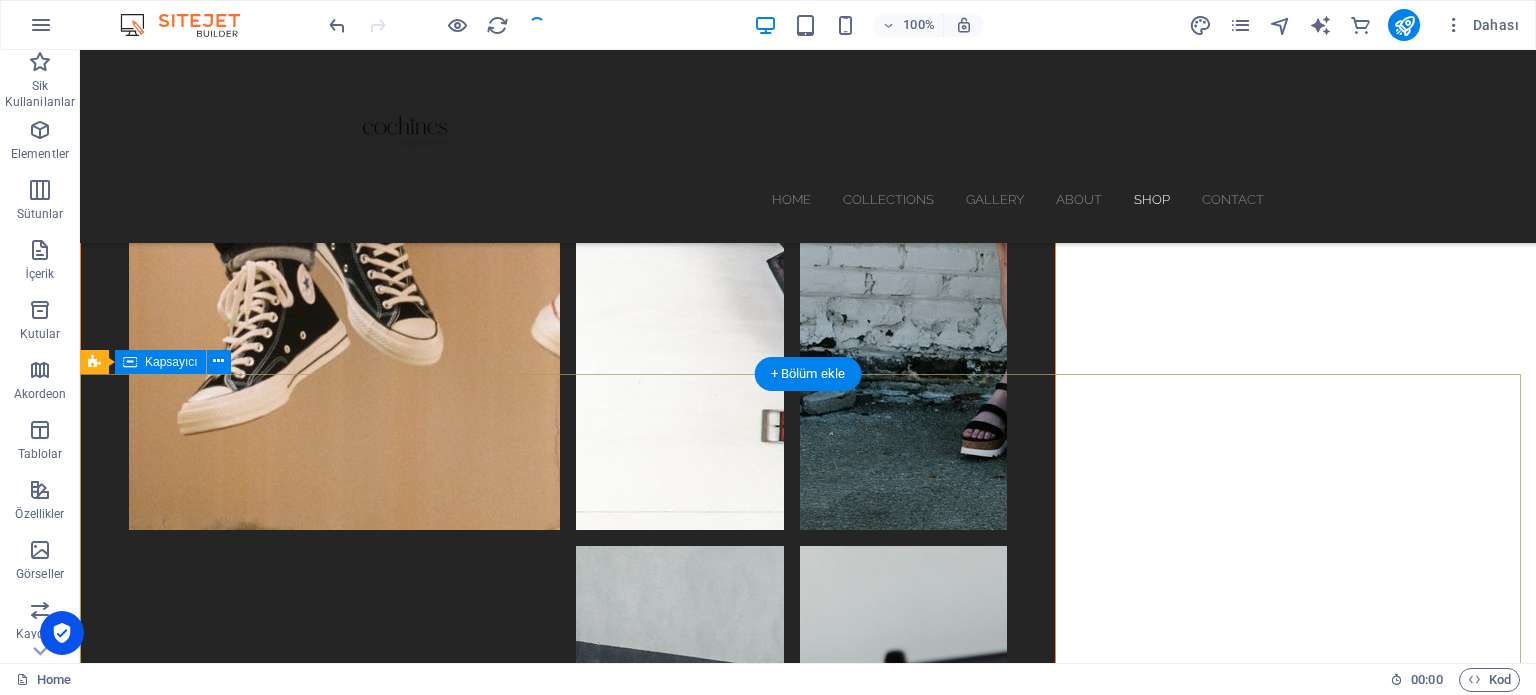 scroll, scrollTop: 6061, scrollLeft: 0, axis: vertical 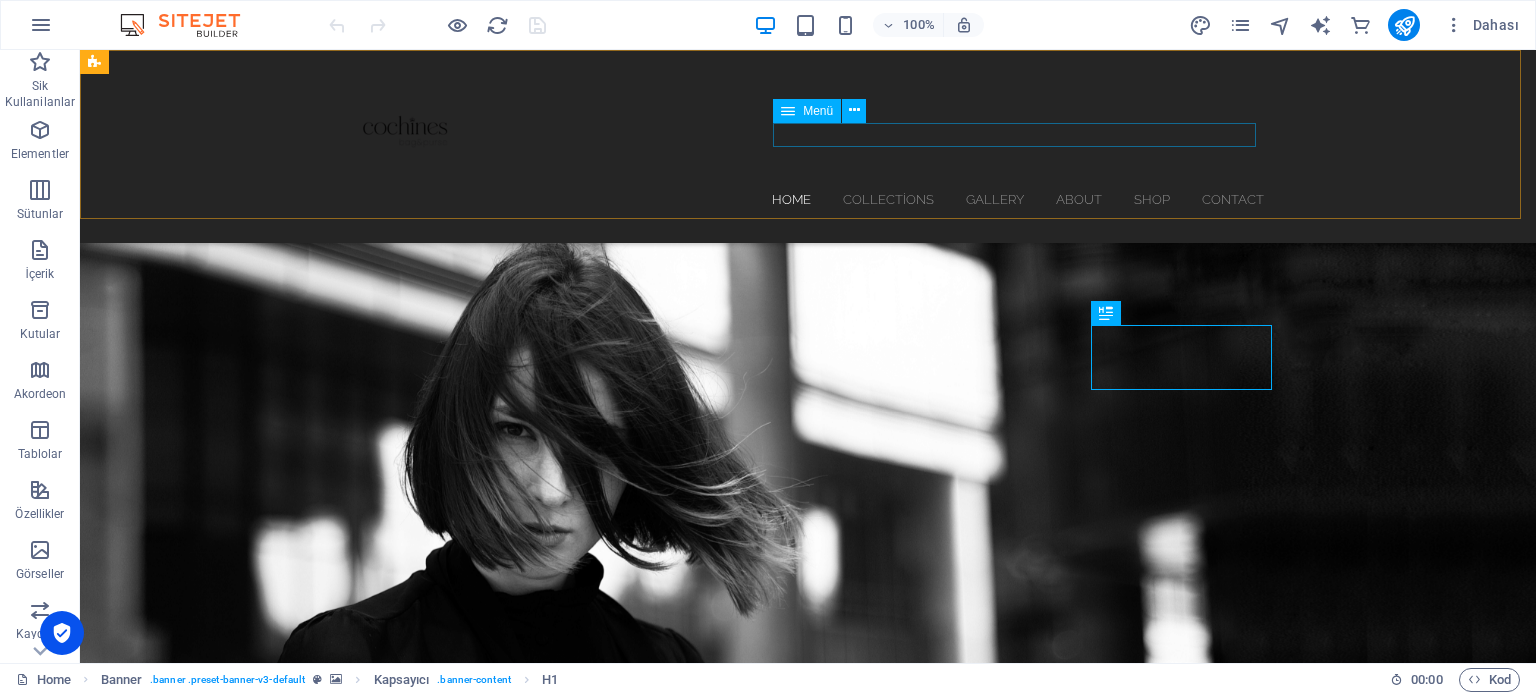 click on "Home Collections Gallery About Shop Contact" at bounding box center (808, 199) 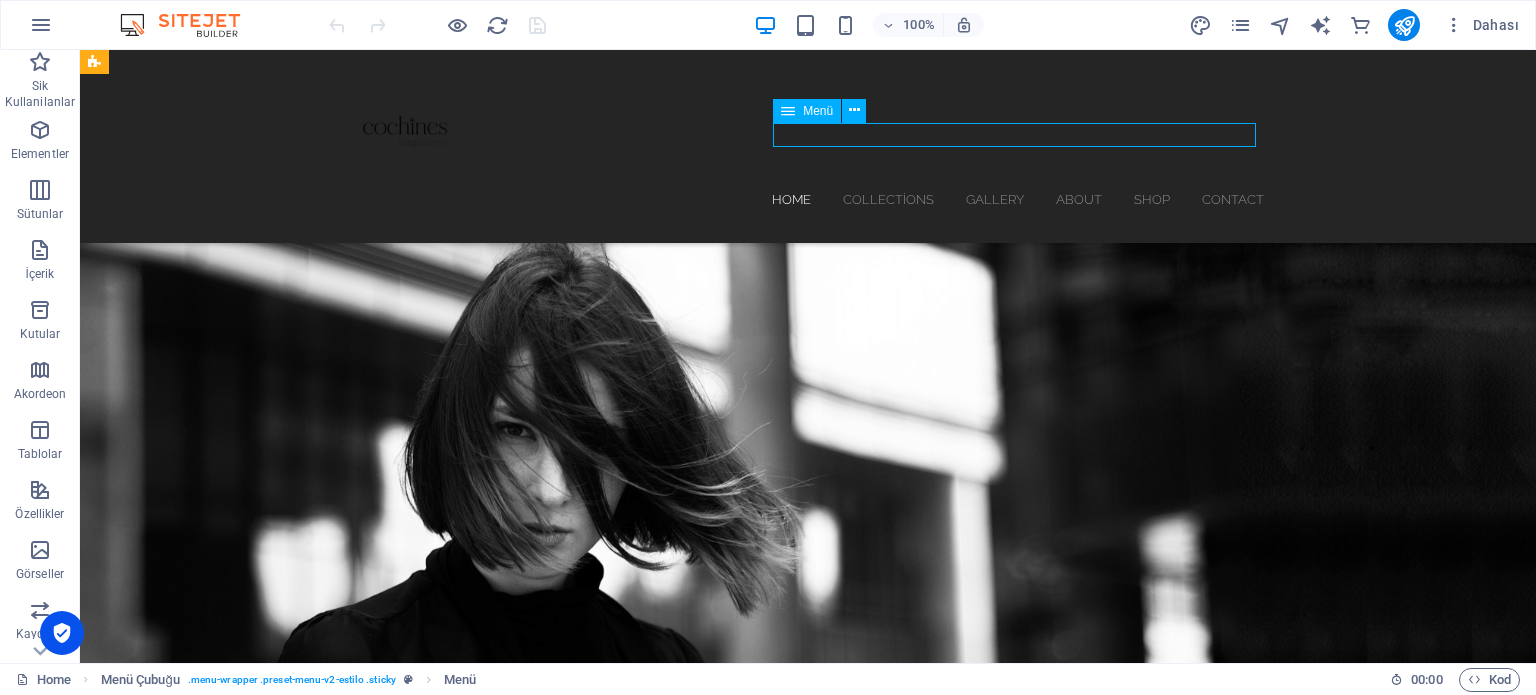 click on "Home Collections Gallery About Shop Contact" at bounding box center (808, 199) 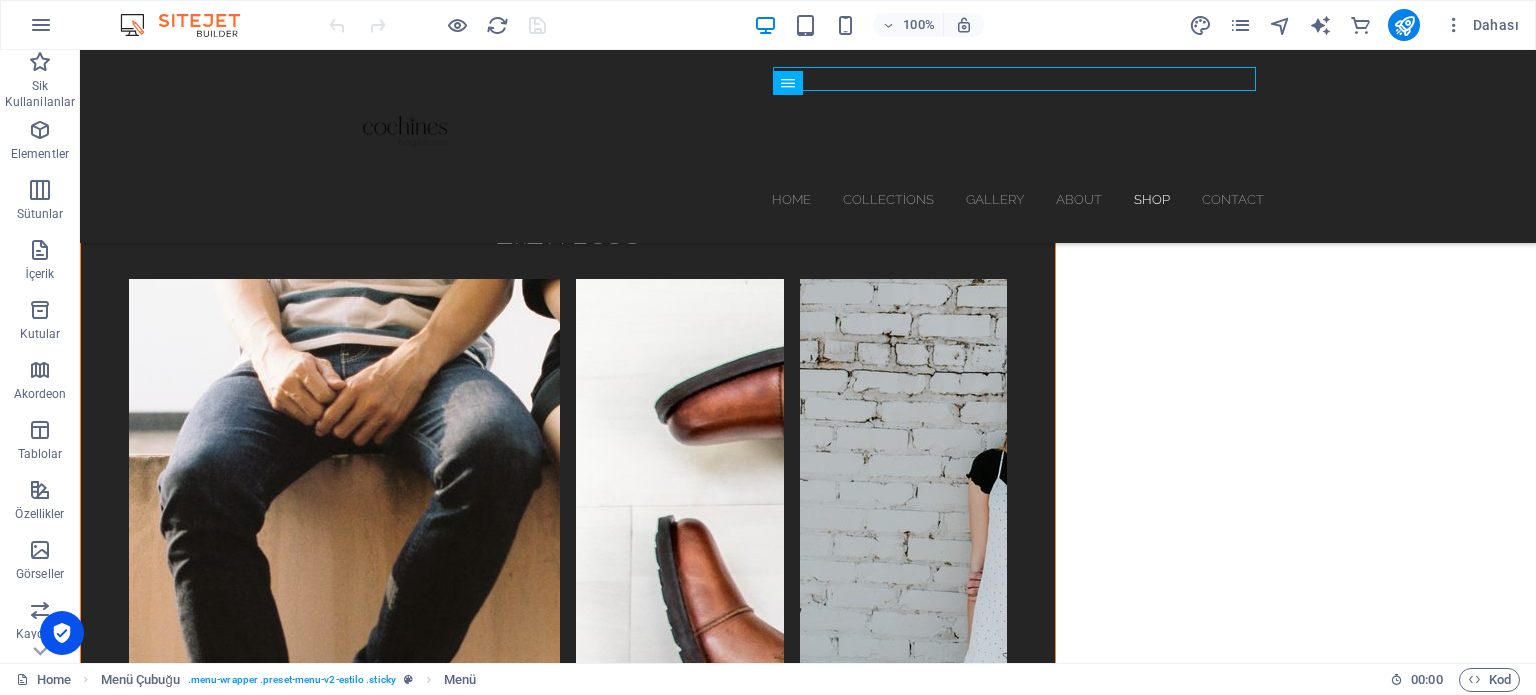 scroll, scrollTop: 6141, scrollLeft: 0, axis: vertical 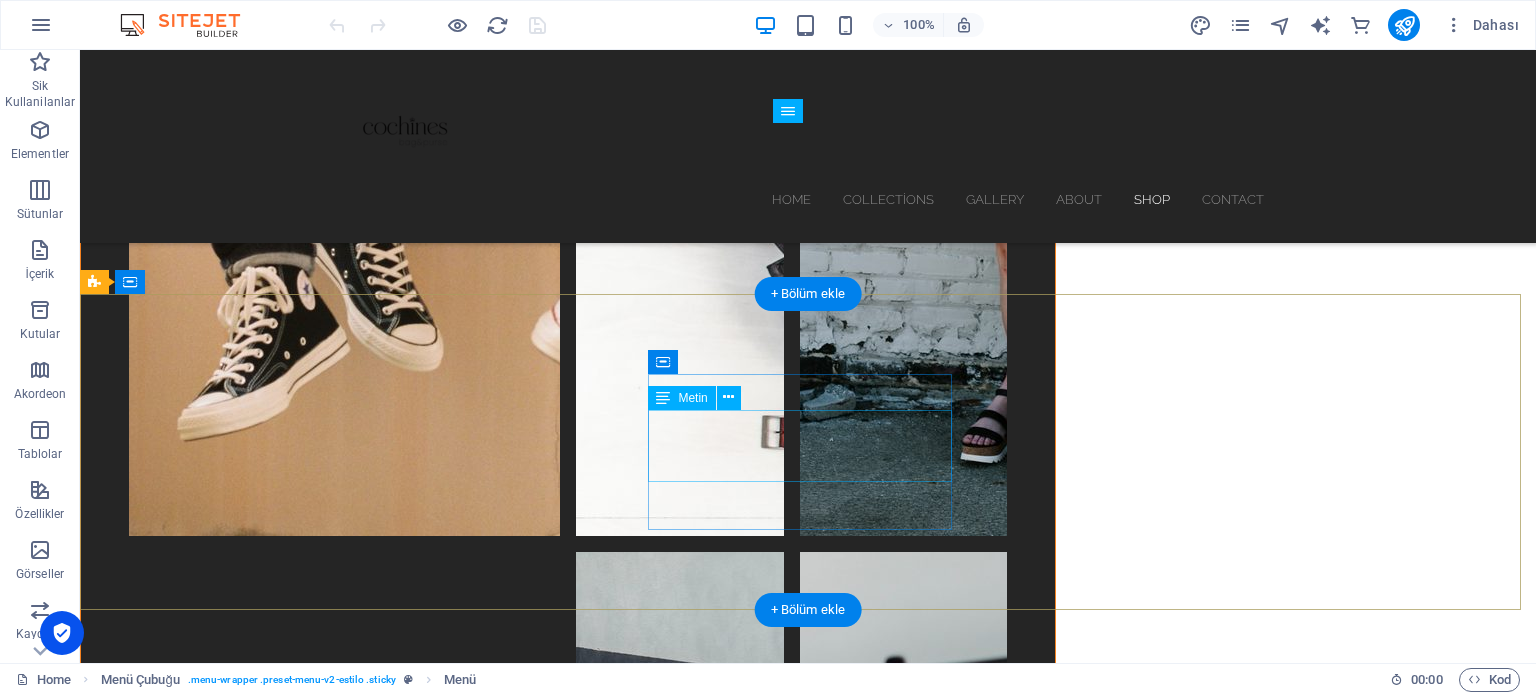 click on "Get in touch! +905546013337 cochineseticaret@gmail.com" at bounding box center (568, 7235) 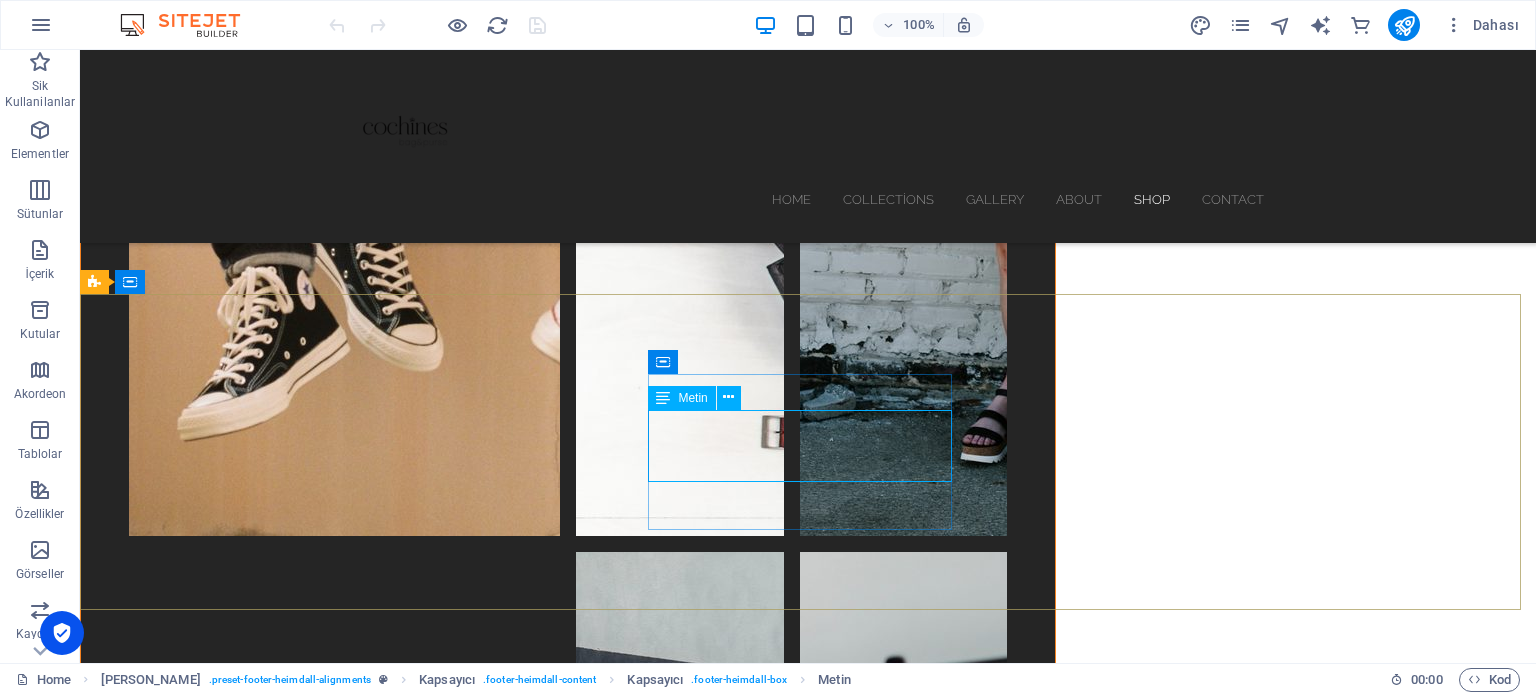 click on "Metin" at bounding box center [681, 398] 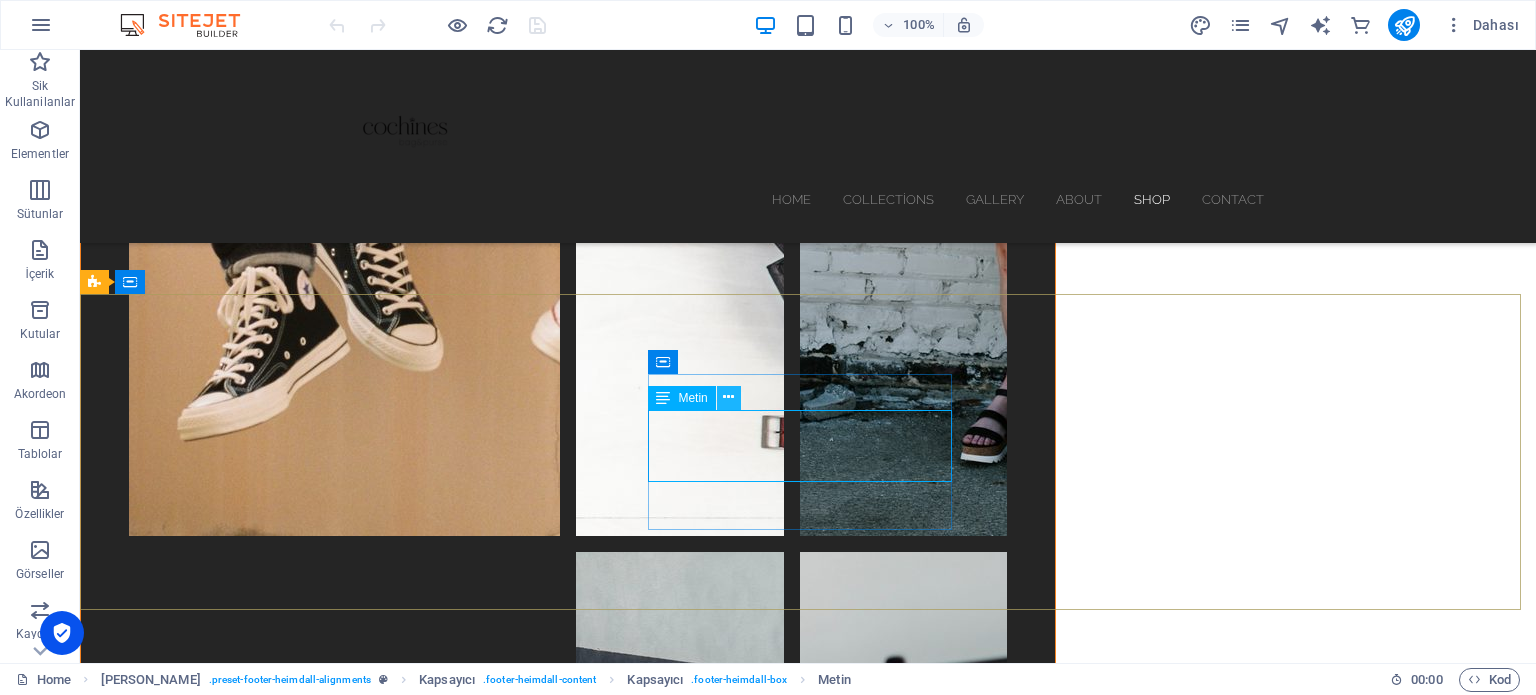 click at bounding box center [728, 397] 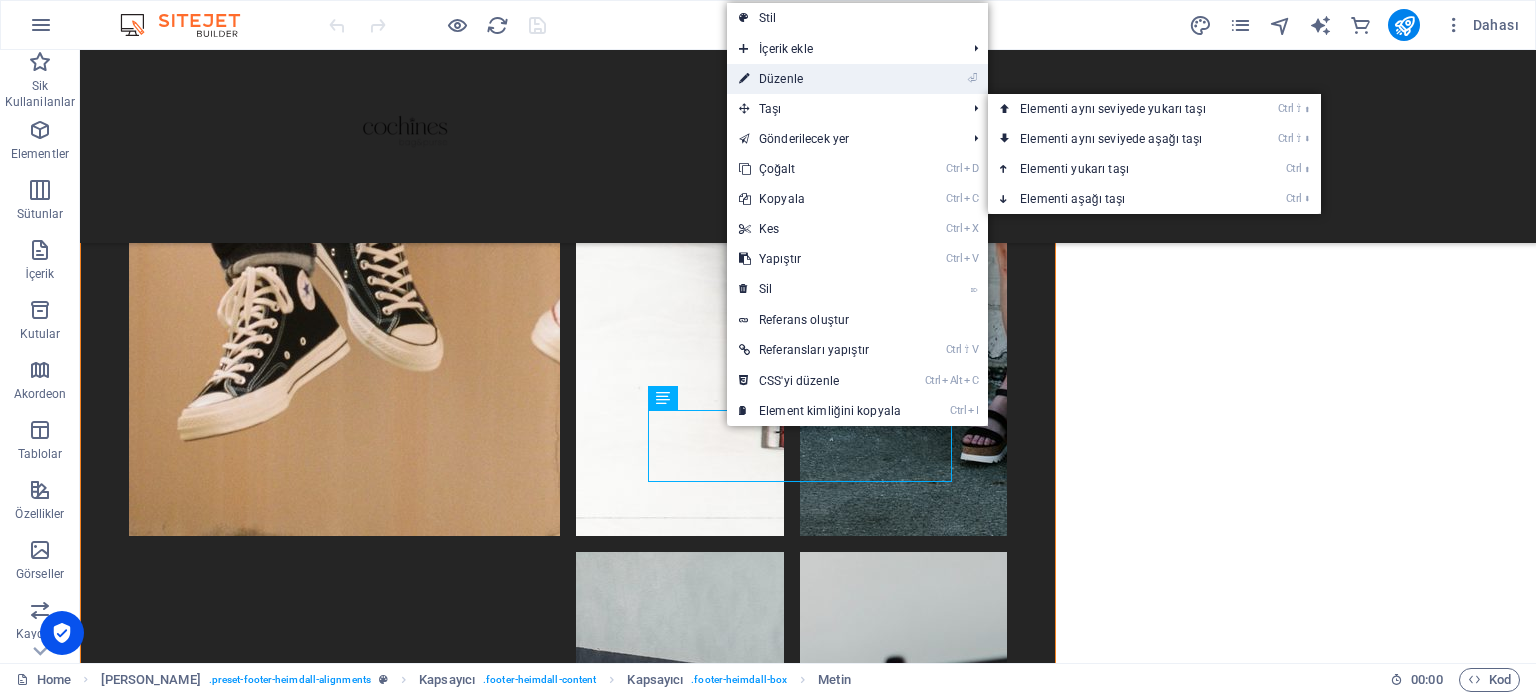 click on "⏎  Düzenle" at bounding box center (820, 79) 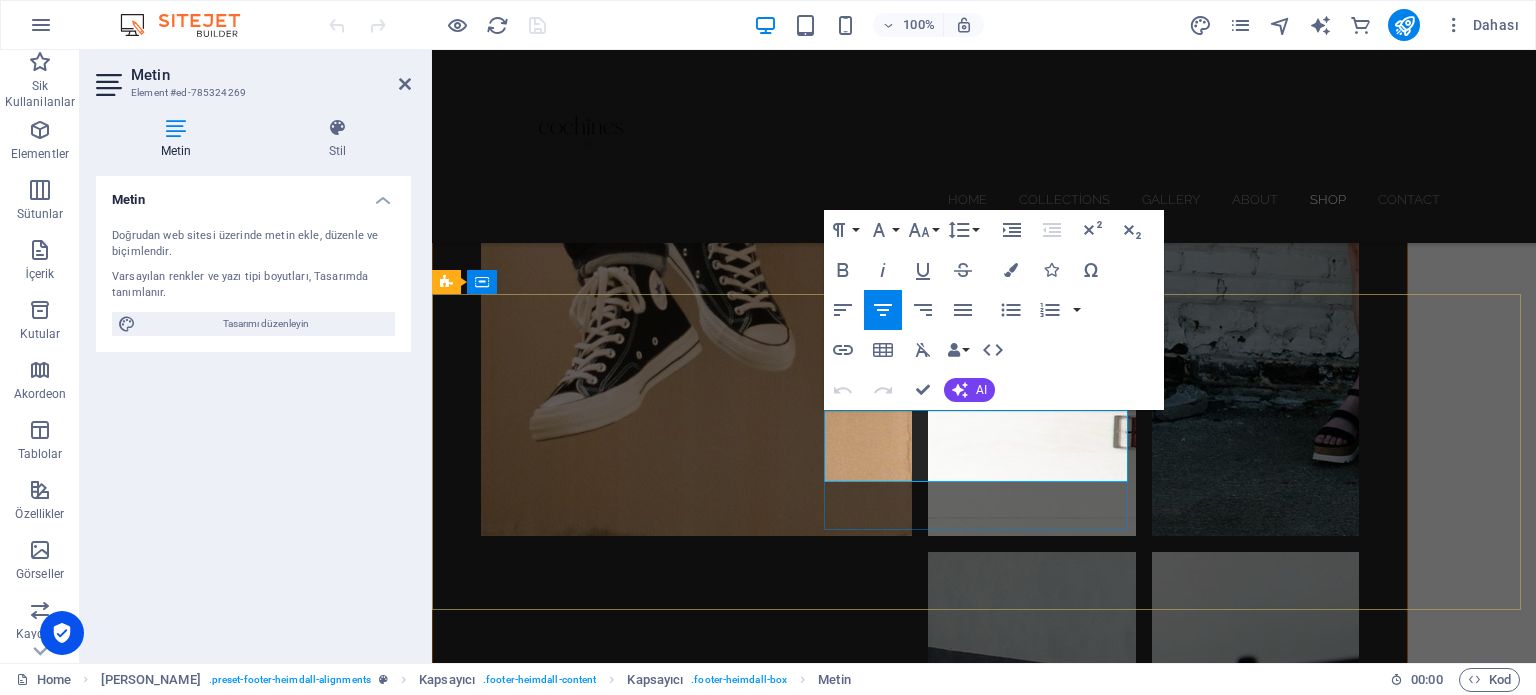click on "Get in touch!" at bounding box center (920, 7211) 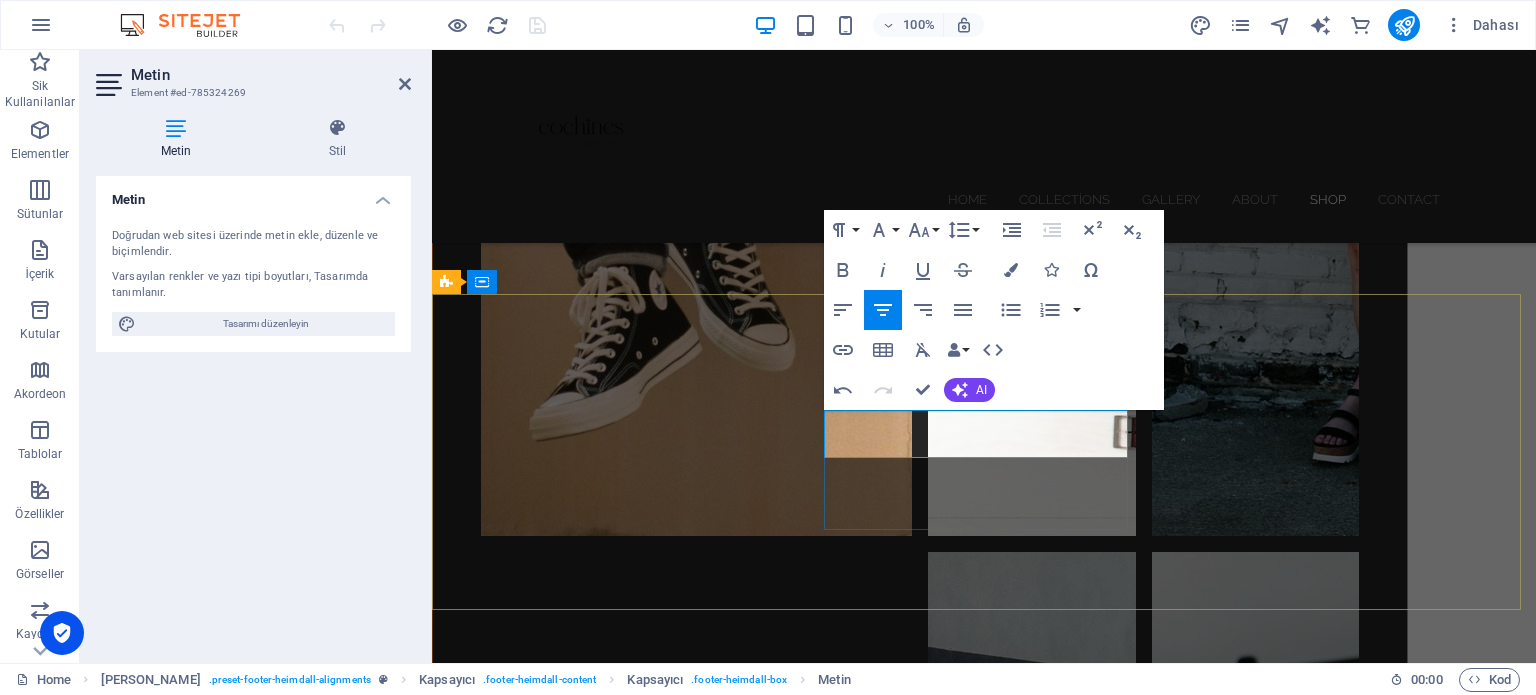 type 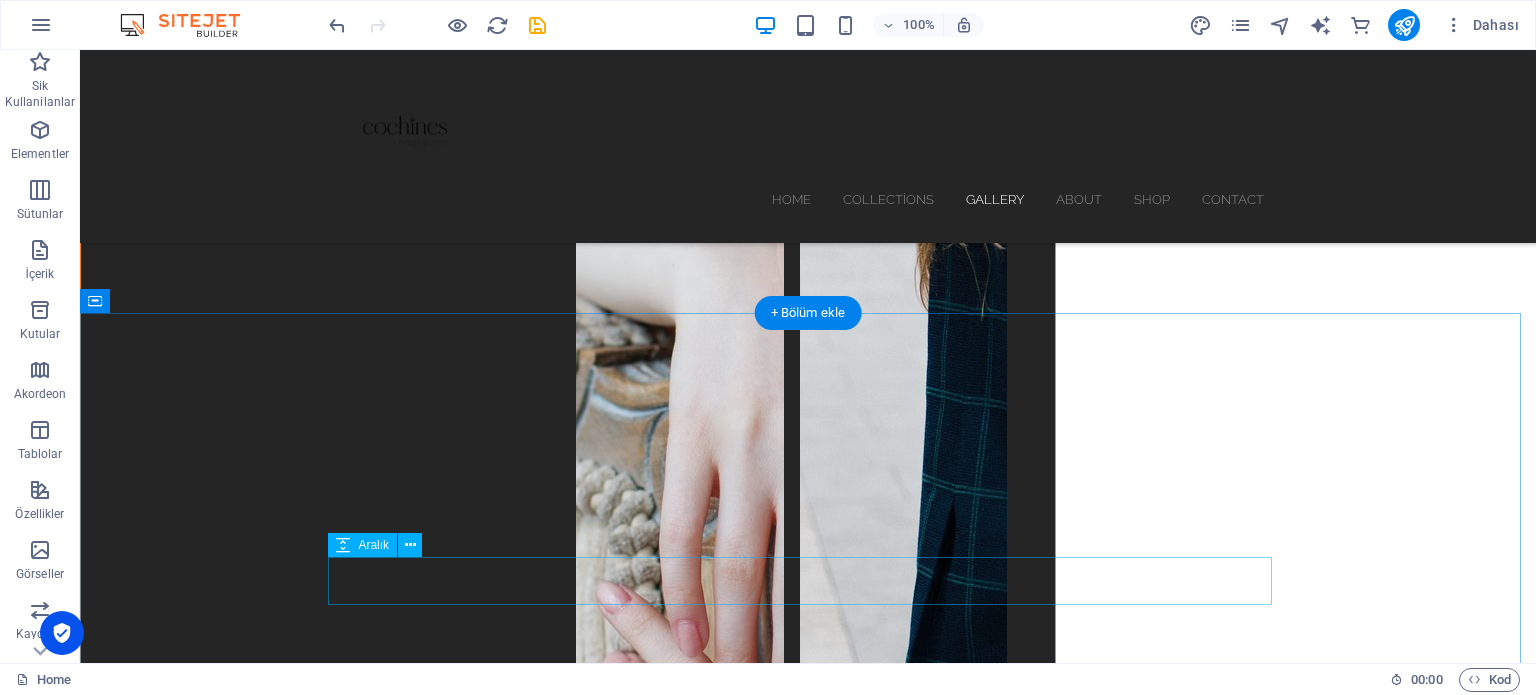 scroll, scrollTop: 4241, scrollLeft: 0, axis: vertical 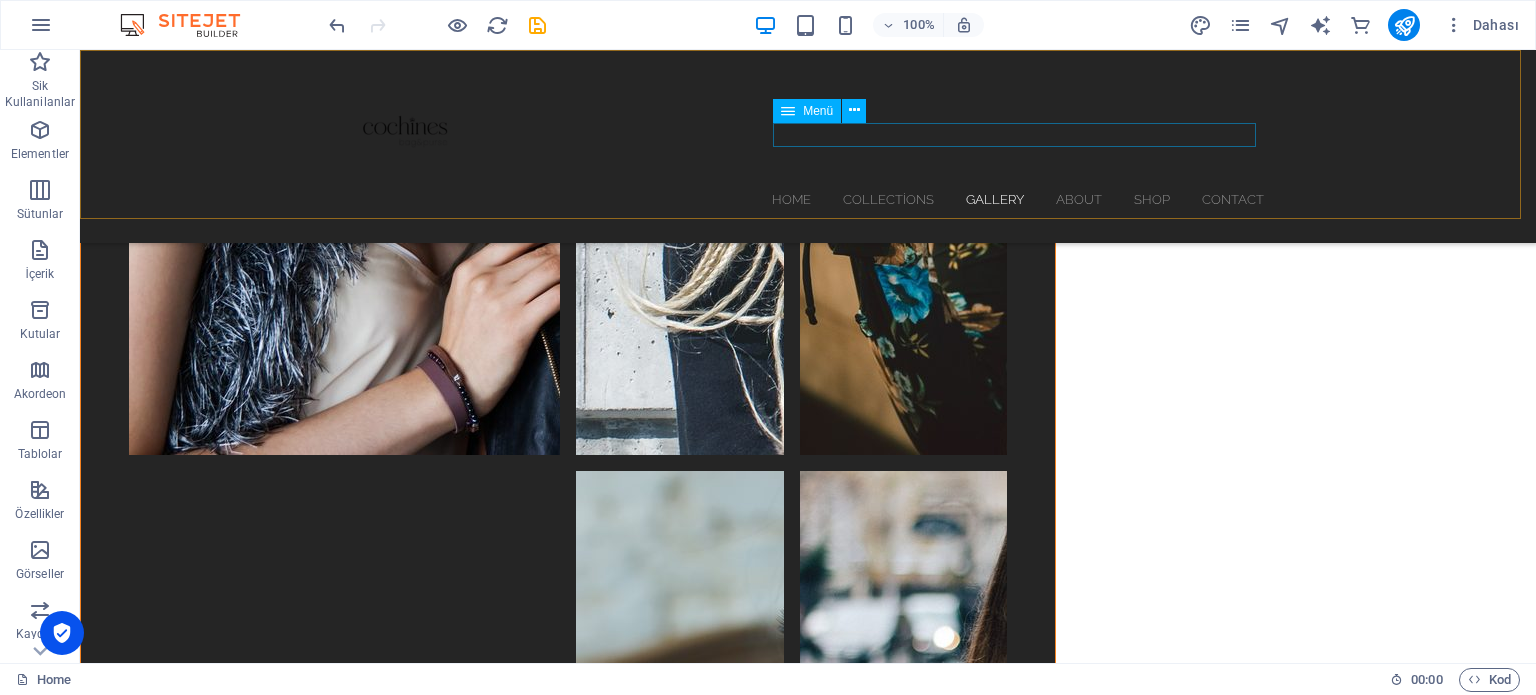 click on "Home Collections Gallery About Shop Contact" at bounding box center (808, 199) 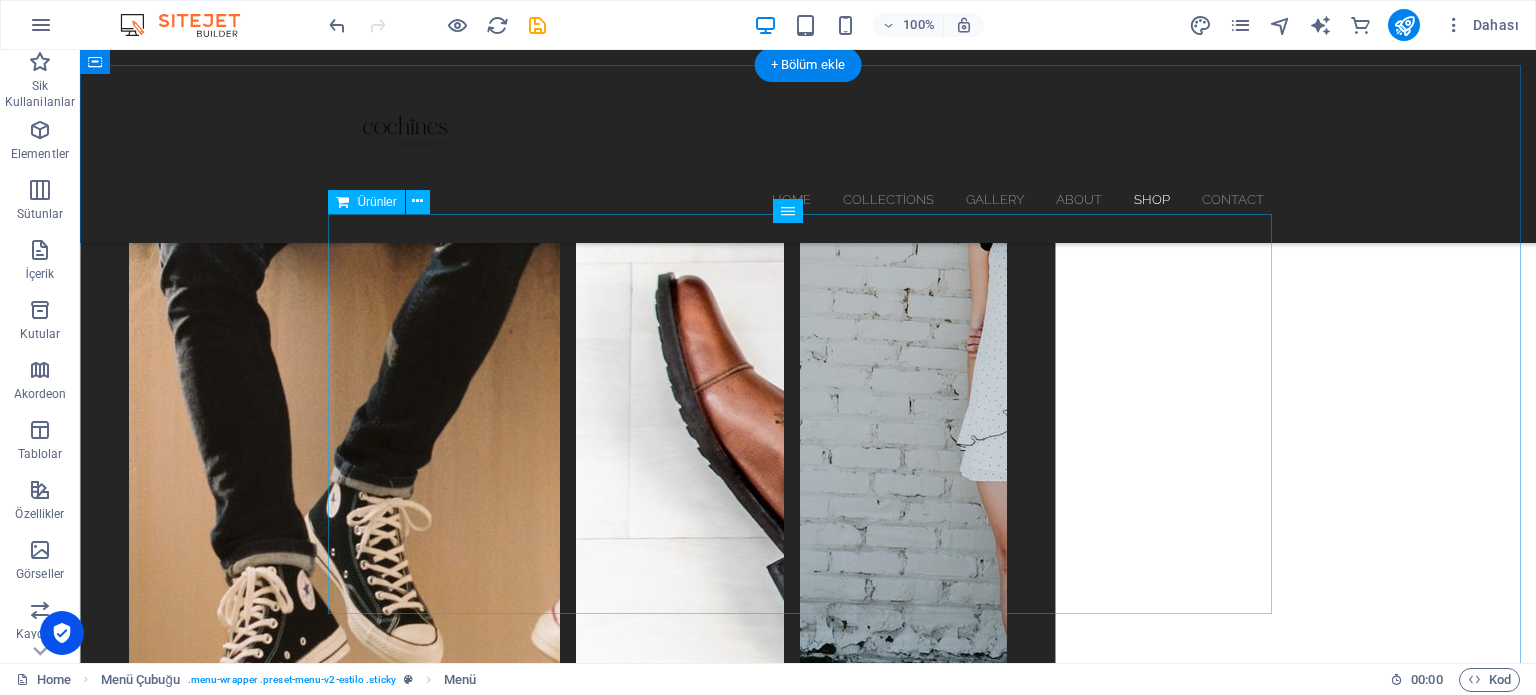 scroll, scrollTop: 5741, scrollLeft: 0, axis: vertical 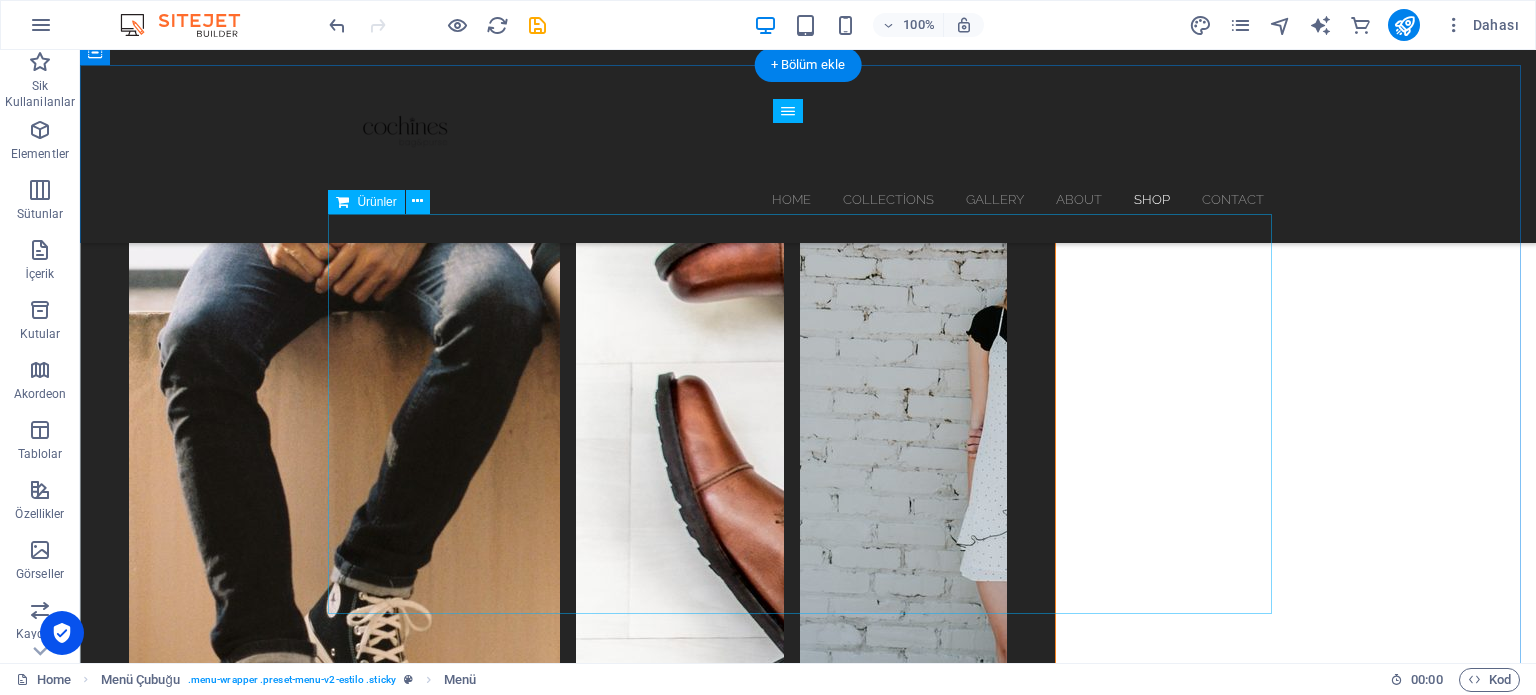 click at bounding box center (808, 7087) 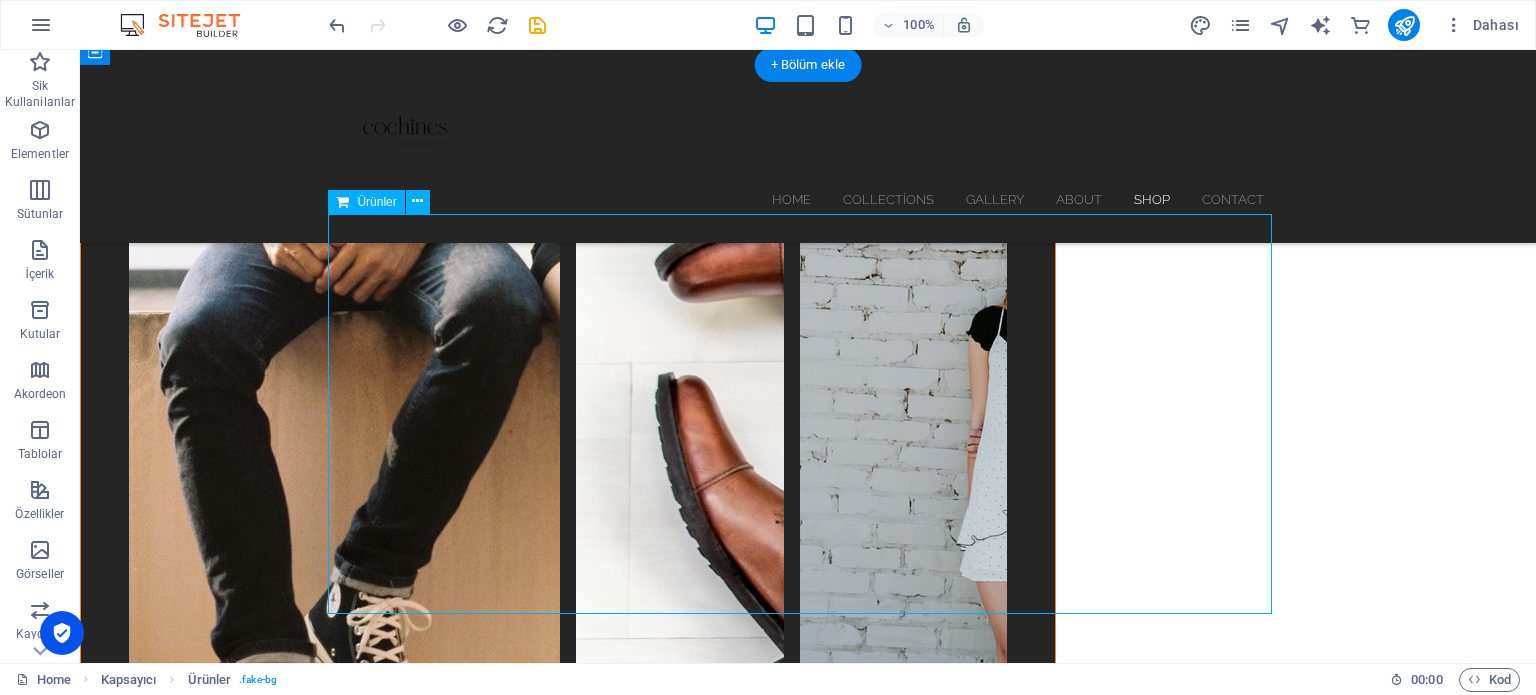 click at bounding box center (808, 7087) 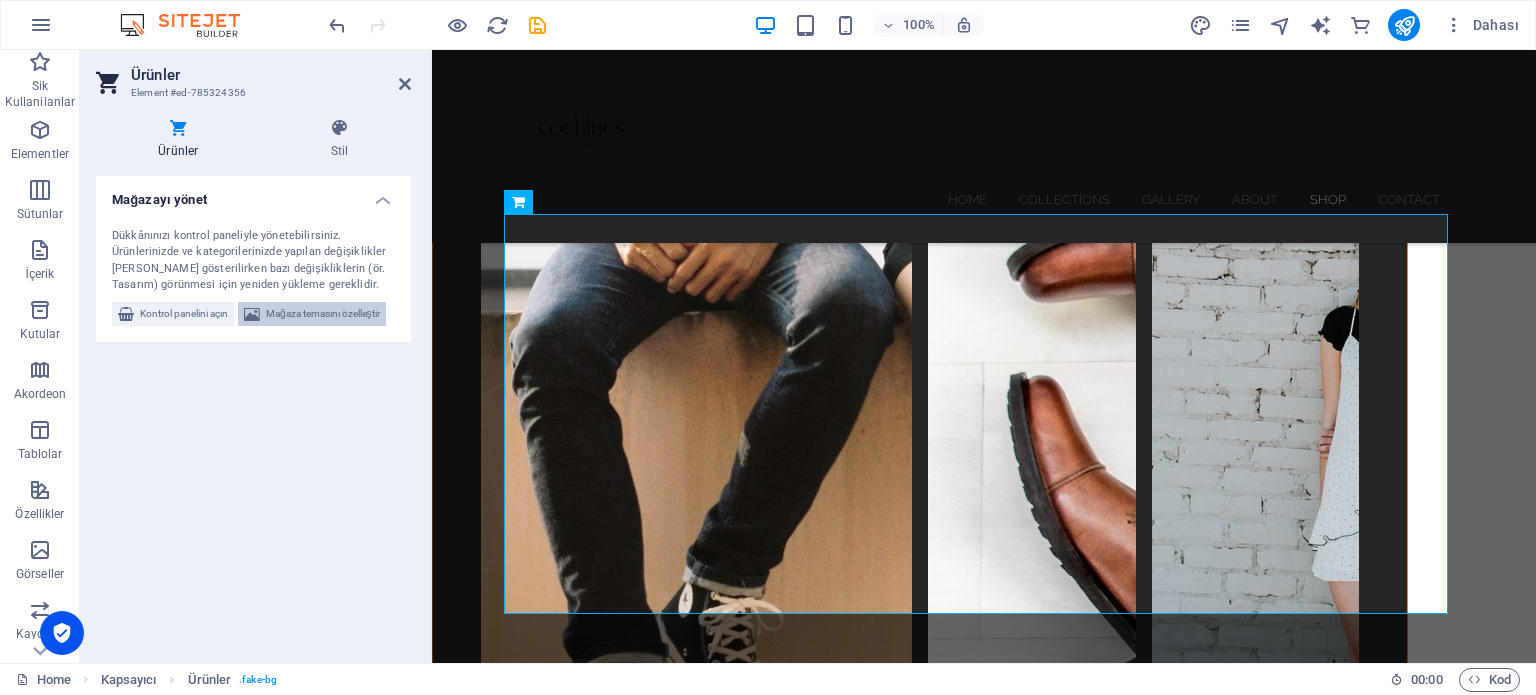 click on "Mağaza temasını özelleştir" at bounding box center (323, 314) 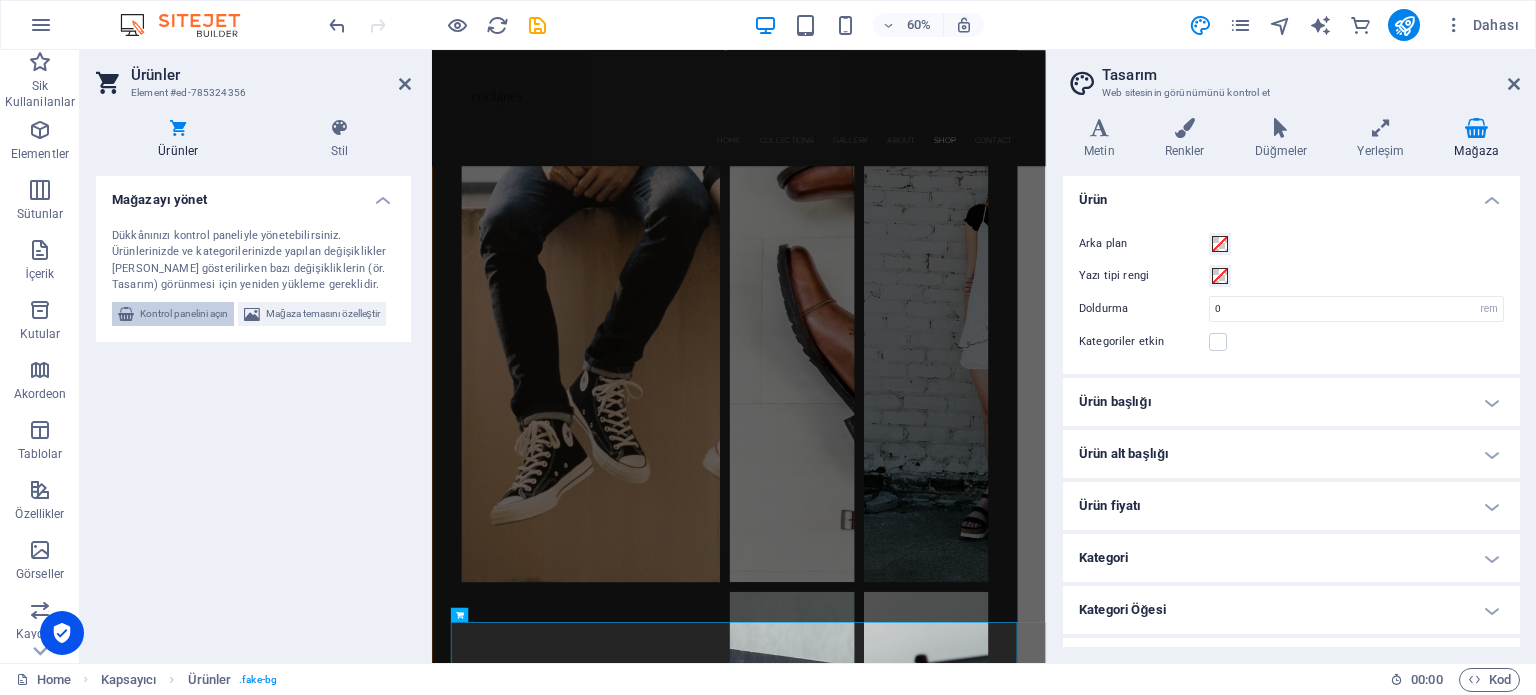 click on "Kontrol panelini açın" at bounding box center [184, 314] 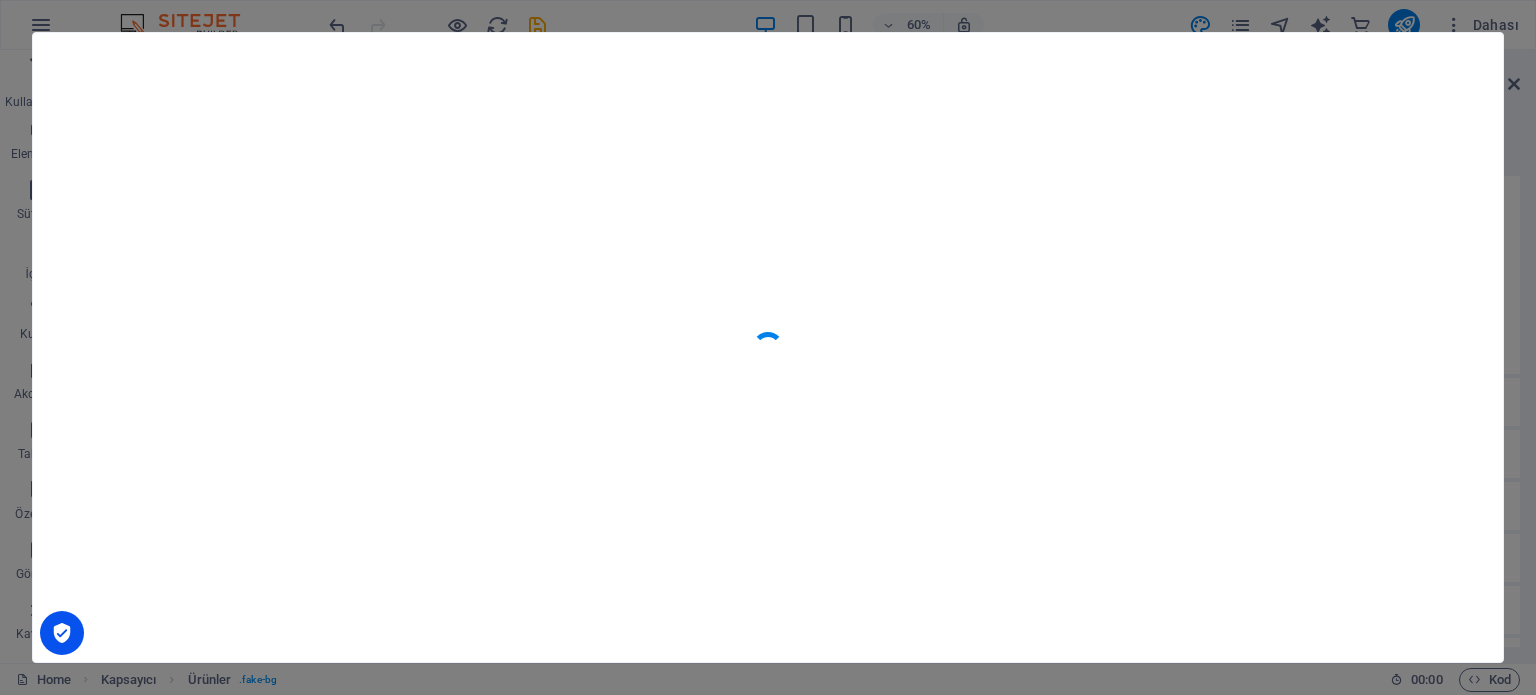 click at bounding box center (768, 347) 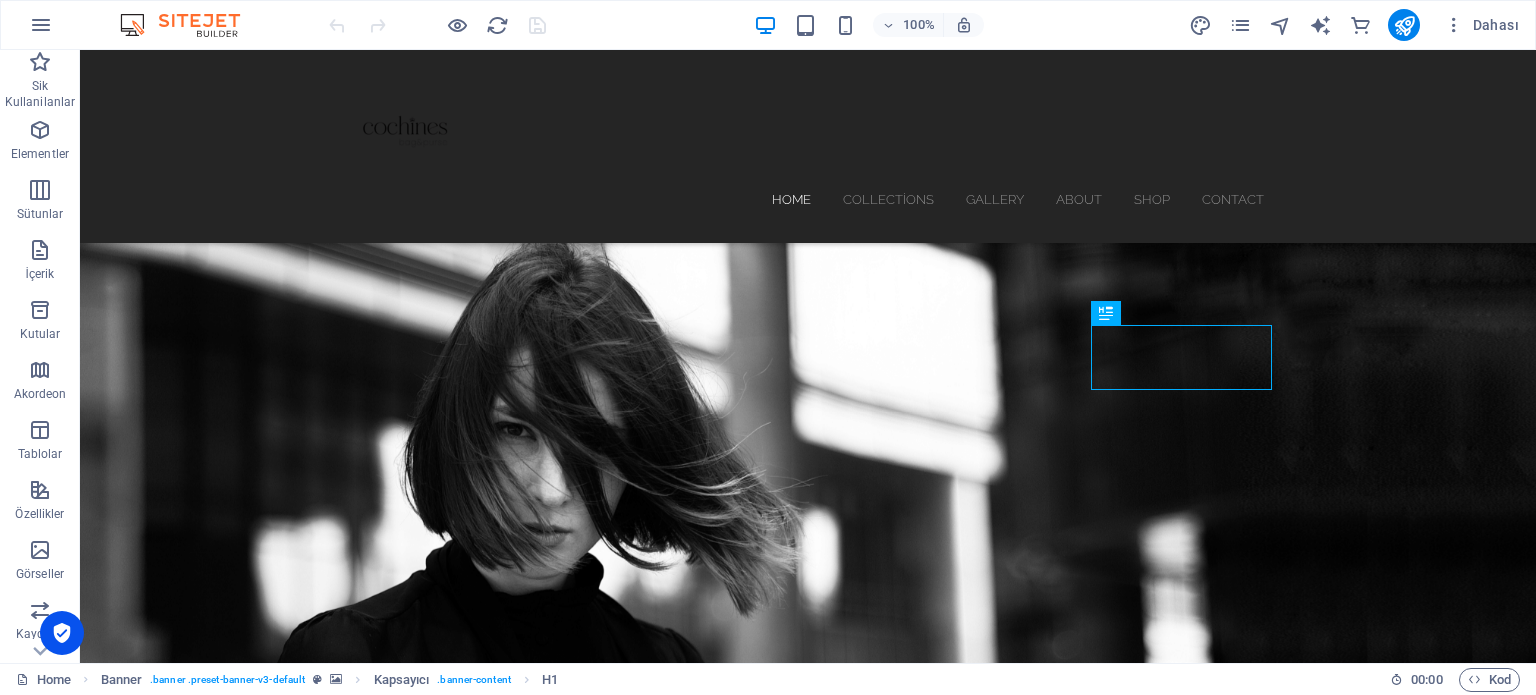 scroll, scrollTop: 0, scrollLeft: 0, axis: both 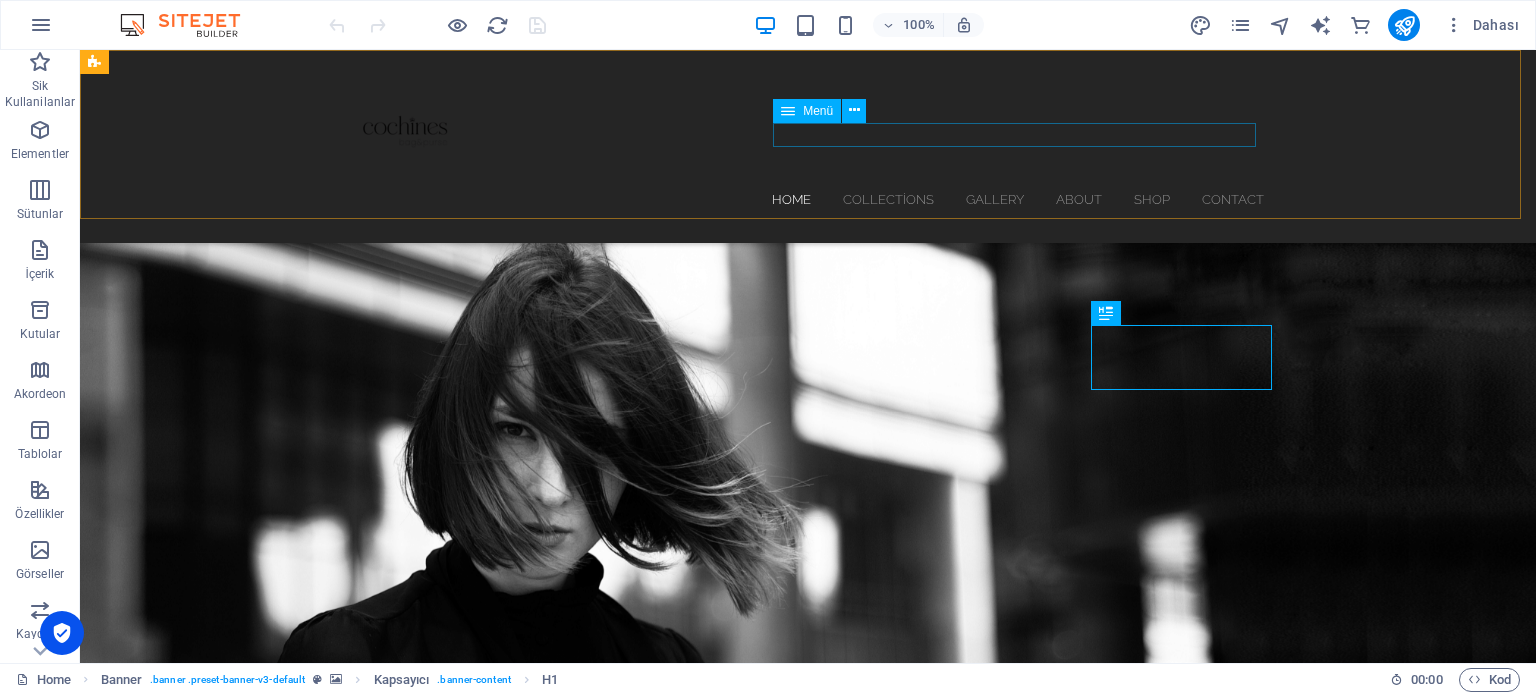 click on "Home Collections Gallery About Shop Contact" at bounding box center [808, 199] 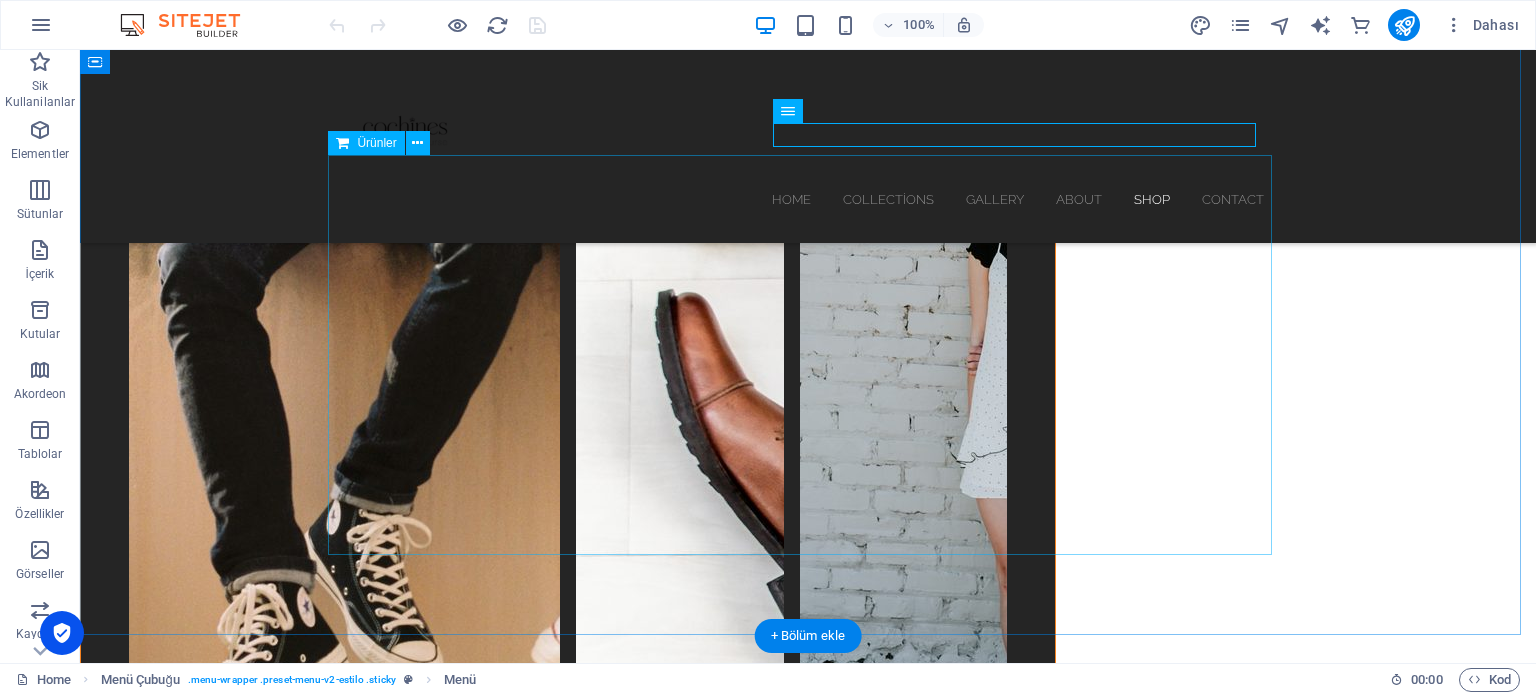 scroll, scrollTop: 5700, scrollLeft: 0, axis: vertical 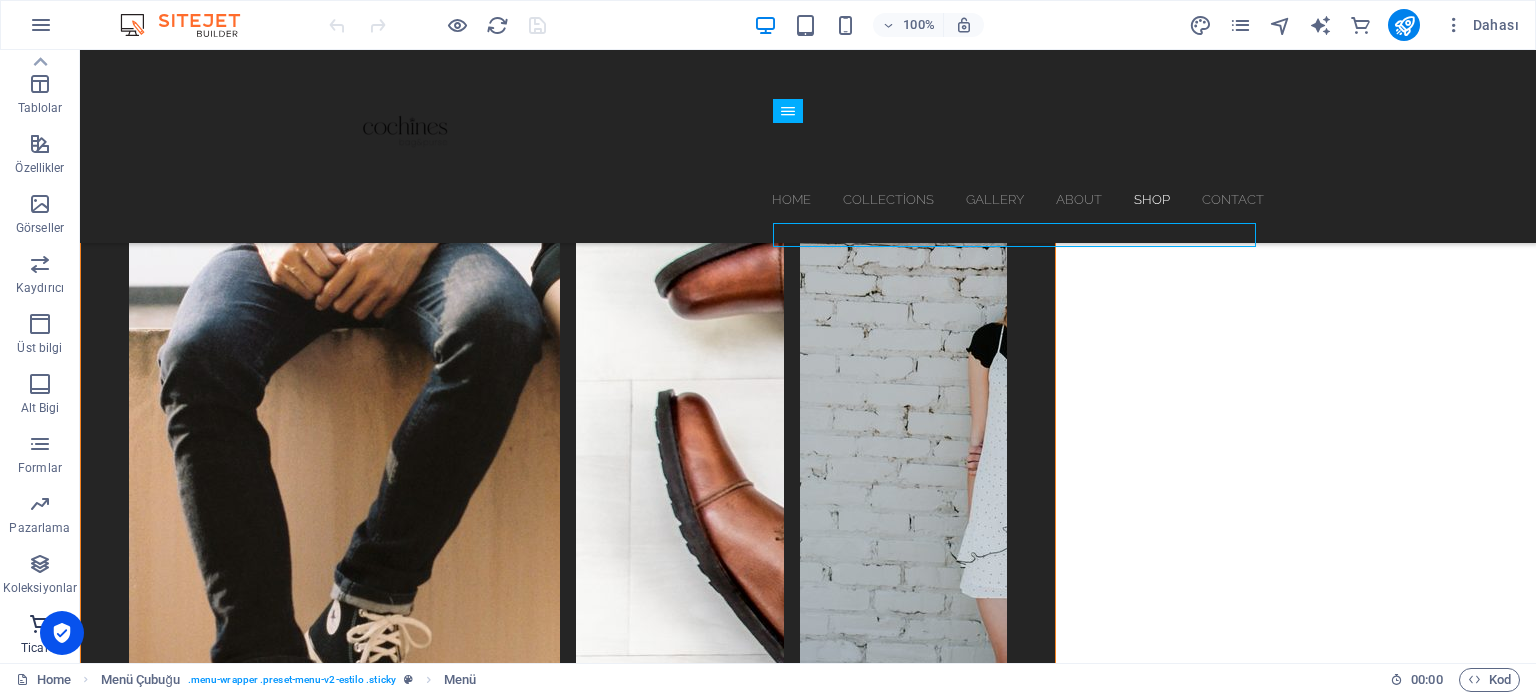 click on "Ticaret" at bounding box center (40, 636) 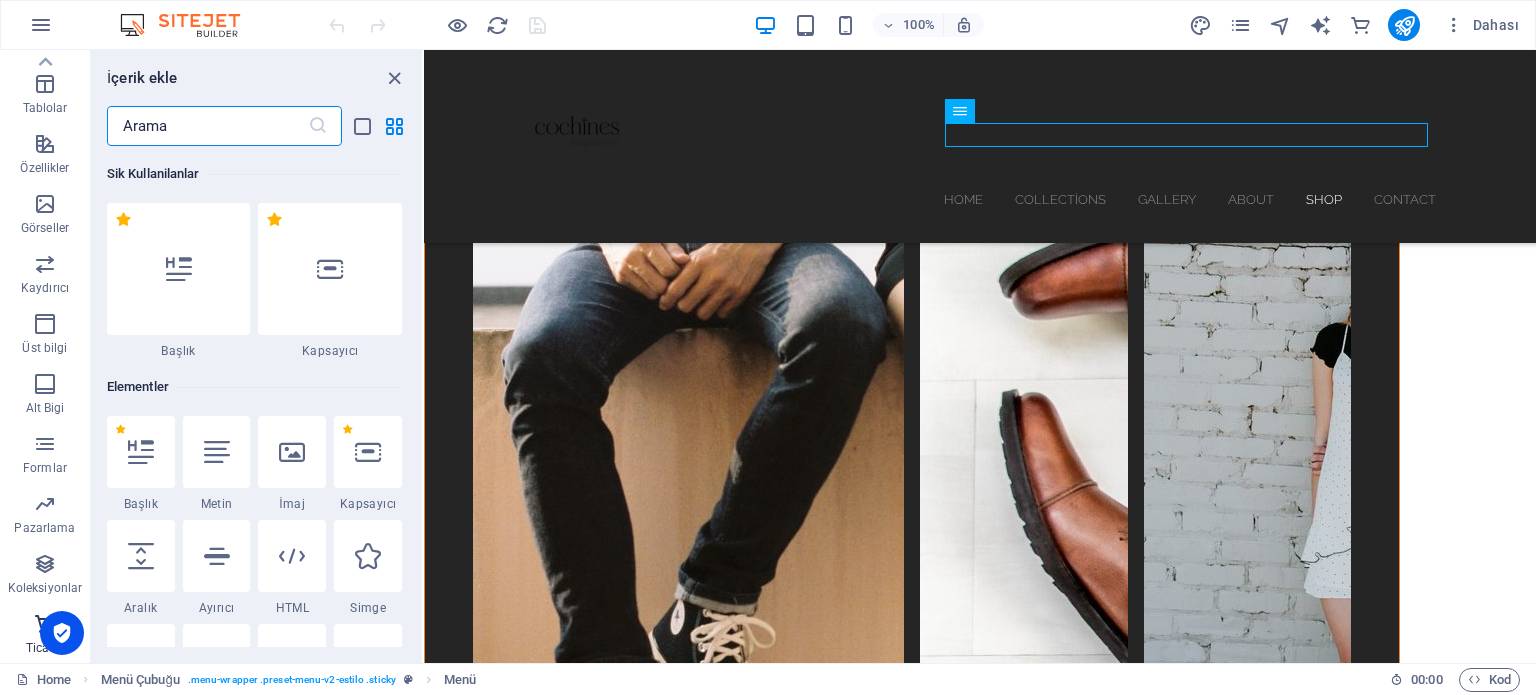 scroll, scrollTop: 19107, scrollLeft: 0, axis: vertical 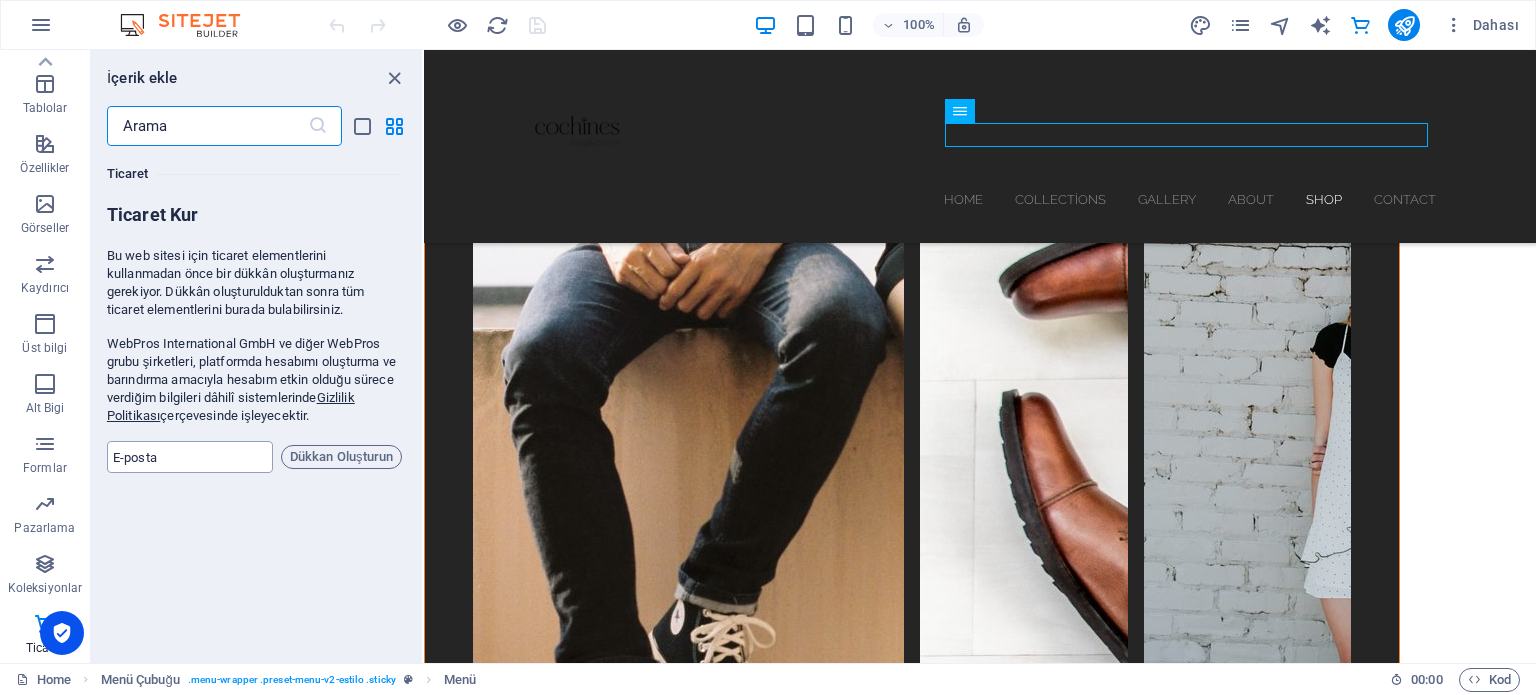 click at bounding box center (190, 457) 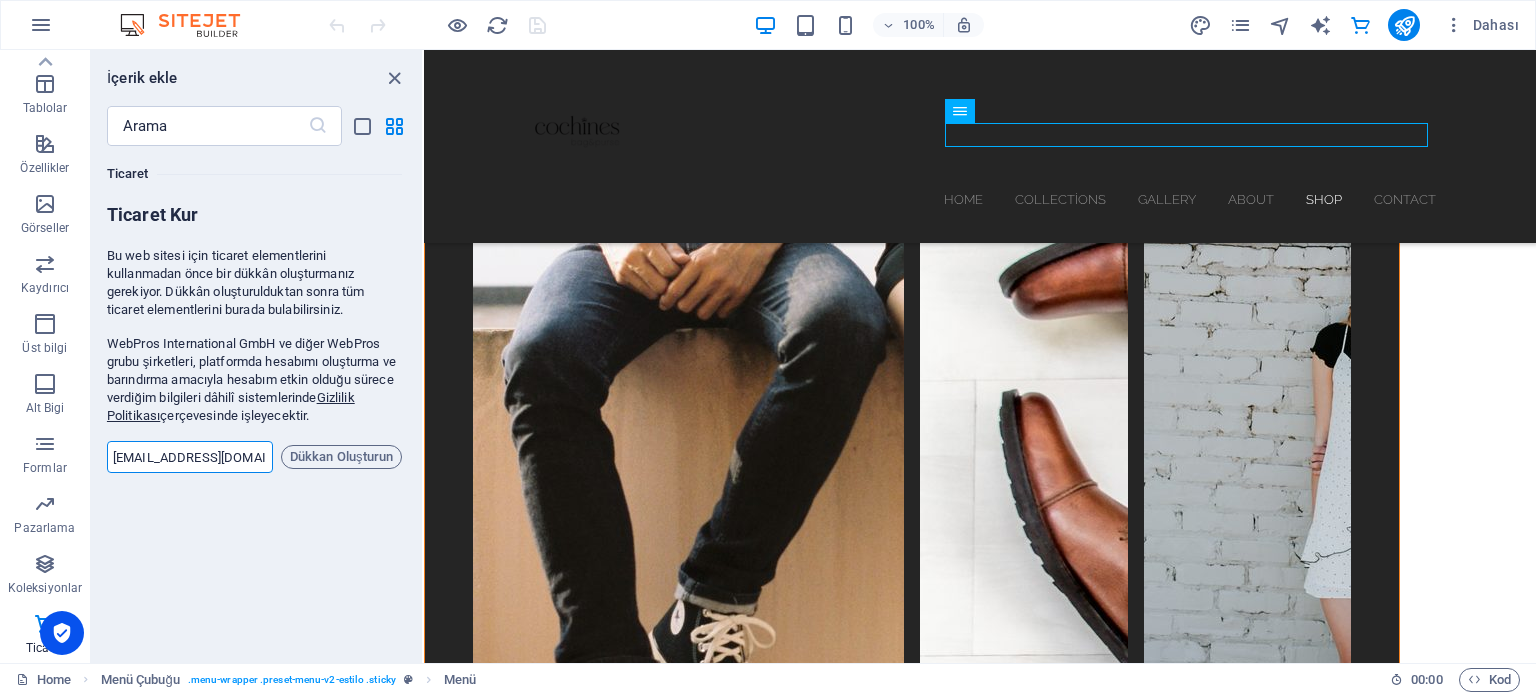 click on "[EMAIL_ADDRESS][DOMAIN_NAME]" at bounding box center [190, 457] 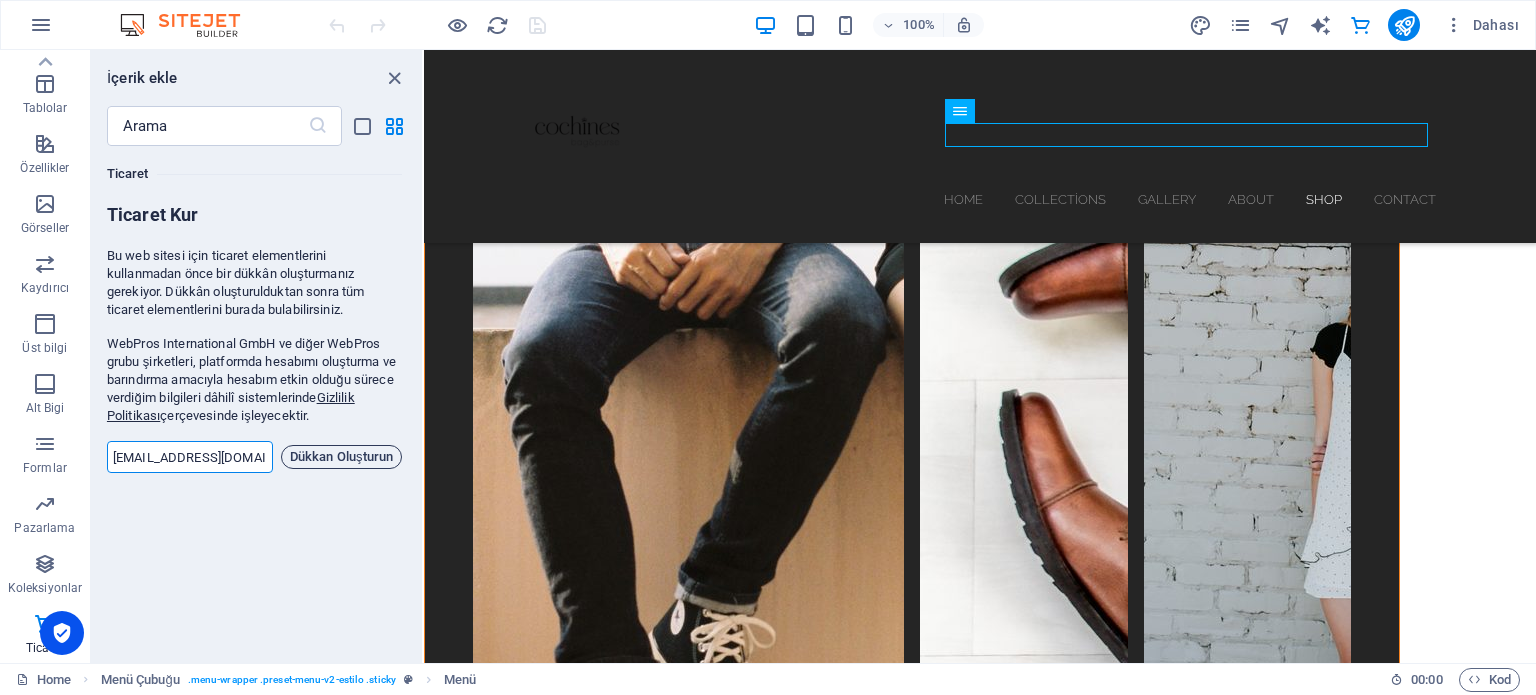 click on "Dükkan Oluşturun" at bounding box center (341, 457) 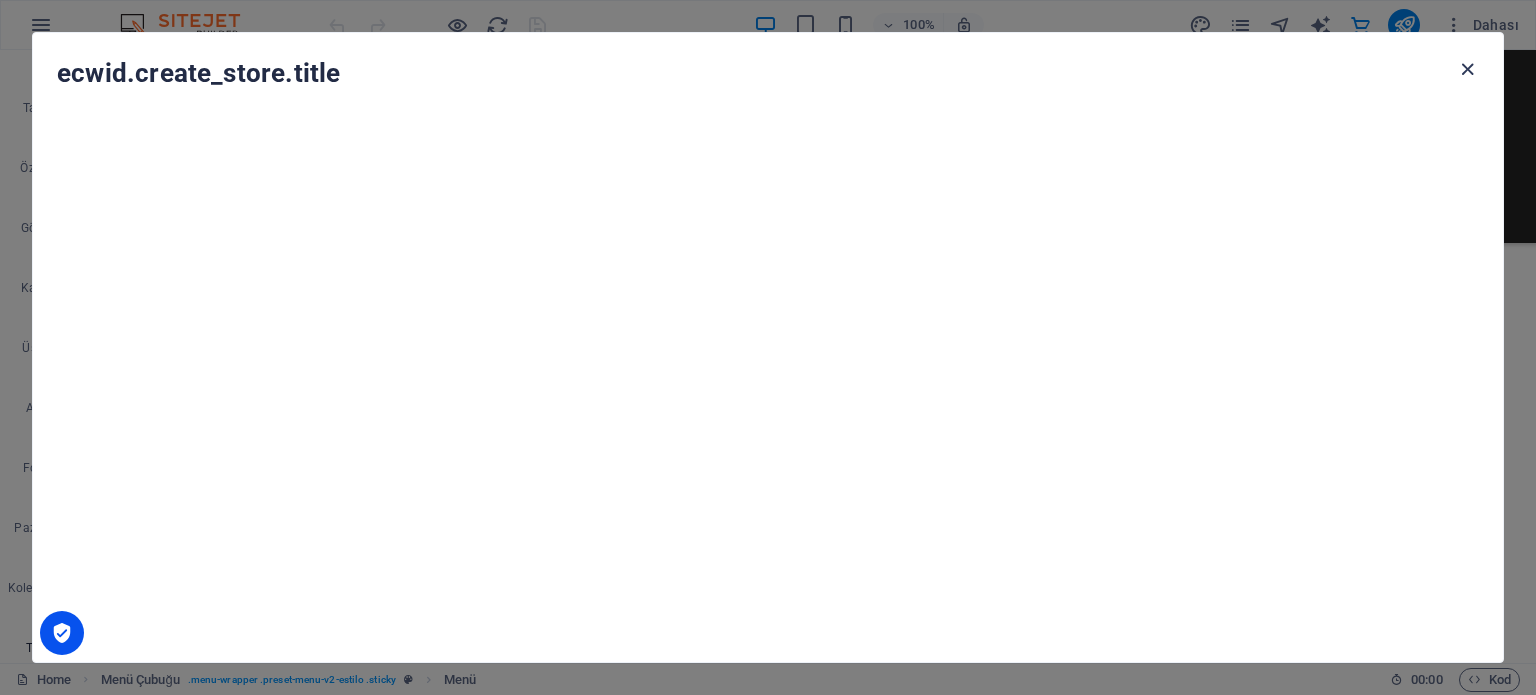 click at bounding box center [1467, 69] 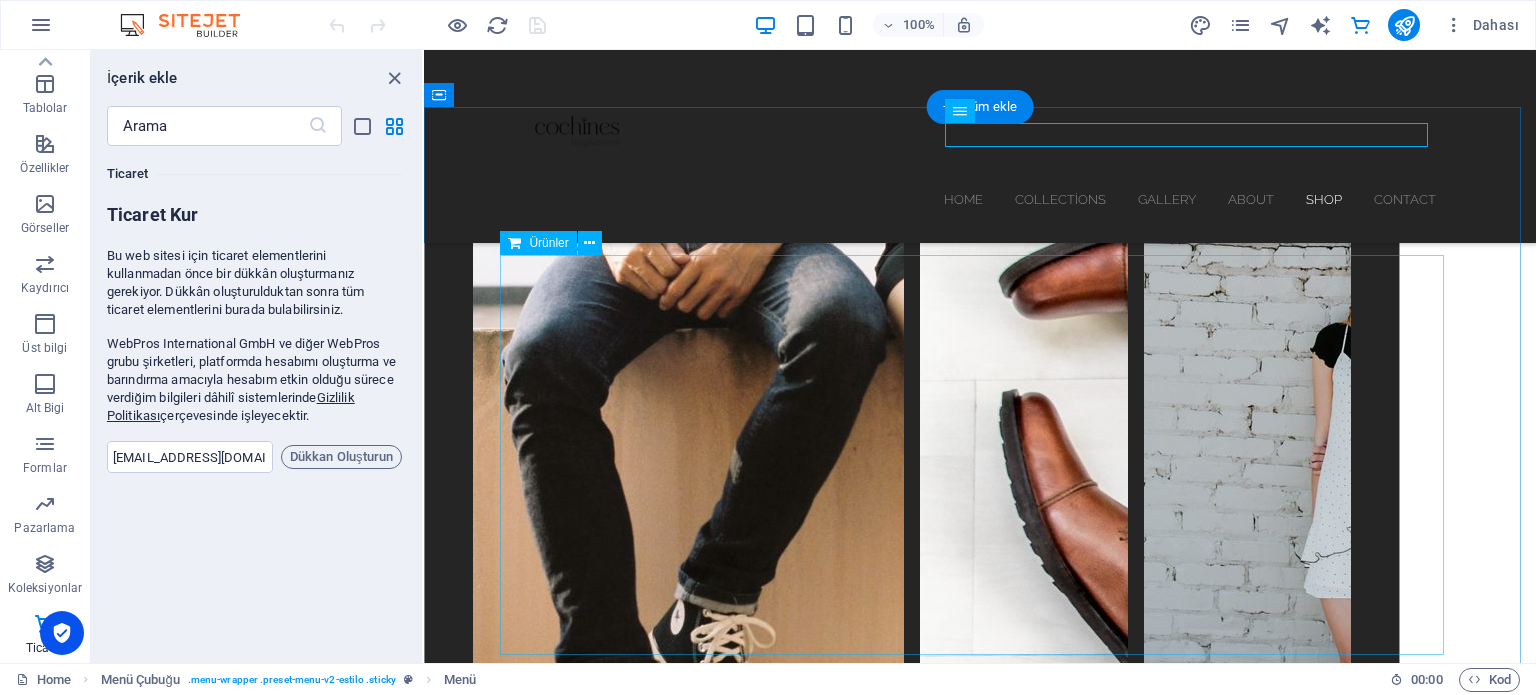 click at bounding box center (980, 7032) 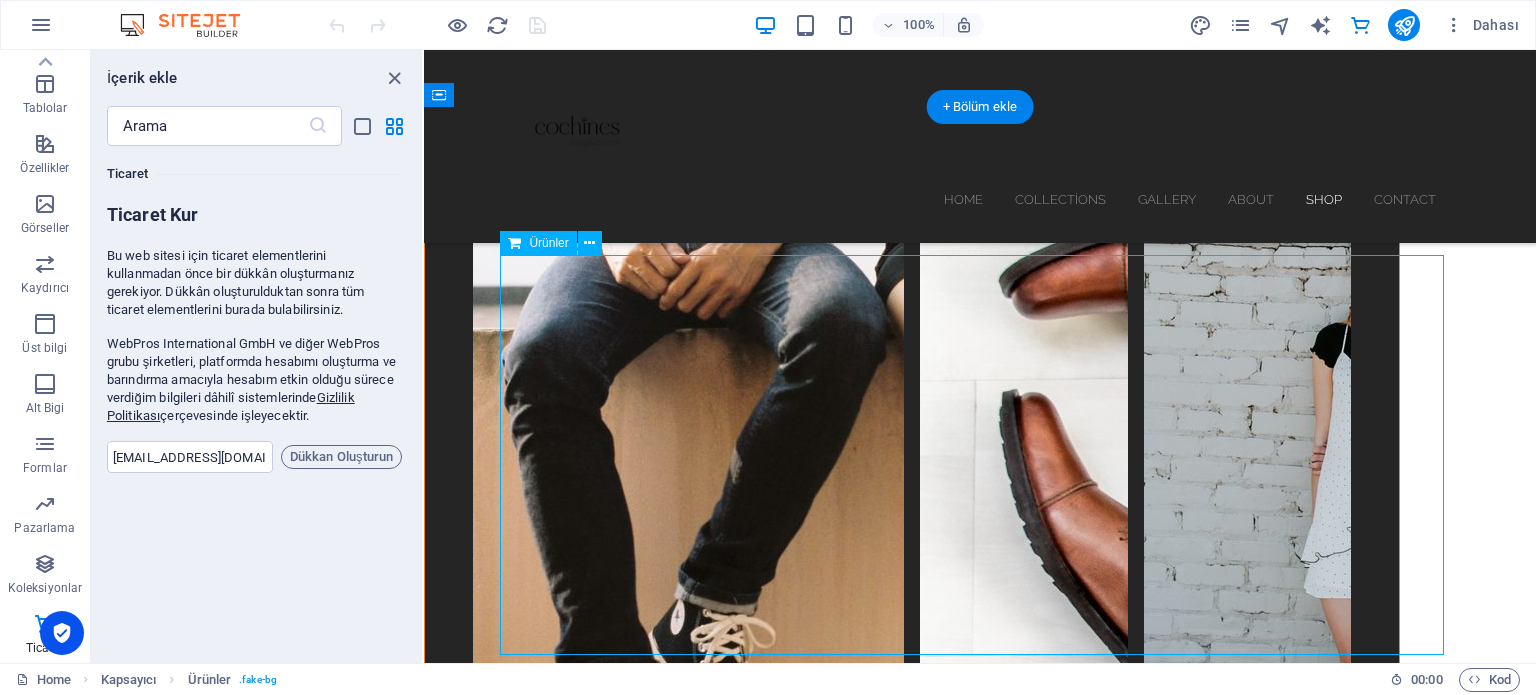 click at bounding box center [980, 7032] 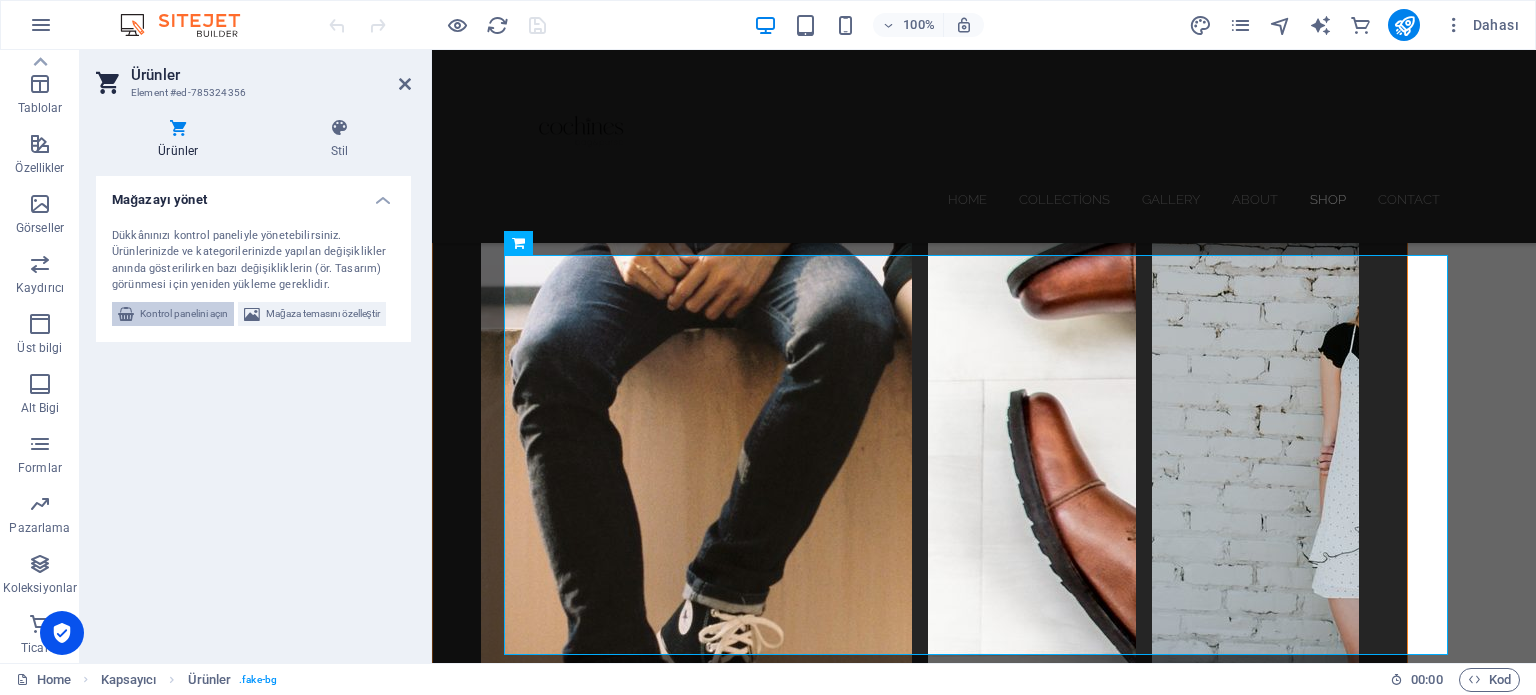 click on "Kontrol panelini açın" at bounding box center (184, 314) 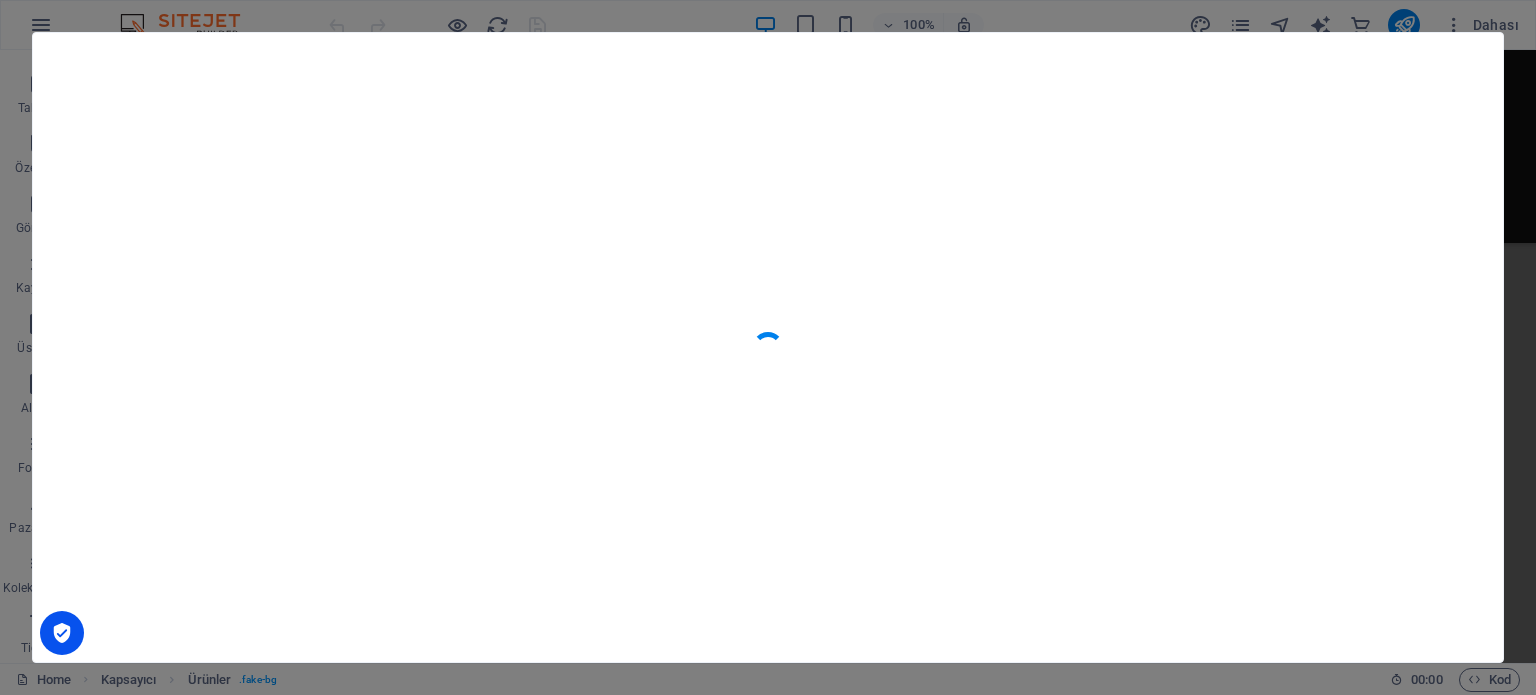 click at bounding box center (62, 633) 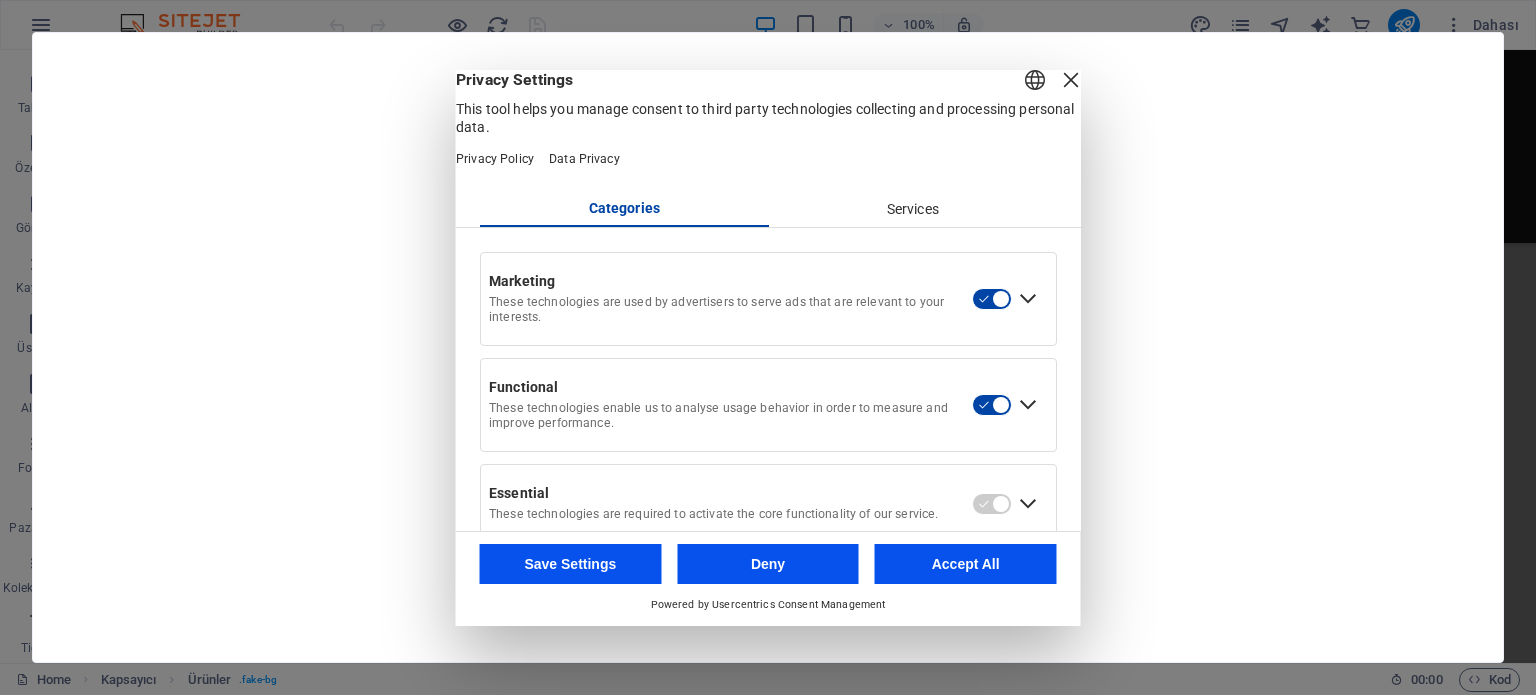 scroll, scrollTop: 60, scrollLeft: 0, axis: vertical 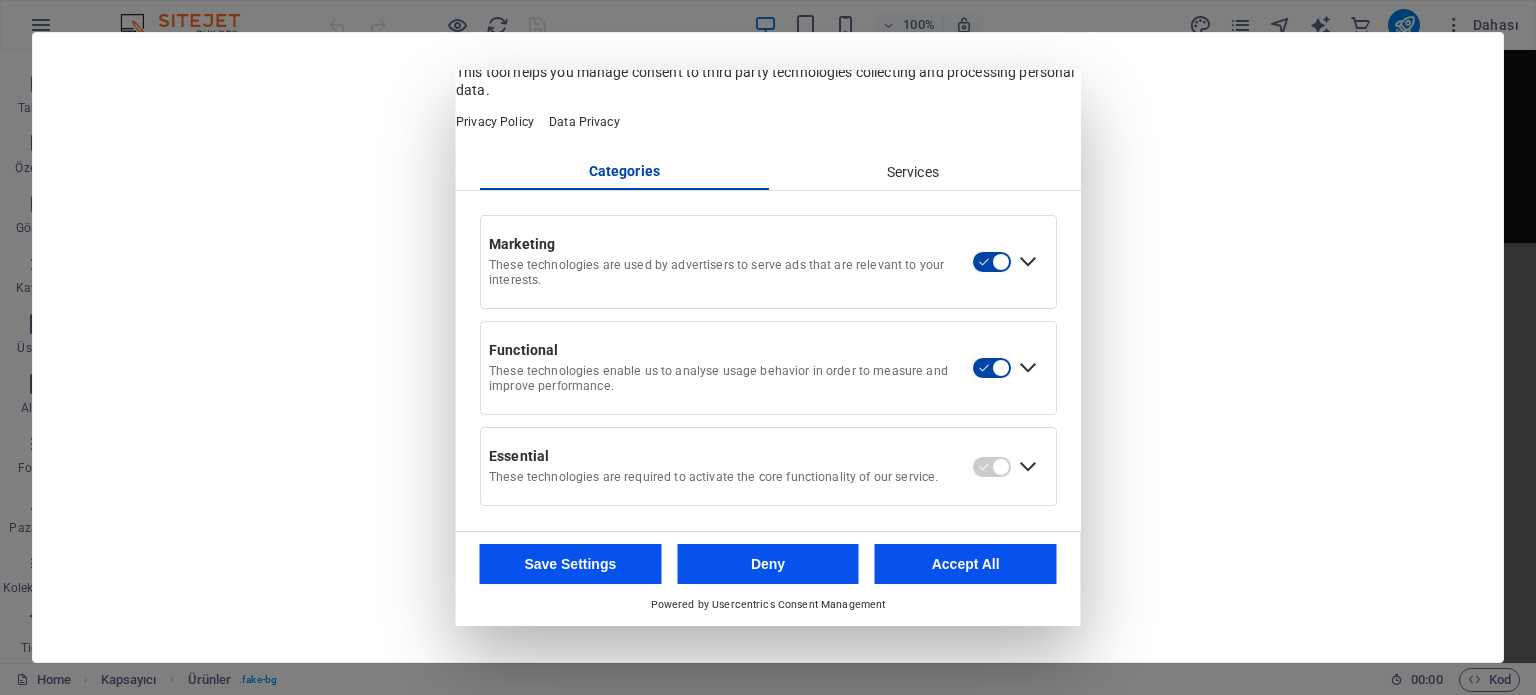 click on "Accept All" at bounding box center [966, 564] 